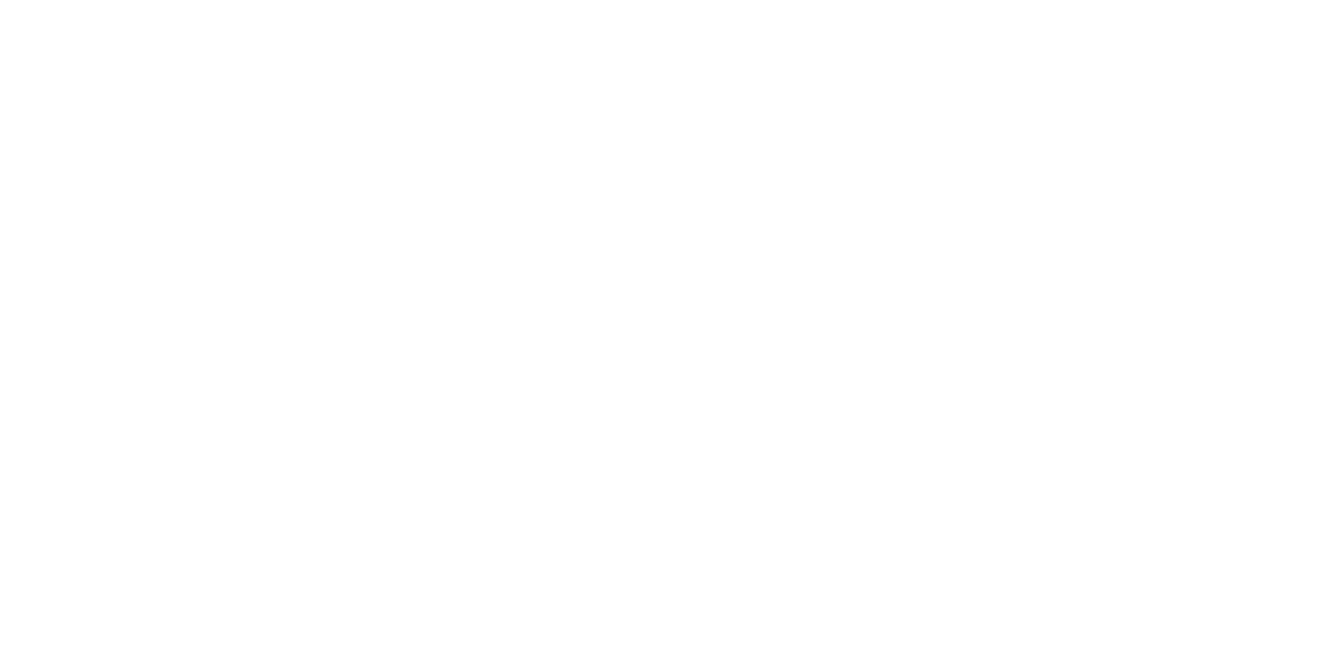 scroll, scrollTop: 0, scrollLeft: 0, axis: both 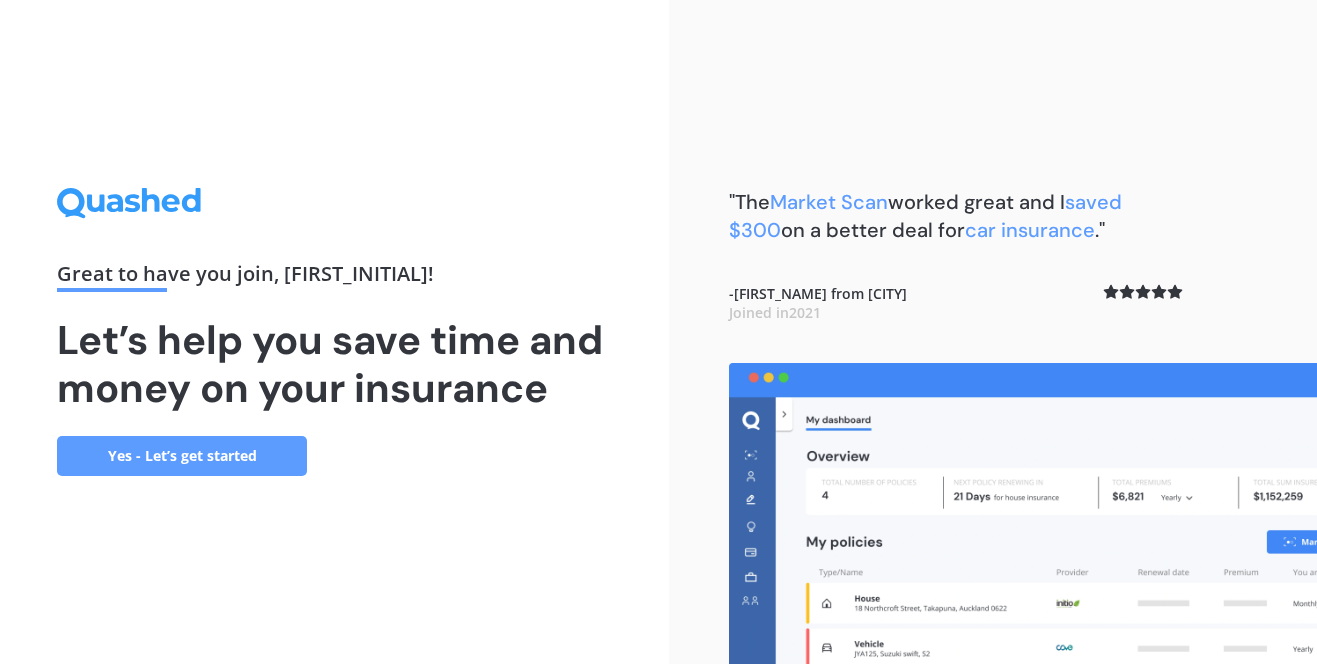 click on "Yes - Let’s get started" at bounding box center (182, 456) 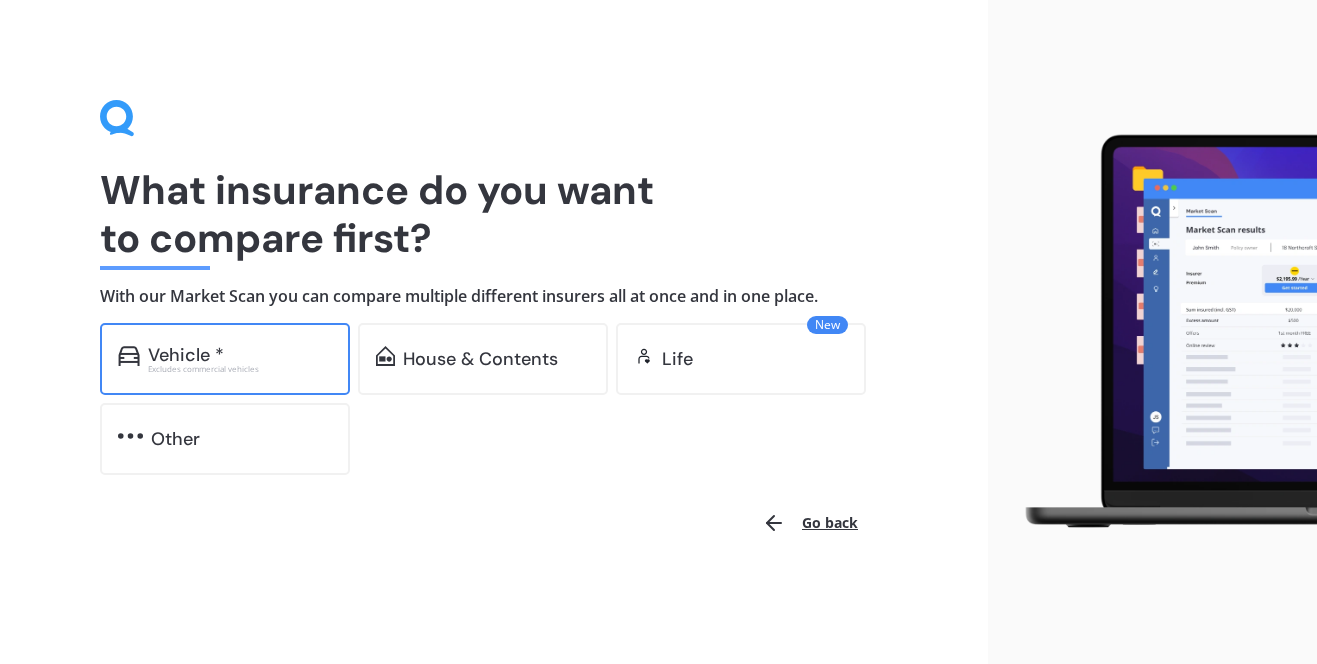 click on "Excludes commercial vehicles" at bounding box center [240, 369] 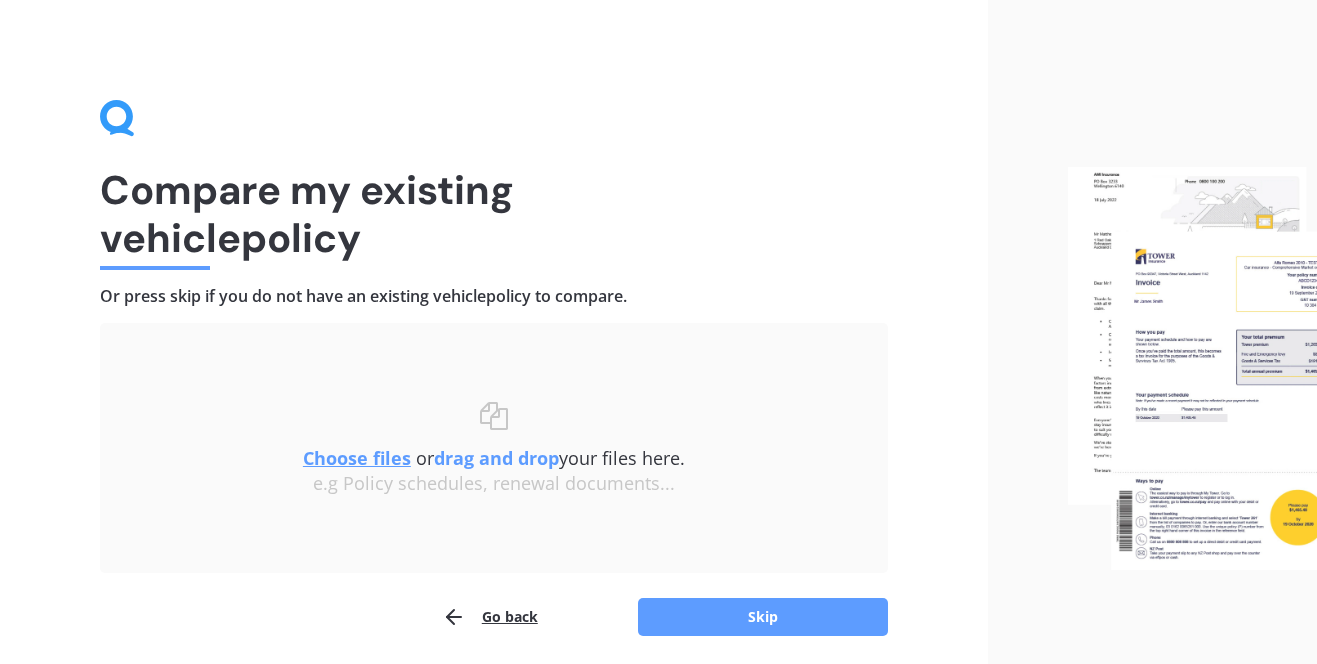 scroll, scrollTop: 72, scrollLeft: 0, axis: vertical 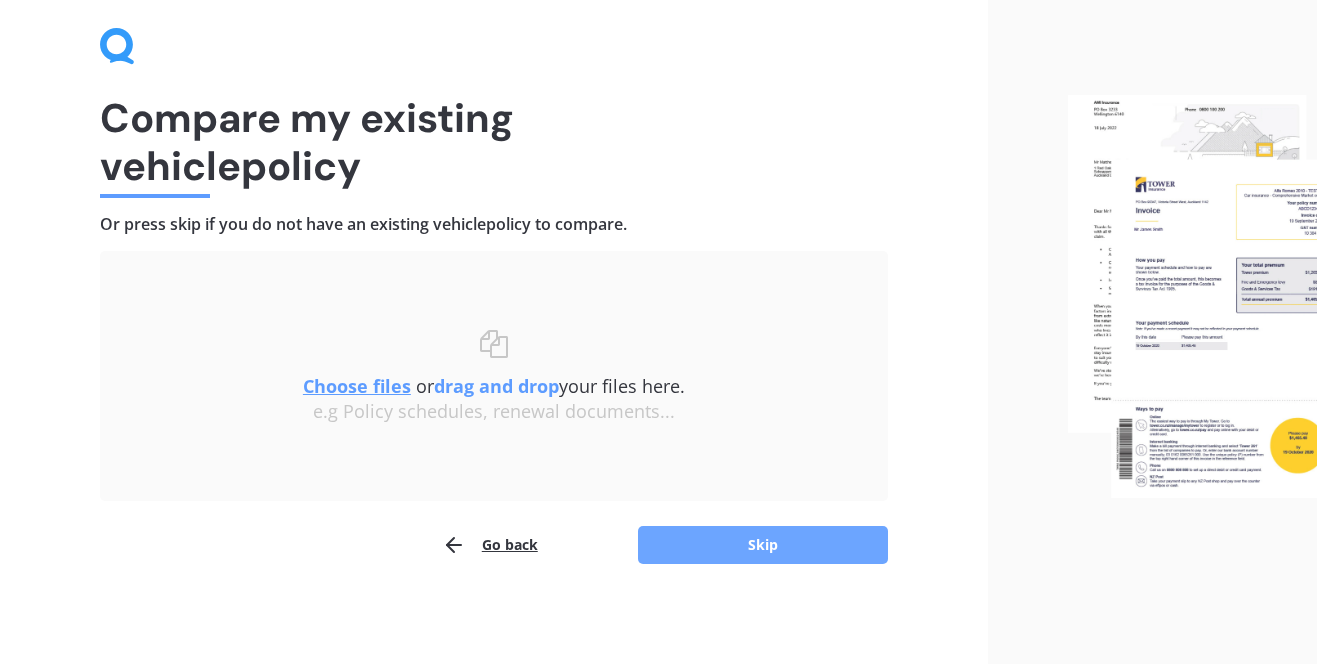 click on "Skip" at bounding box center [763, 545] 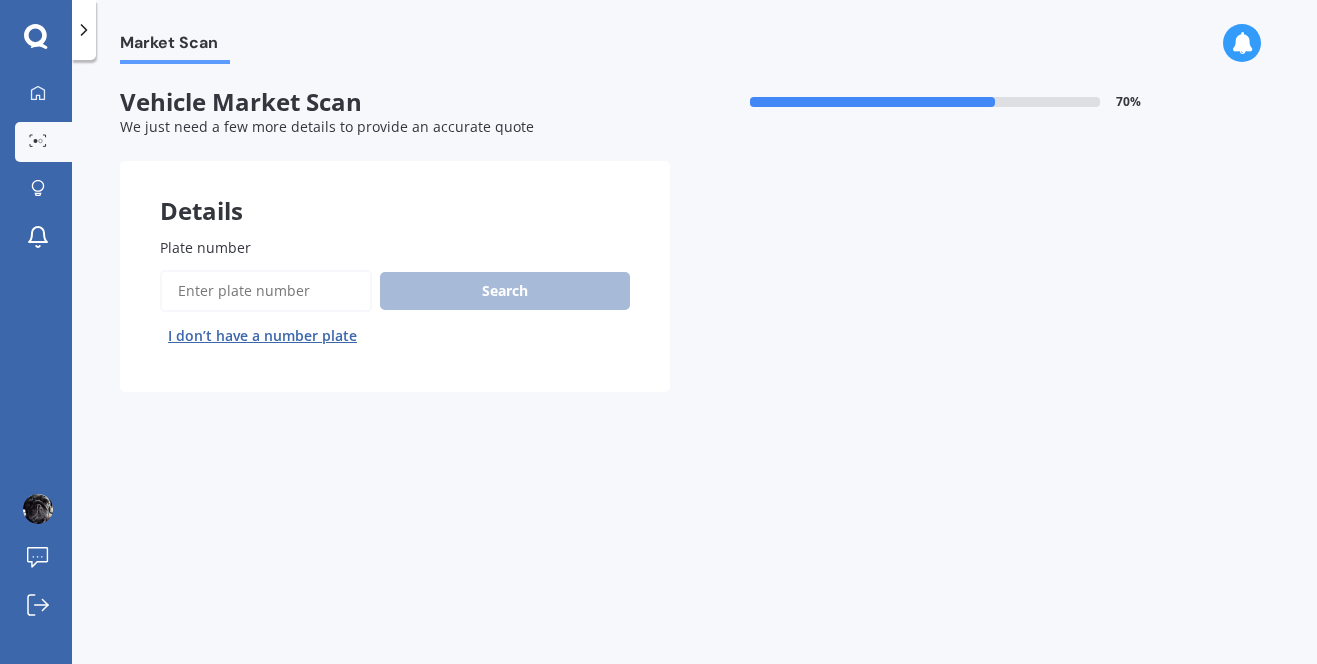 click on "Plate number" at bounding box center (266, 291) 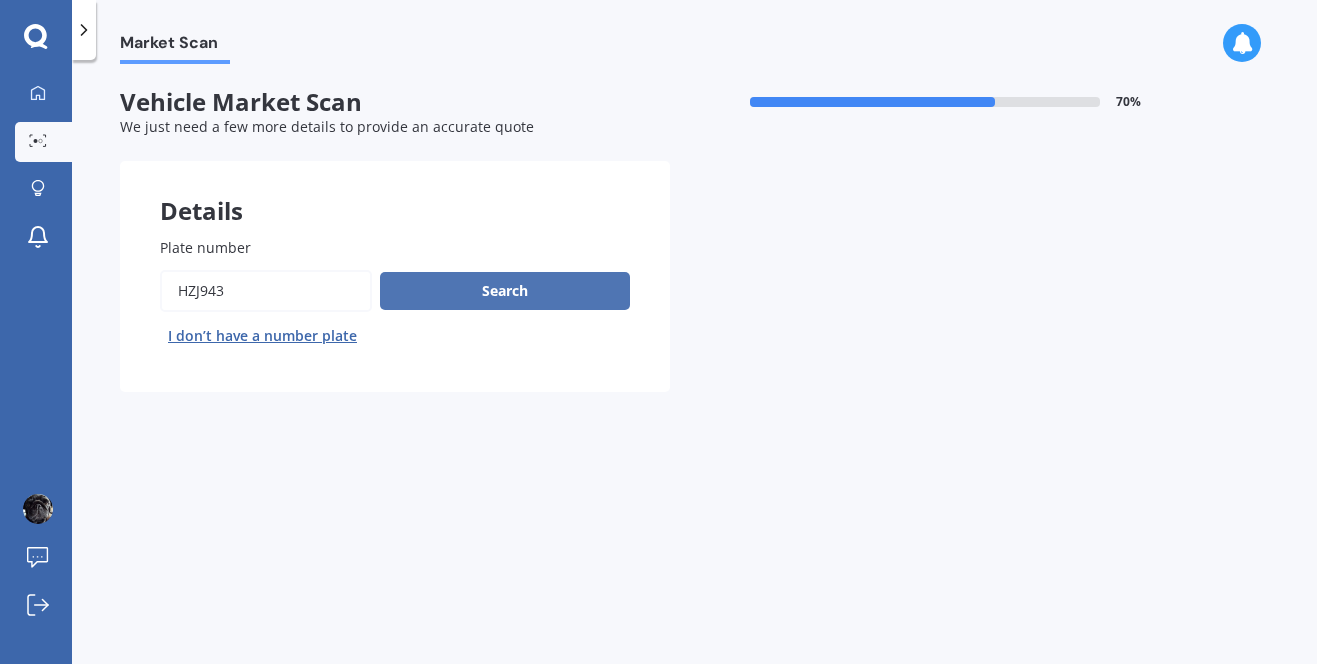 type on "HZJ943" 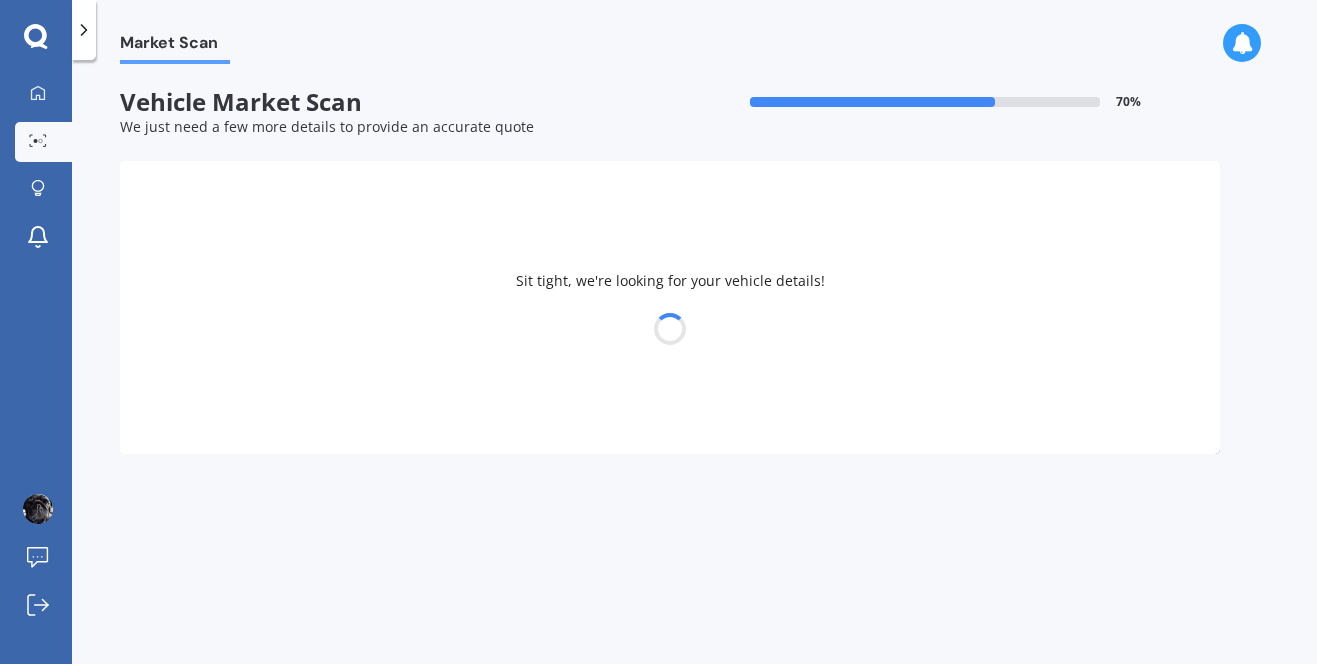 select on "SUZUKI" 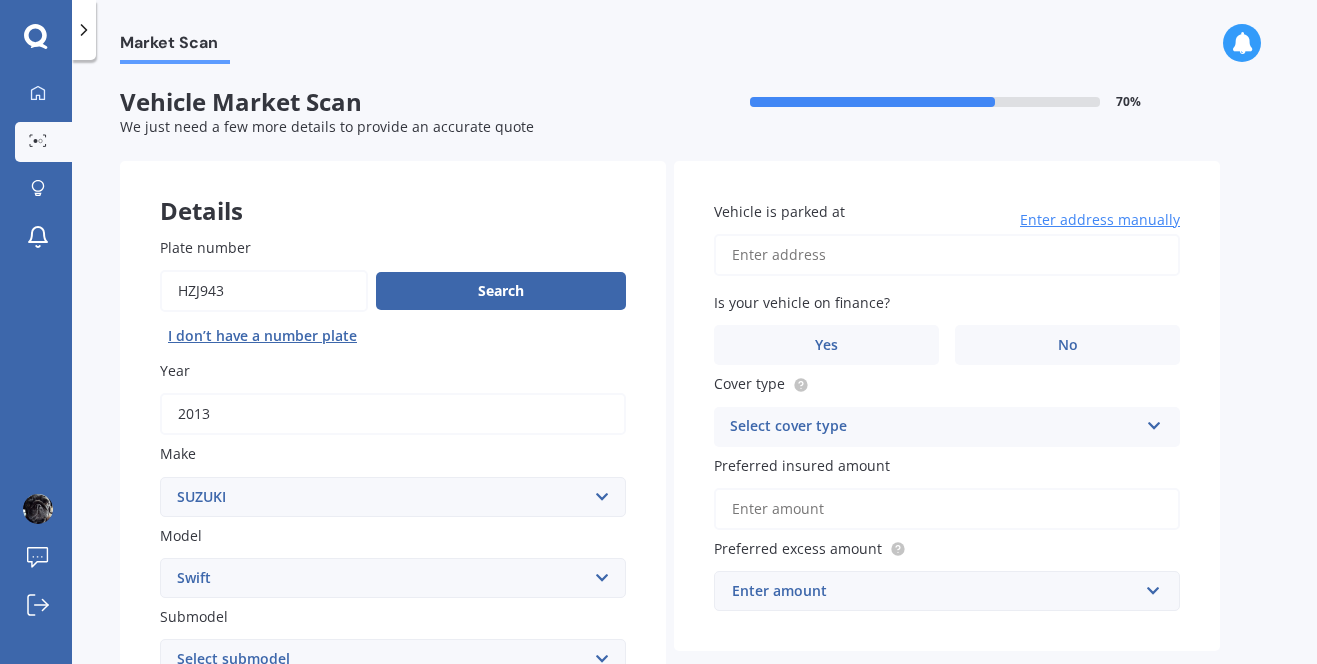 click on "Vehicle is parked at" at bounding box center (947, 255) 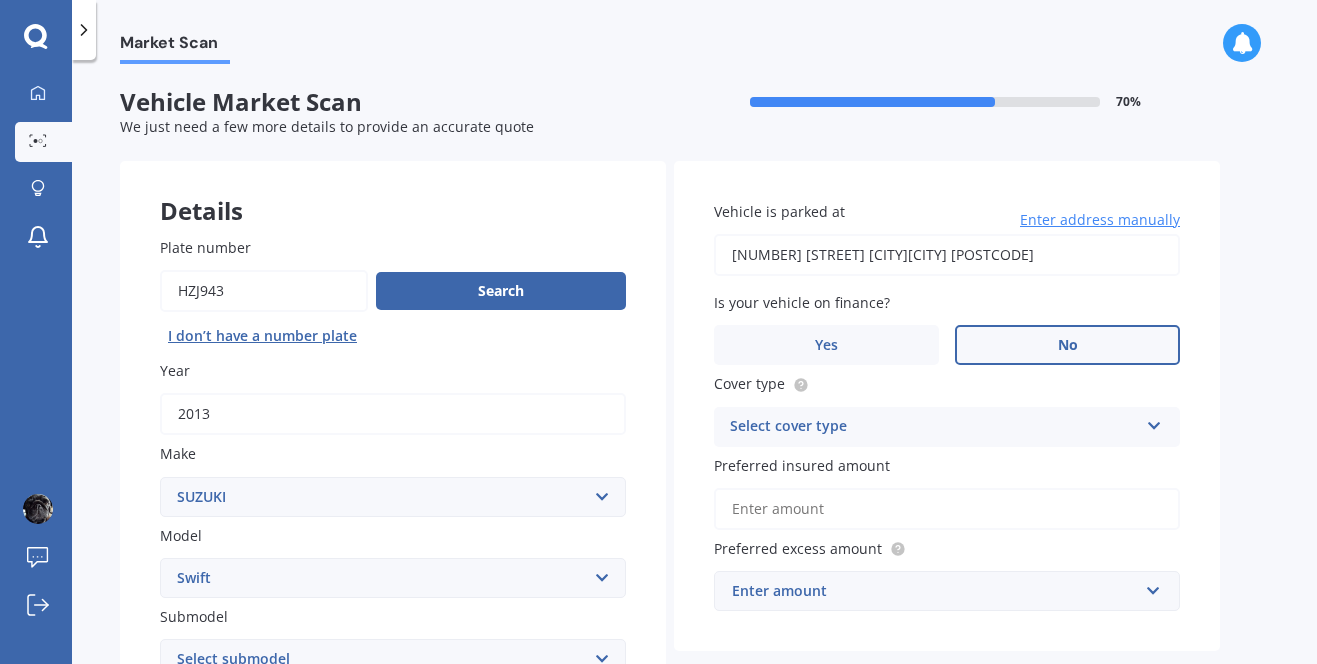 click on "No" at bounding box center [1067, 345] 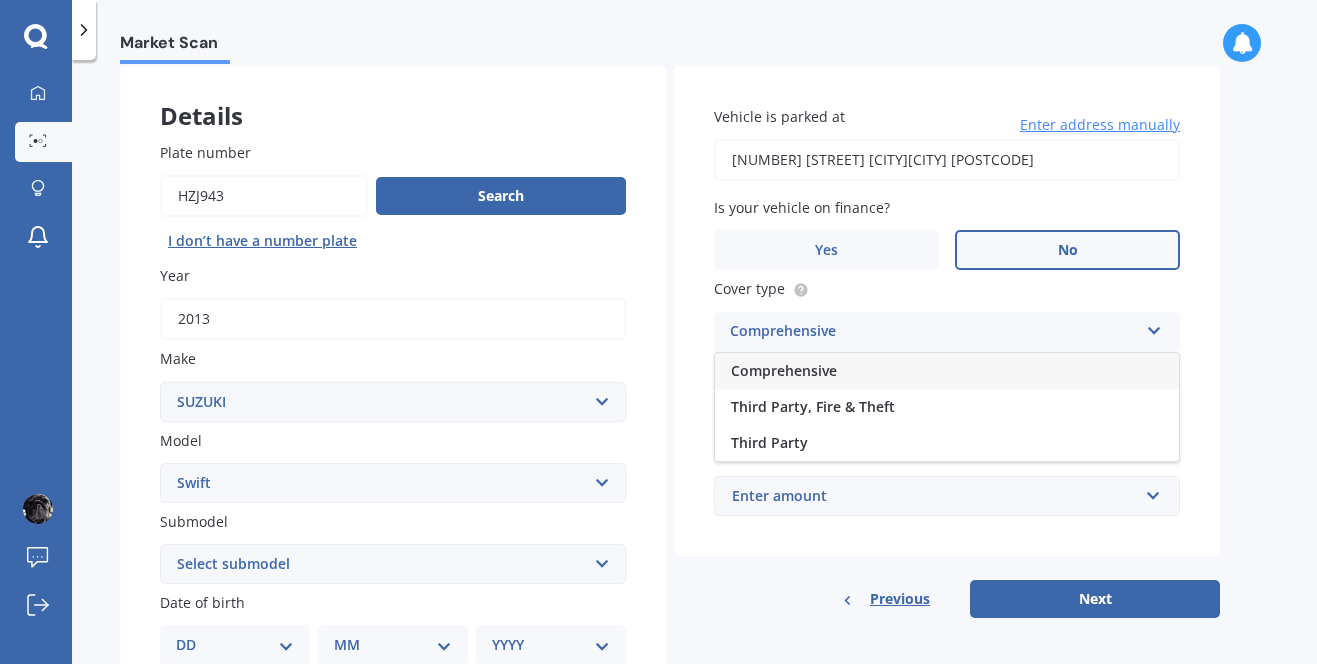 scroll, scrollTop: 96, scrollLeft: 0, axis: vertical 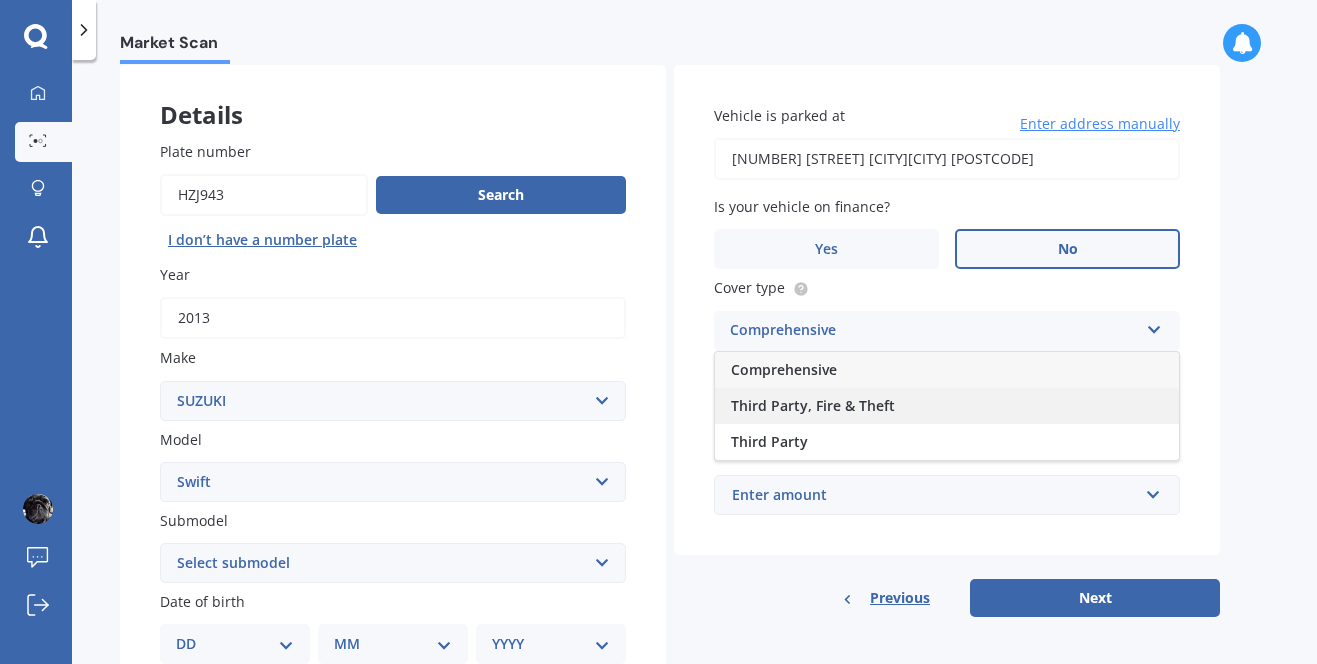click on "Third Party, Fire & Theft" at bounding box center [947, 406] 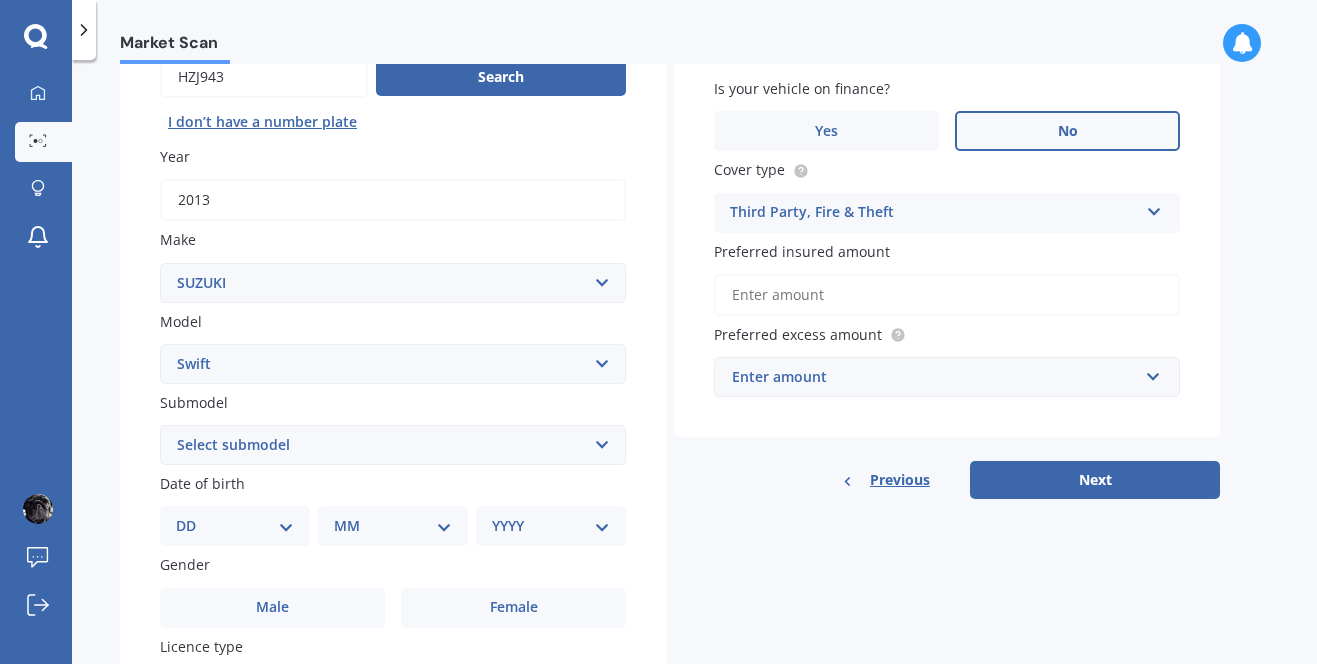 scroll, scrollTop: 225, scrollLeft: 0, axis: vertical 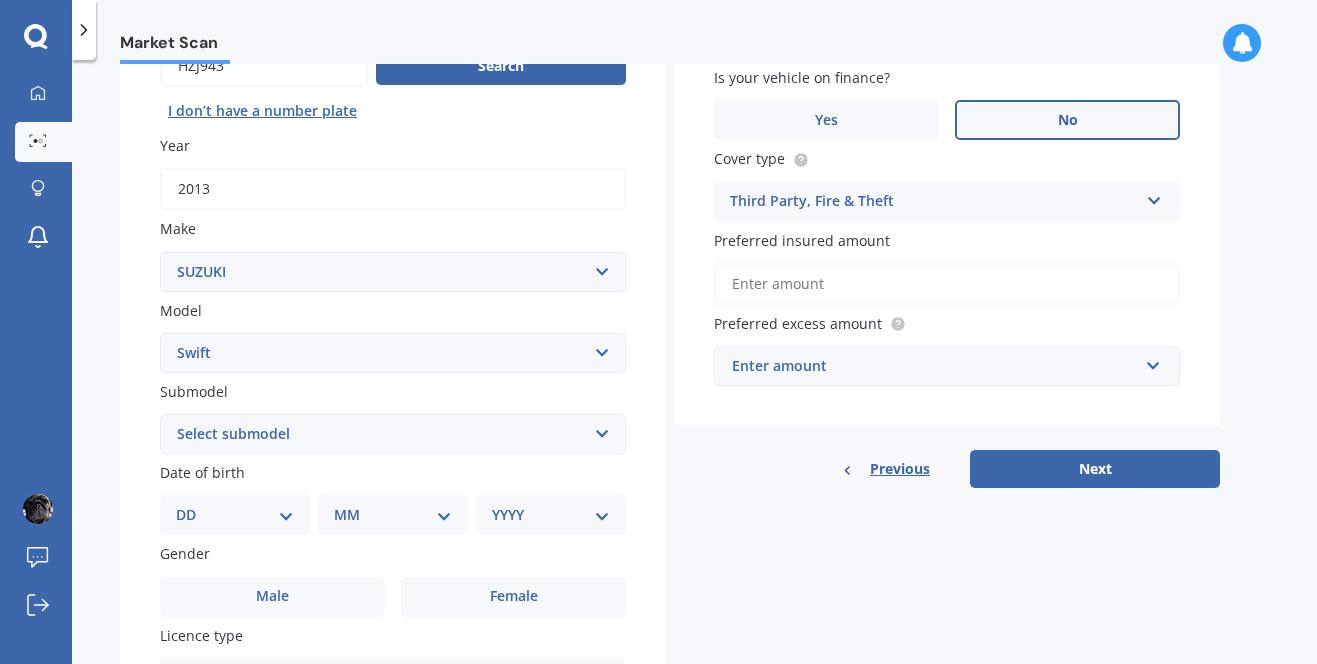 click on "Preferred insured amount" at bounding box center [947, 284] 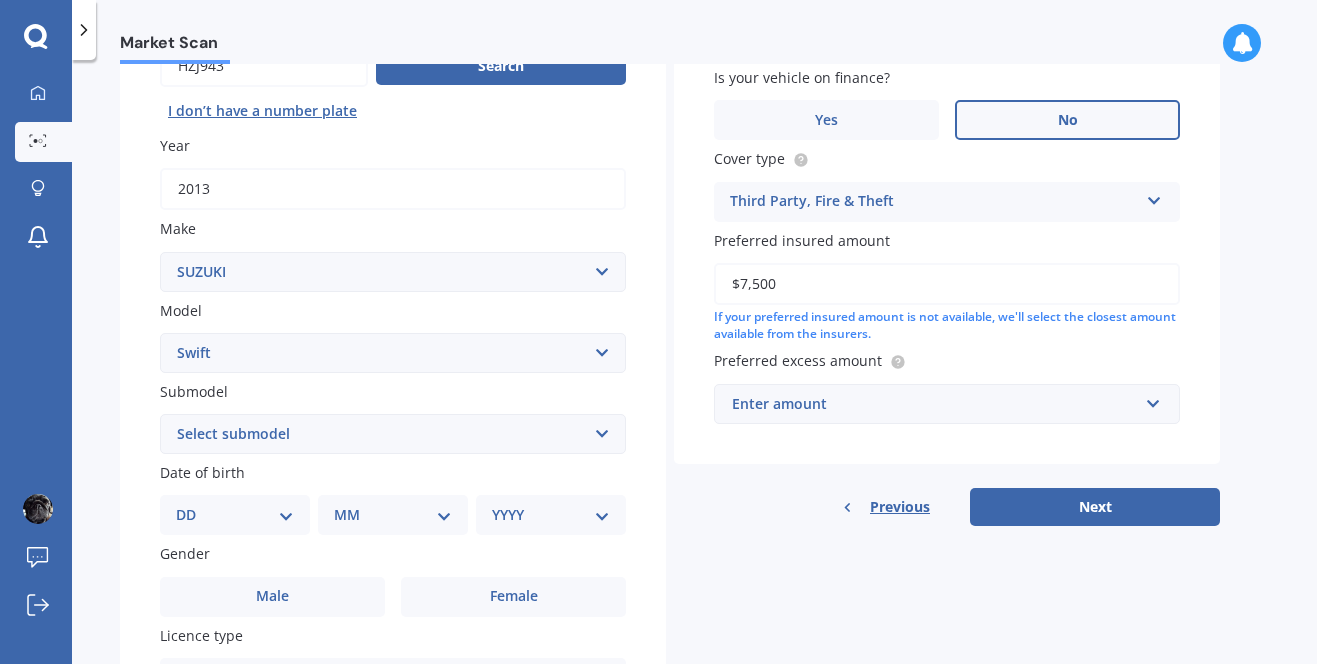 drag, startPoint x: 739, startPoint y: 286, endPoint x: 798, endPoint y: 292, distance: 59.3043 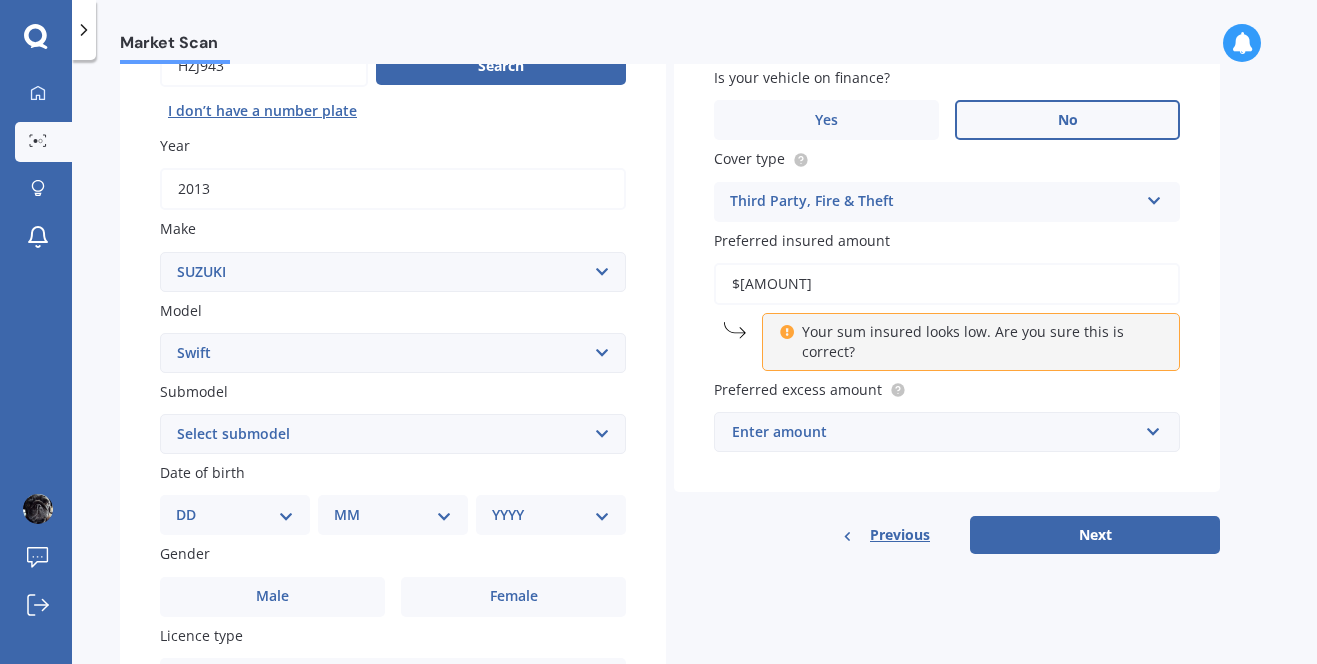 type on "$[AMOUNT]" 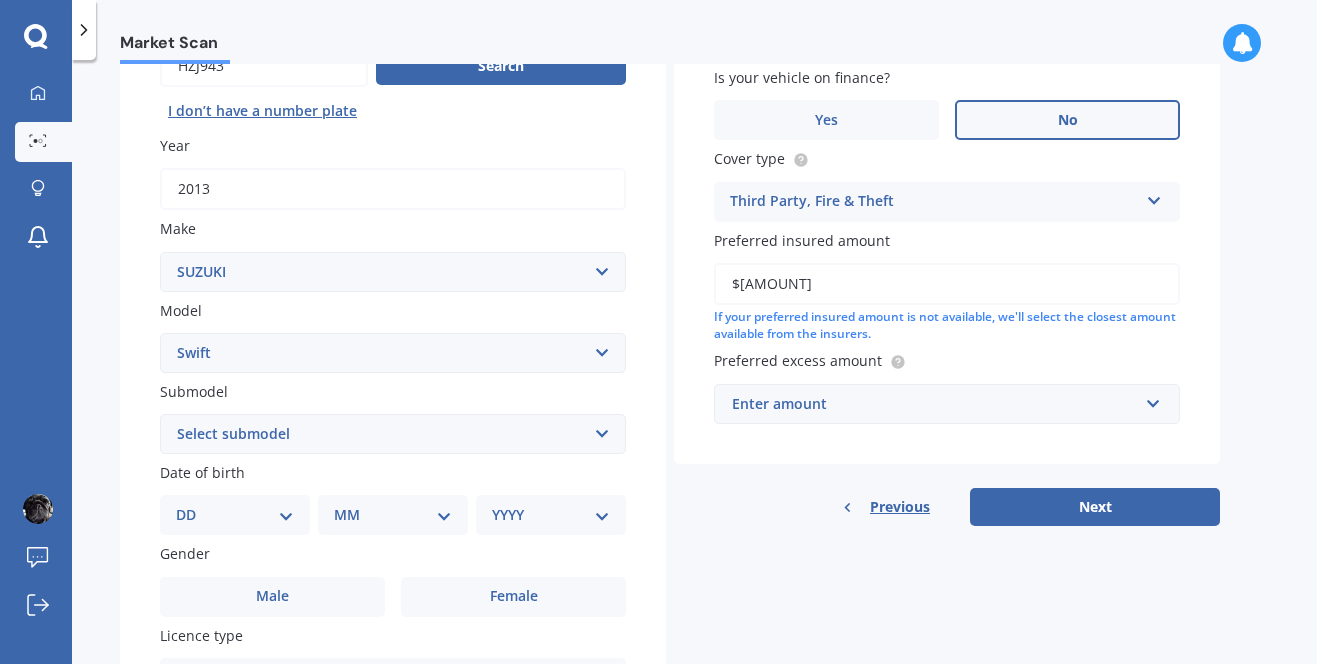 scroll, scrollTop: 226, scrollLeft: 0, axis: vertical 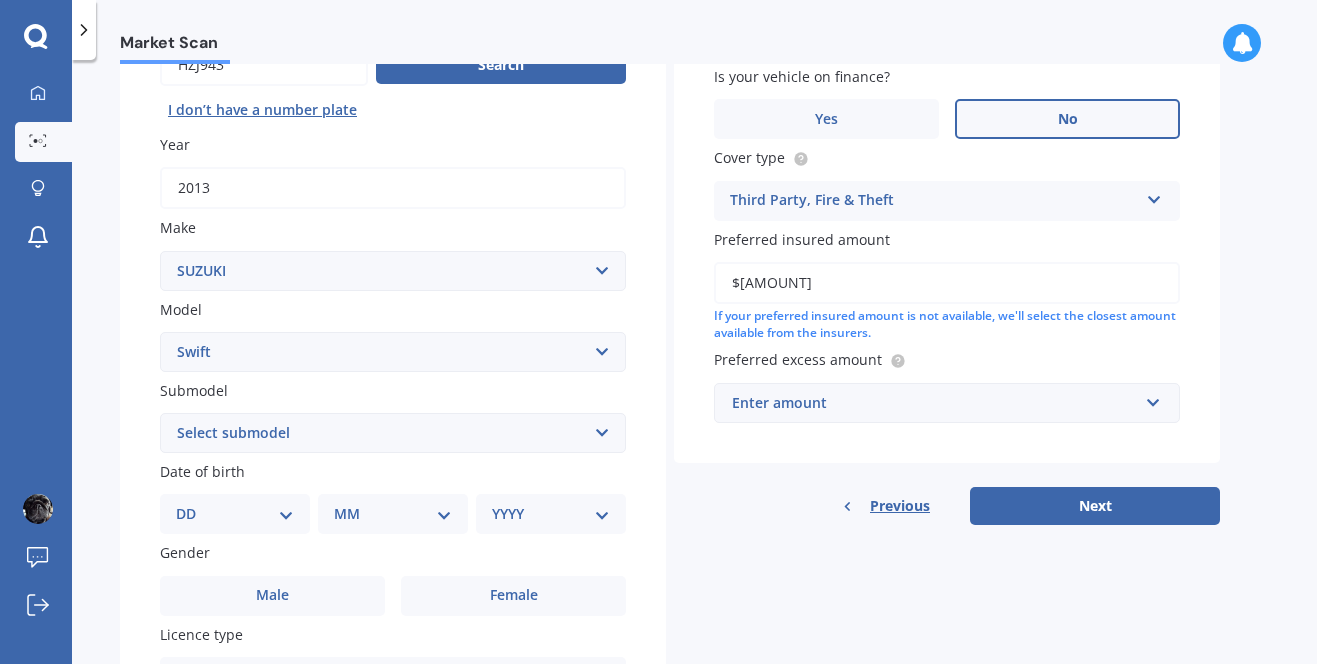 drag, startPoint x: 800, startPoint y: 287, endPoint x: 683, endPoint y: 287, distance: 117 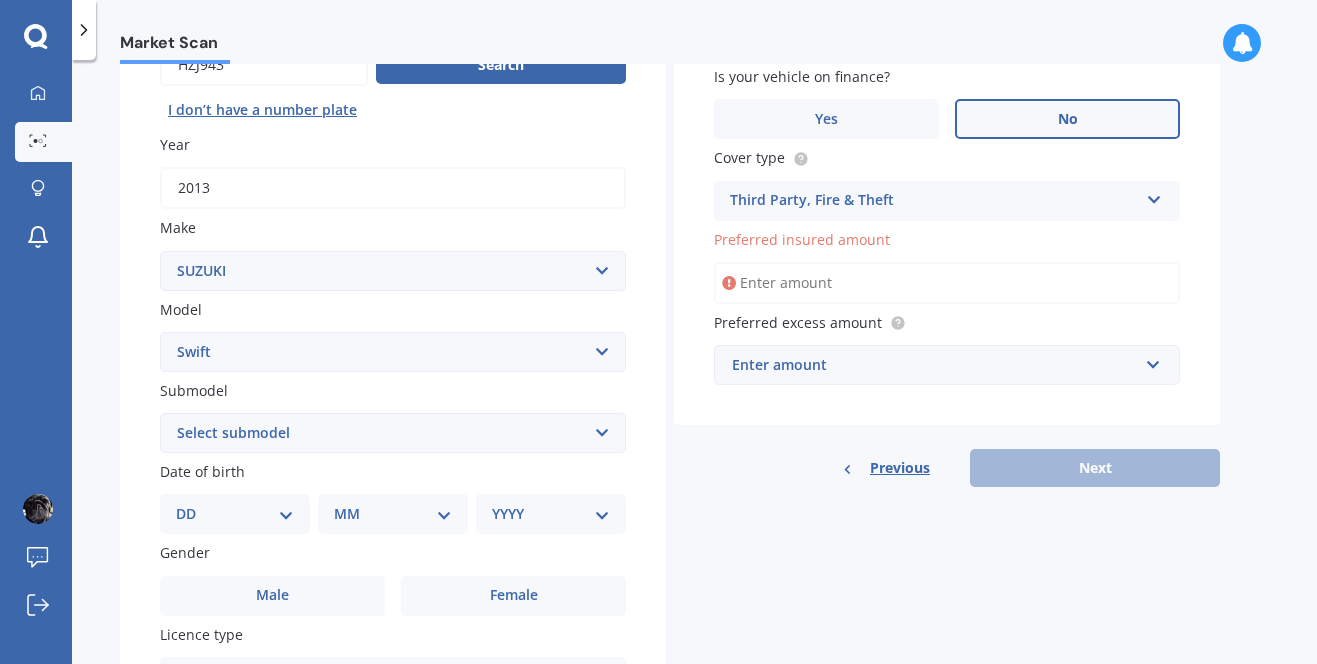 click on "Preferred insured amount" at bounding box center [943, 239] 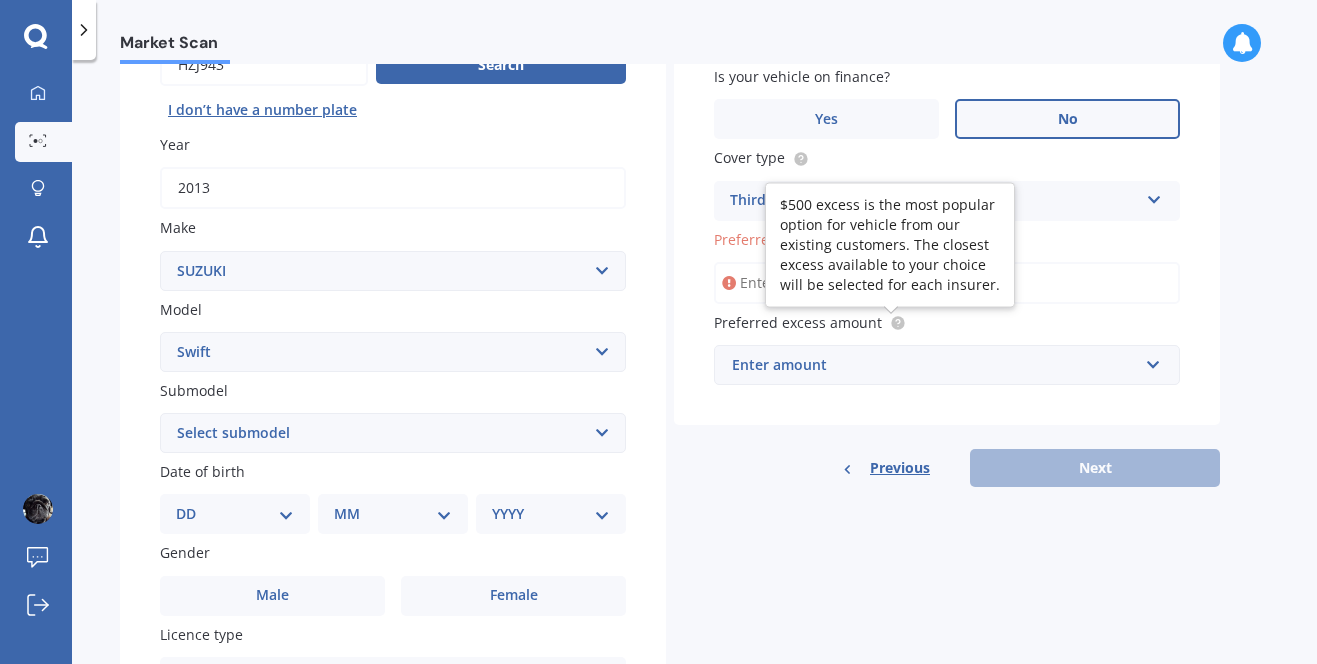 click 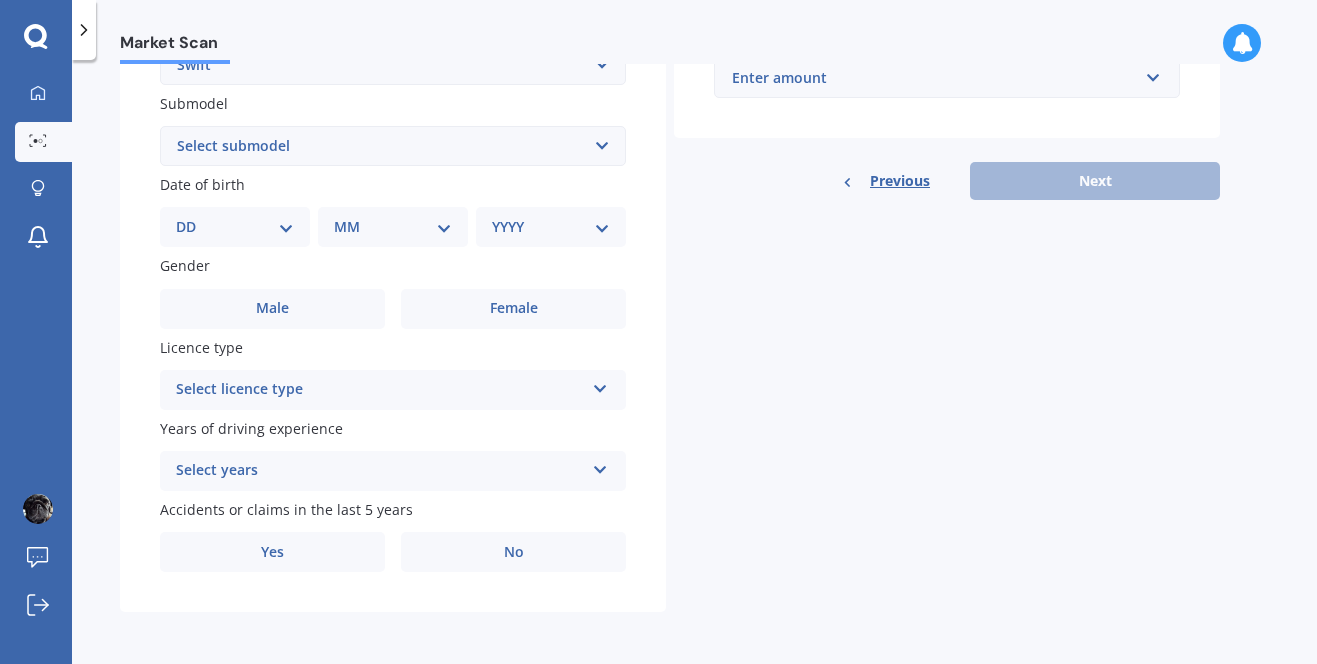 scroll, scrollTop: 517, scrollLeft: 0, axis: vertical 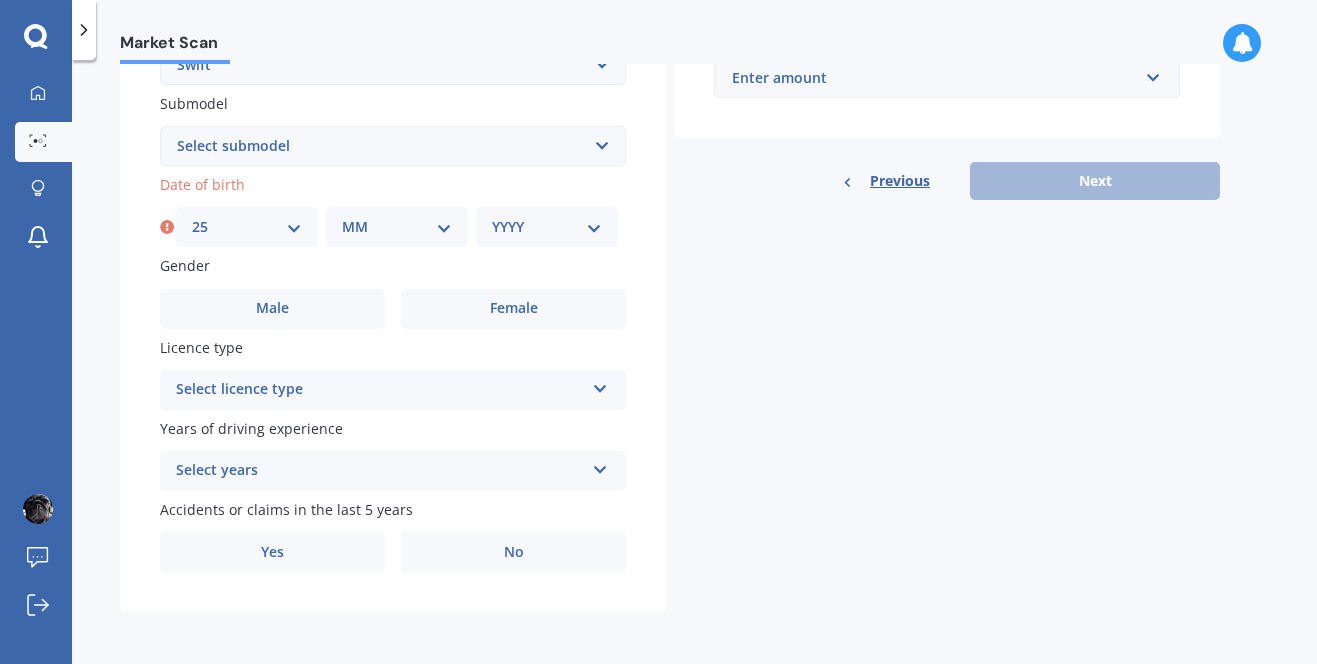 click on "MM 01 02 03 04 05 06 07 08 09 10 11 12" at bounding box center (397, 227) 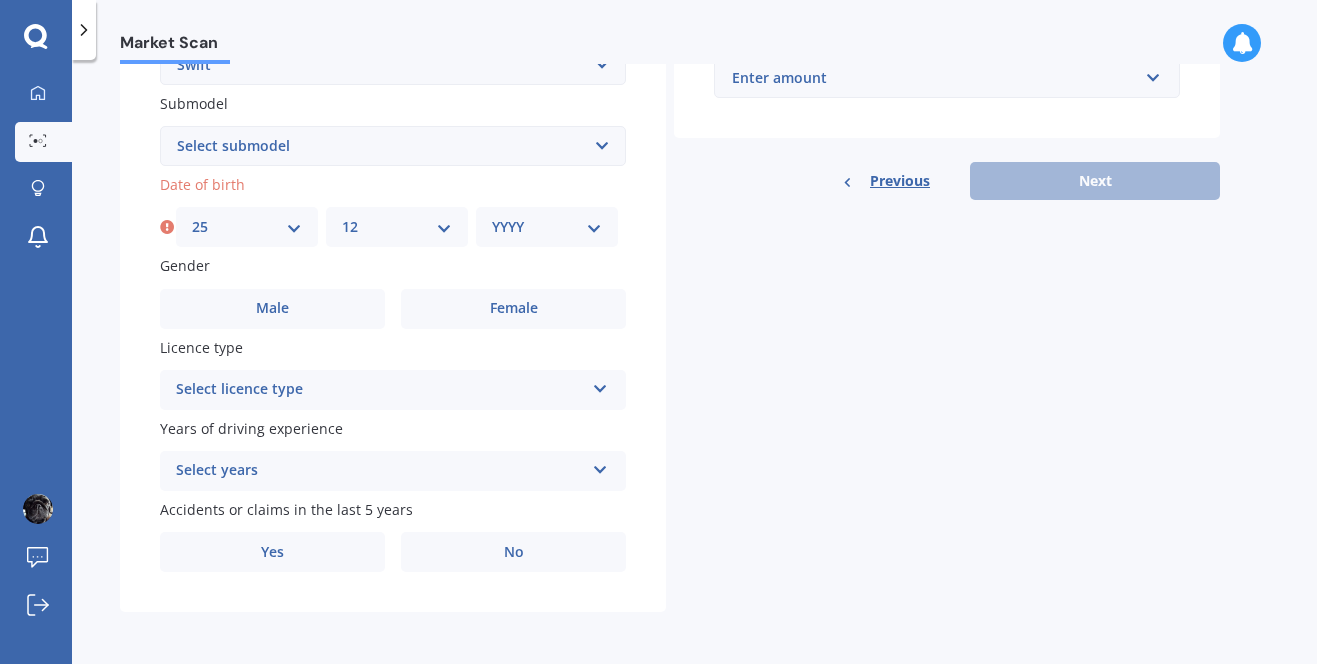 click on "YYYY 2025 2024 2023 2022 2021 2020 2019 2018 2017 2016 2015 2014 2013 2012 2011 2010 2009 2008 2007 2006 2005 2004 2003 2002 2001 2000 1999 1998 1997 1996 1995 1994 1993 1992 1991 1990 1989 1988 1987 1986 1985 1984 1983 1982 1981 1980 1979 1978 1977 1976 1975 1974 1973 1972 1971 1970 1969 1968 1967 1966 1965 1964 1963 1962 1961 1960 1959 1958 1957 1956 1955 1954 1953 1952 1951 1950 1949 1948 1947 1946 1945 1944 1943 1942 1941 1940 1939 1938 1937 1936 1935 1934 1933 1932 1931 1930 1929 1928 1927 1926" at bounding box center [547, 227] 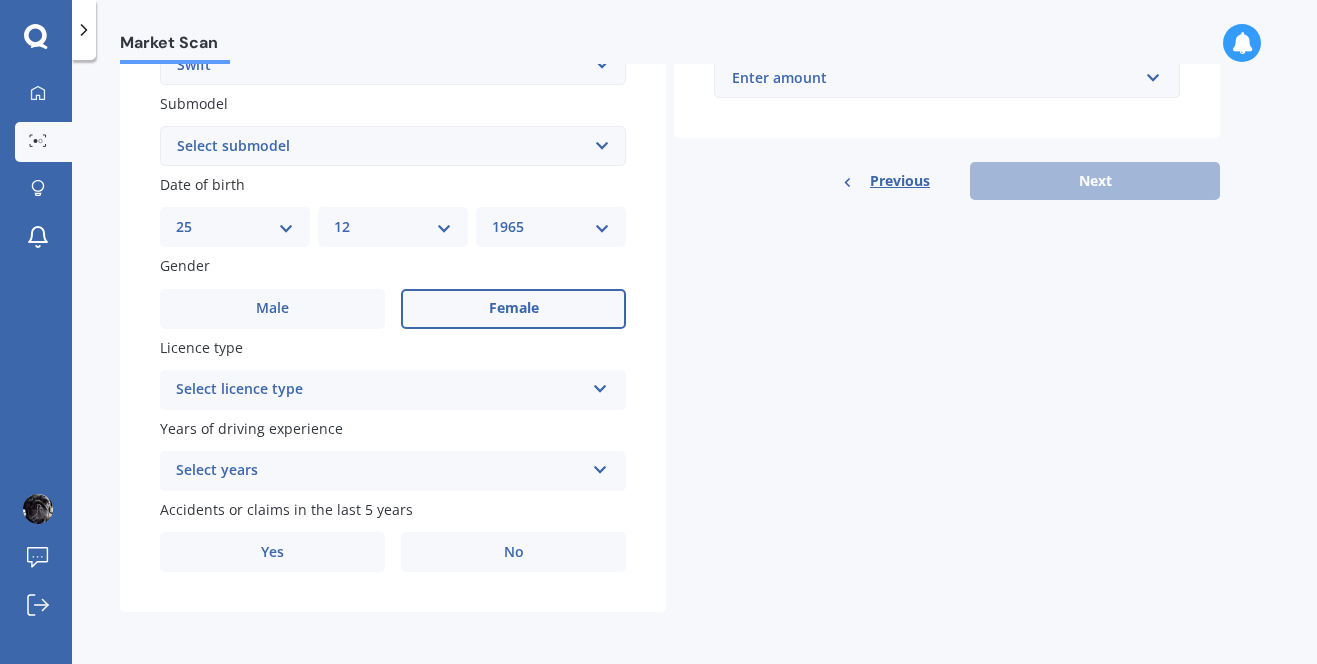 click on "Female" at bounding box center (514, 308) 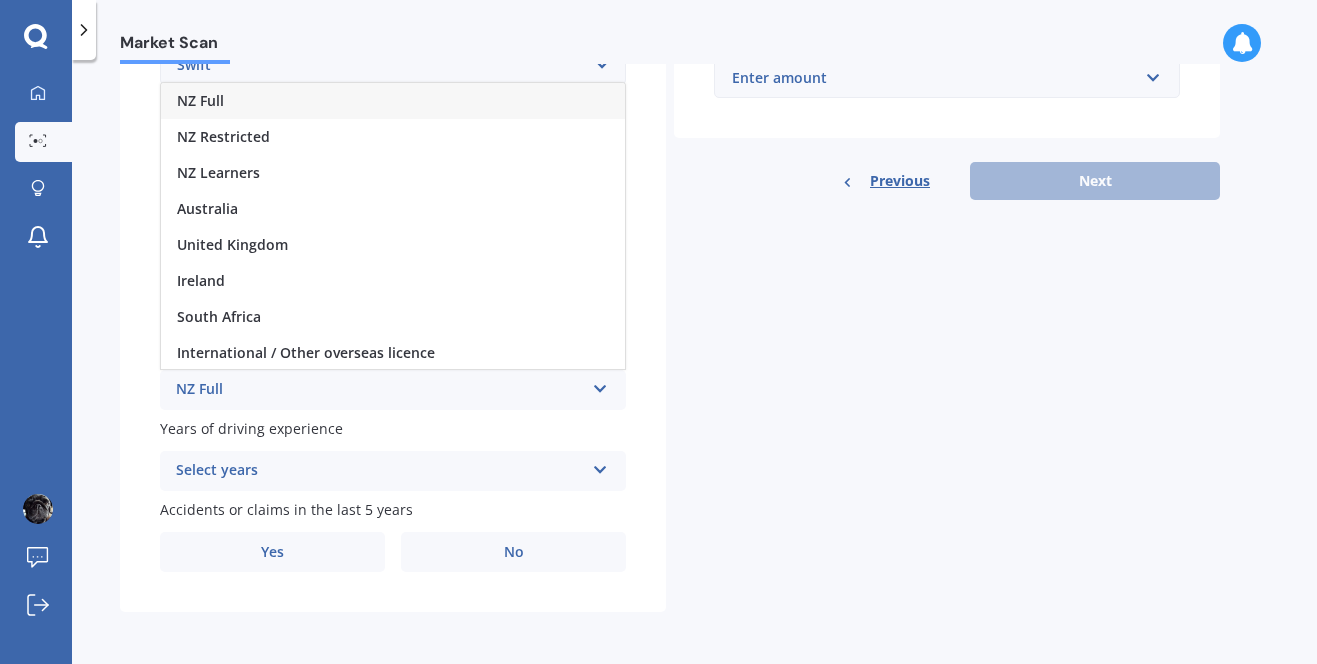 click on "NZ Full" at bounding box center (200, 100) 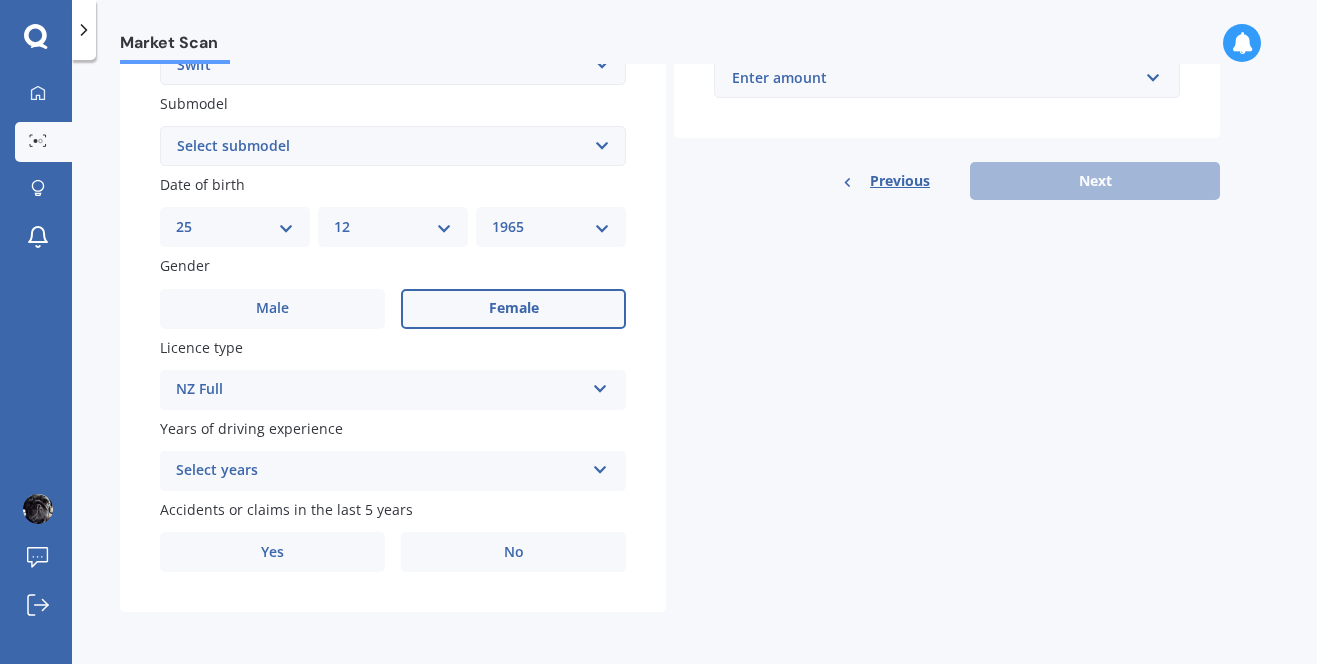 click at bounding box center (600, 466) 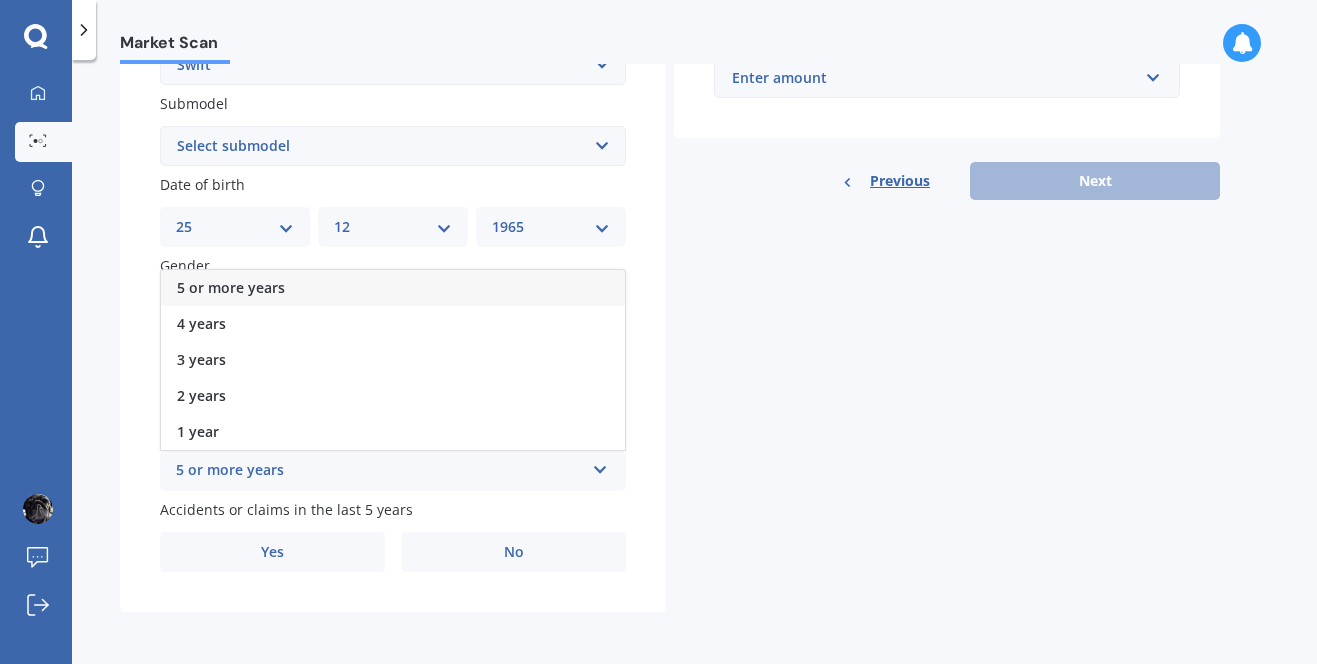 click on "5 or more years" at bounding box center (231, 287) 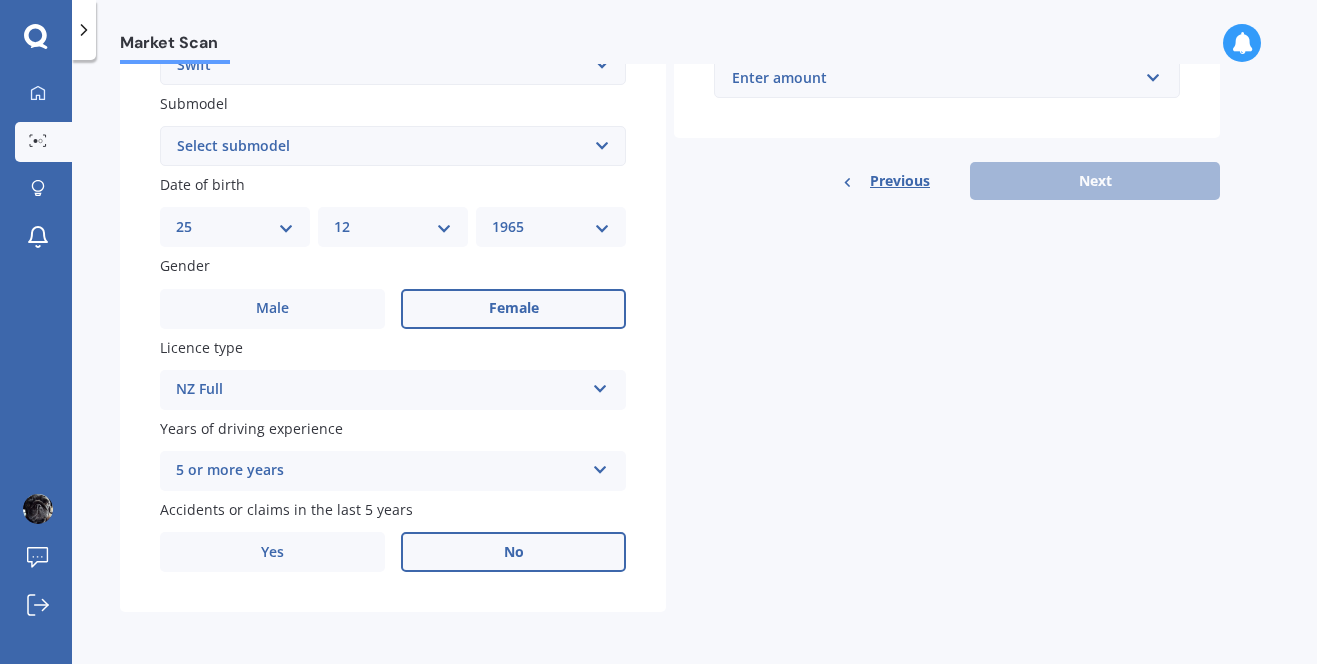 click on "No" at bounding box center (514, 552) 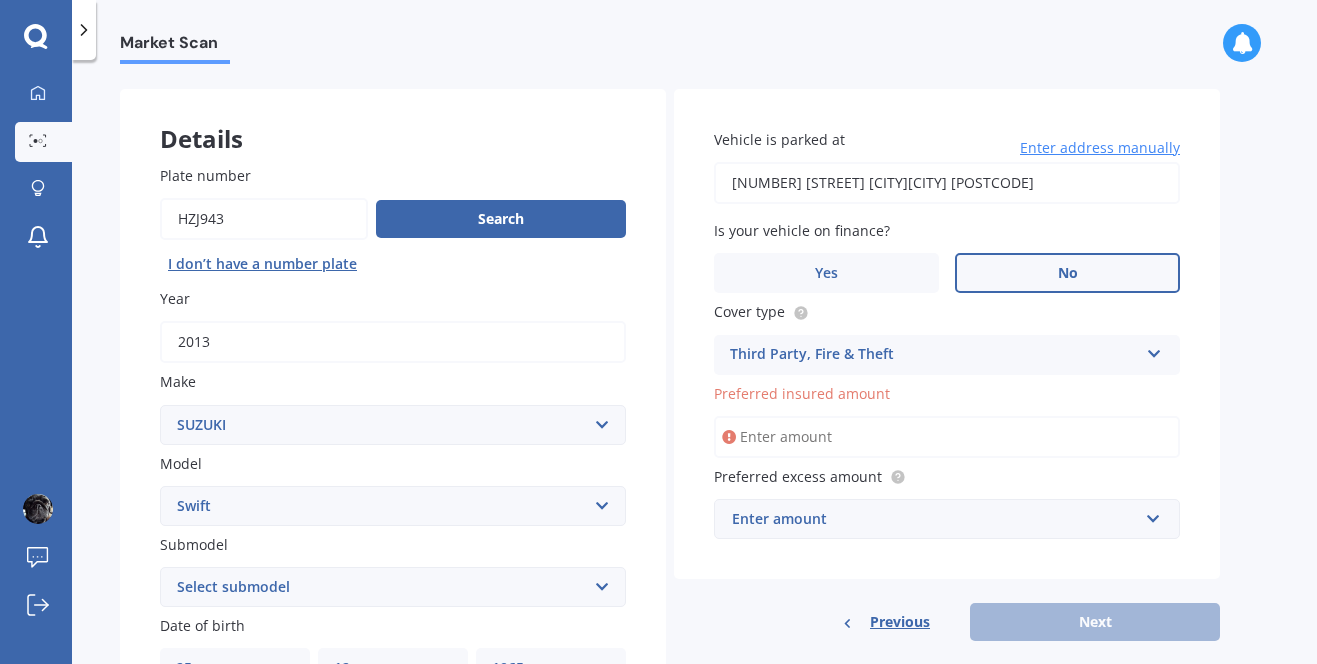 scroll, scrollTop: 86, scrollLeft: 0, axis: vertical 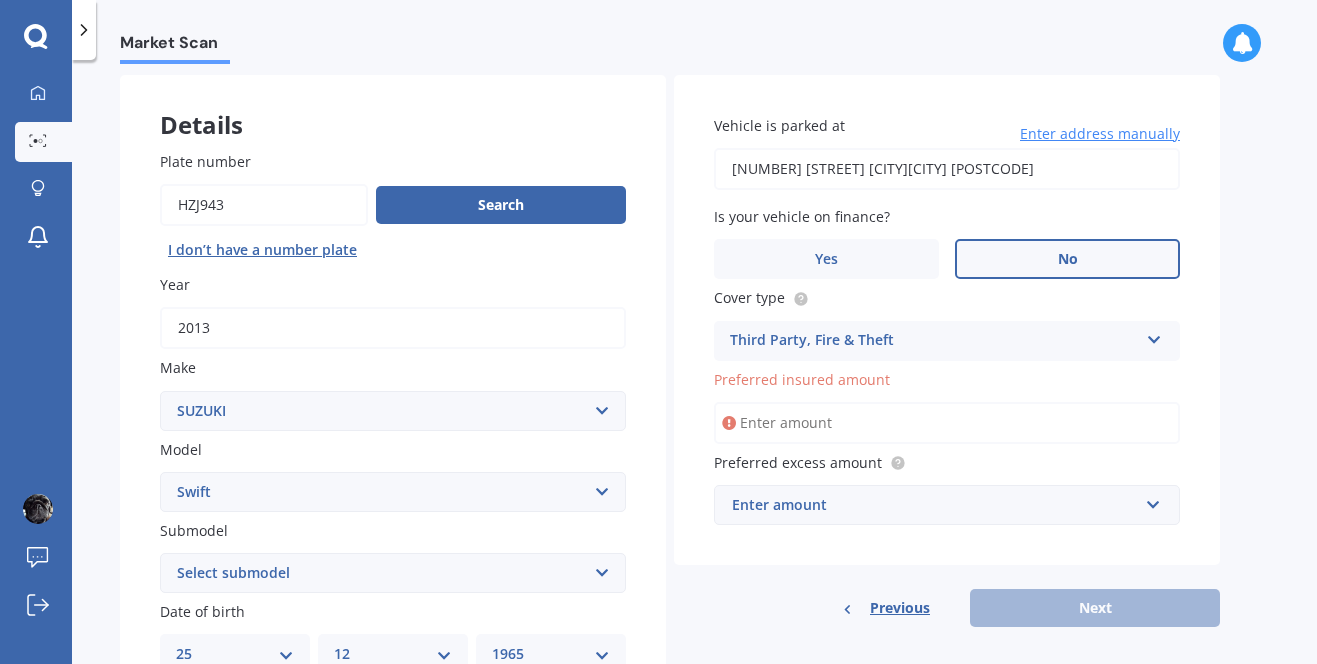 click on "Preferred insured amount" at bounding box center [947, 423] 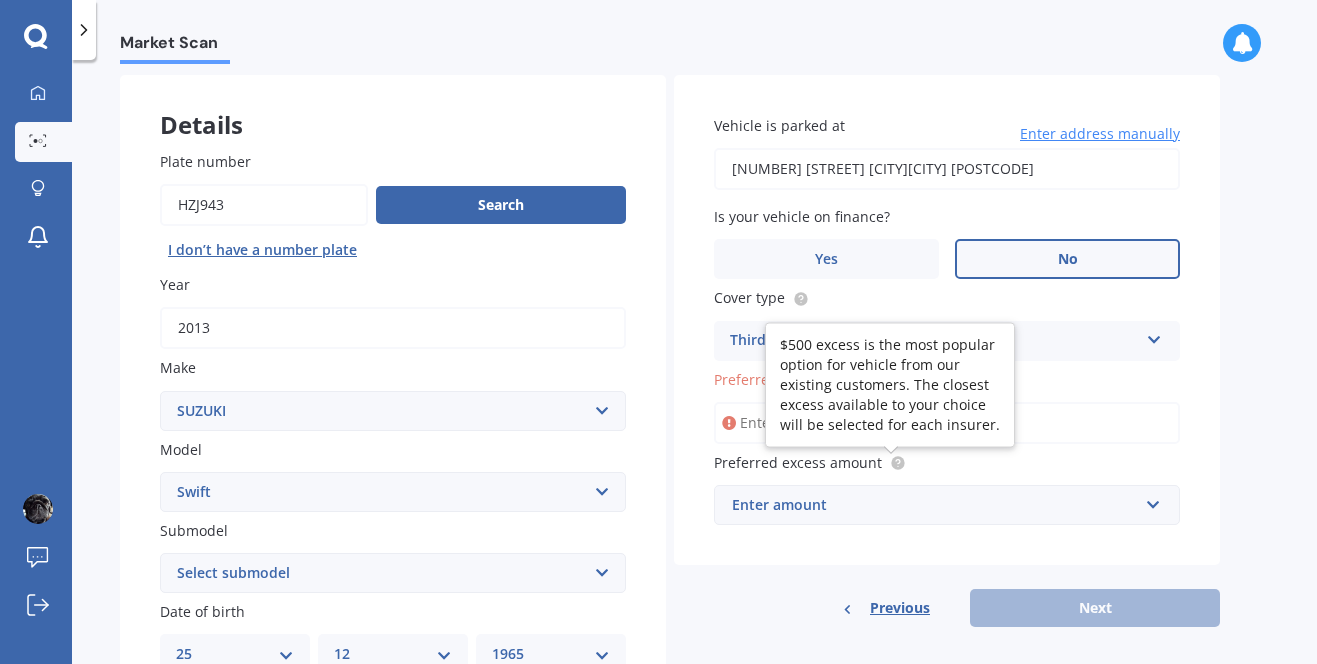 click 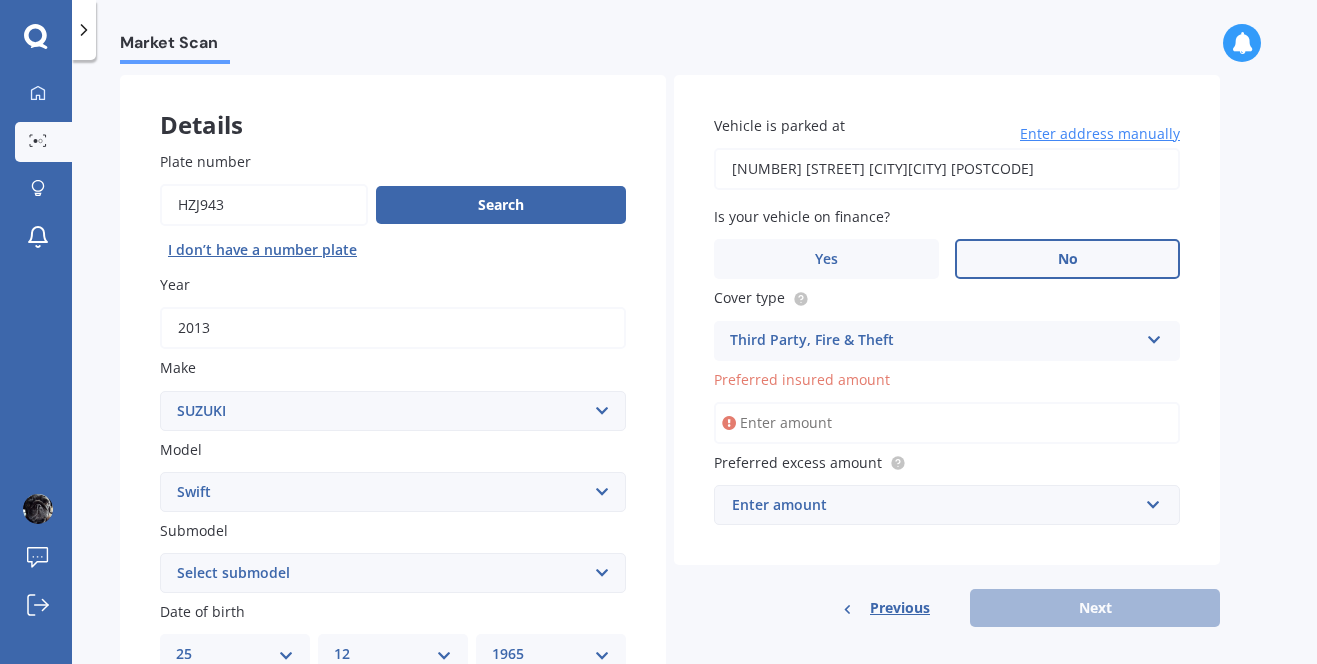 click on "Preferred insured amount" at bounding box center [947, 423] 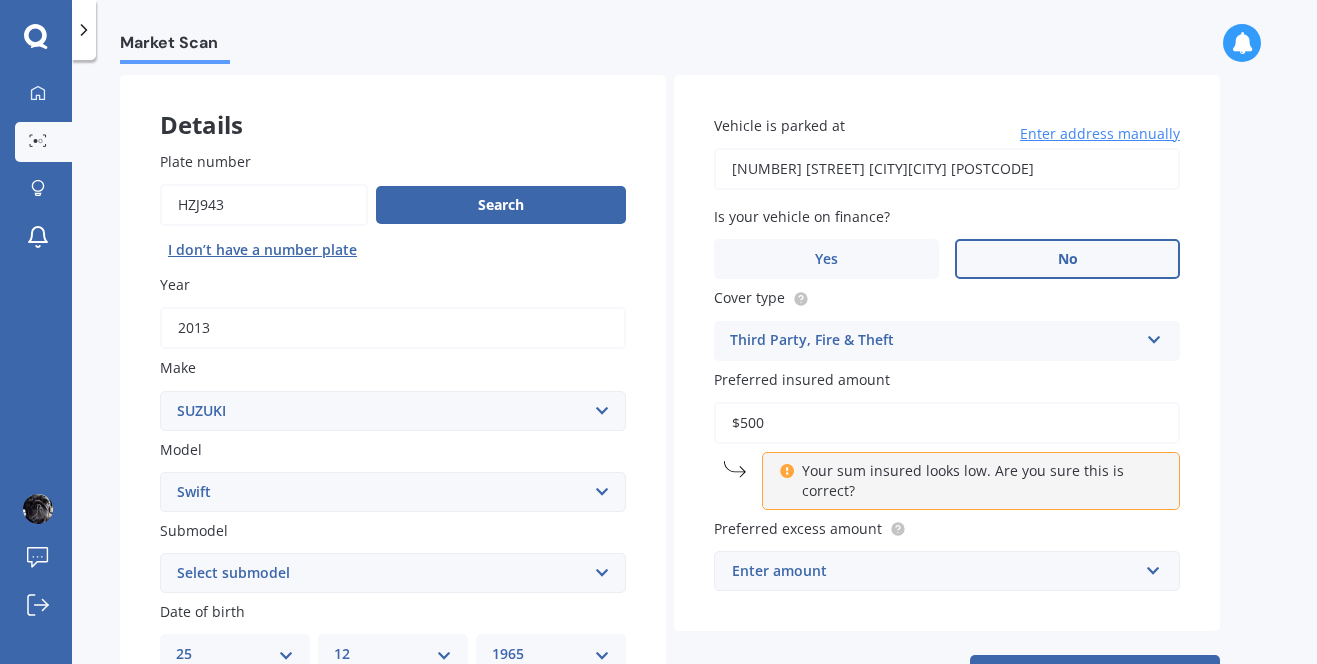 drag, startPoint x: 772, startPoint y: 418, endPoint x: 715, endPoint y: 409, distance: 57.706154 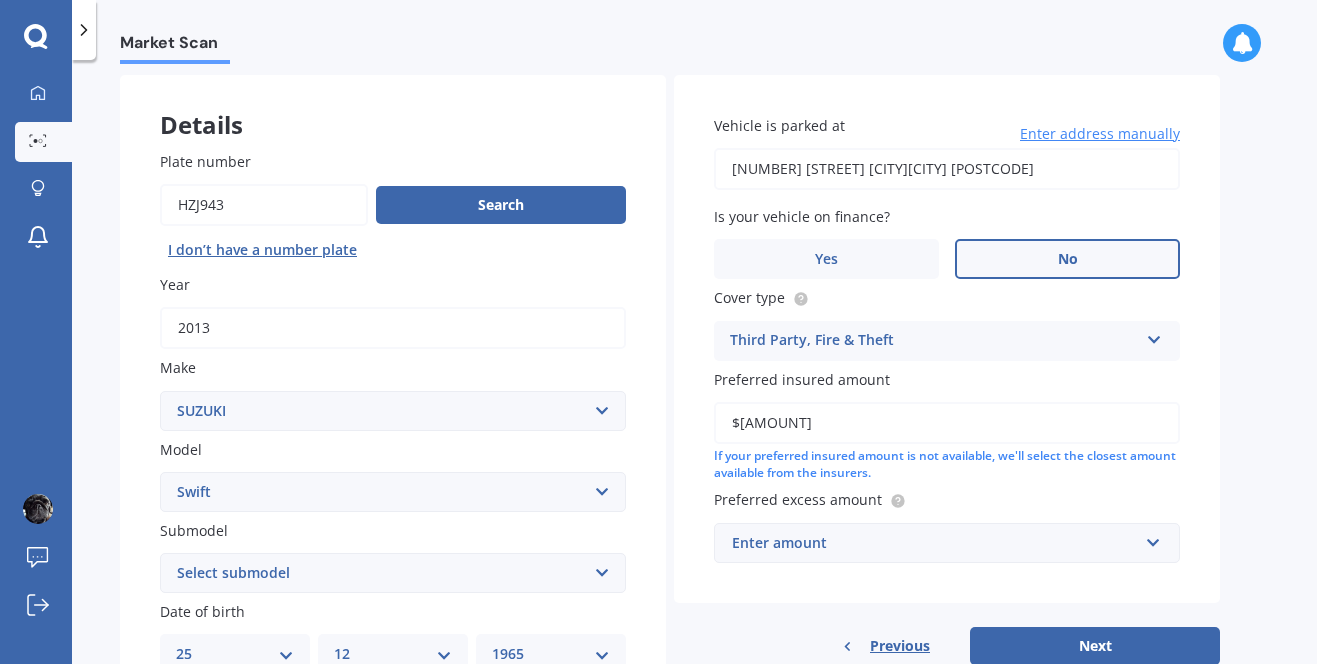 type on "$[AMOUNT]" 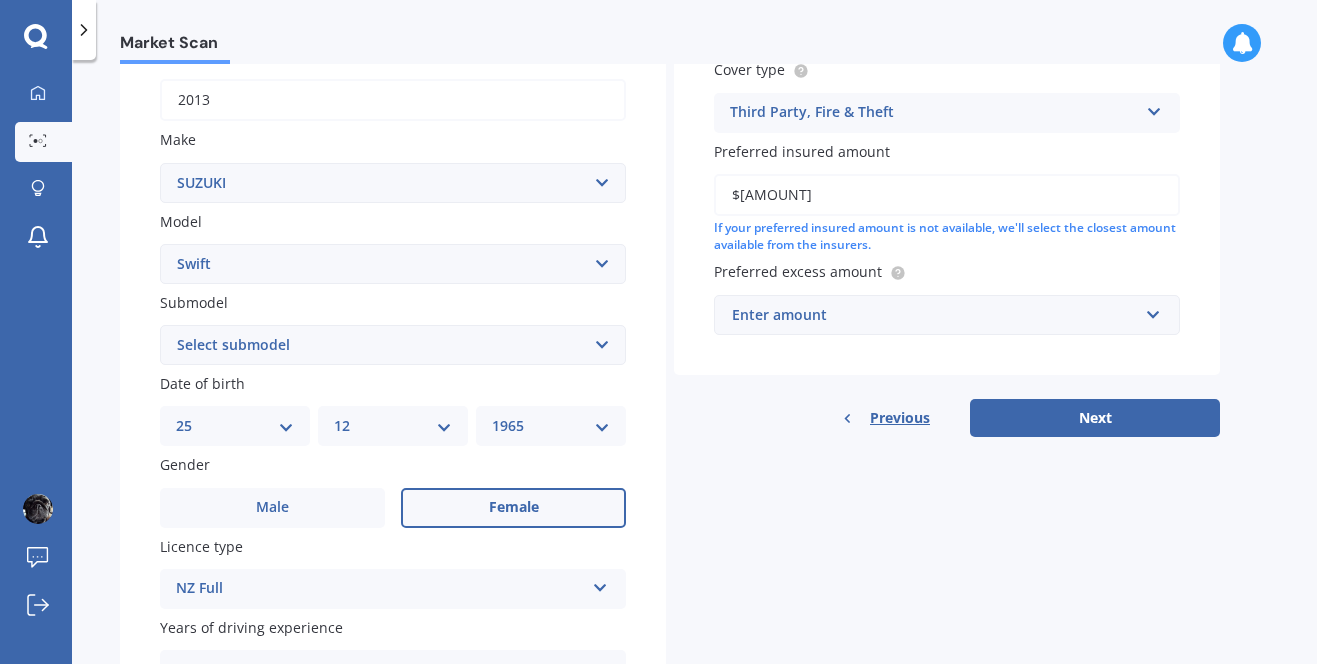 scroll, scrollTop: 316, scrollLeft: 0, axis: vertical 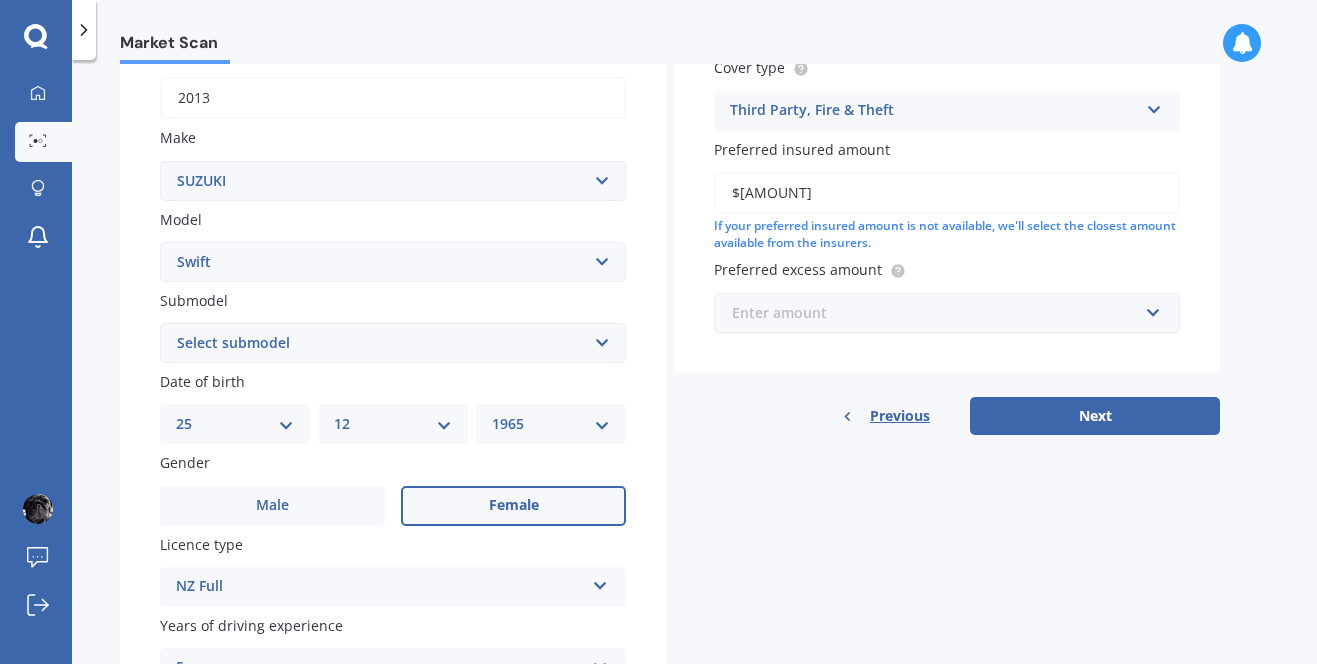 click at bounding box center [940, 313] 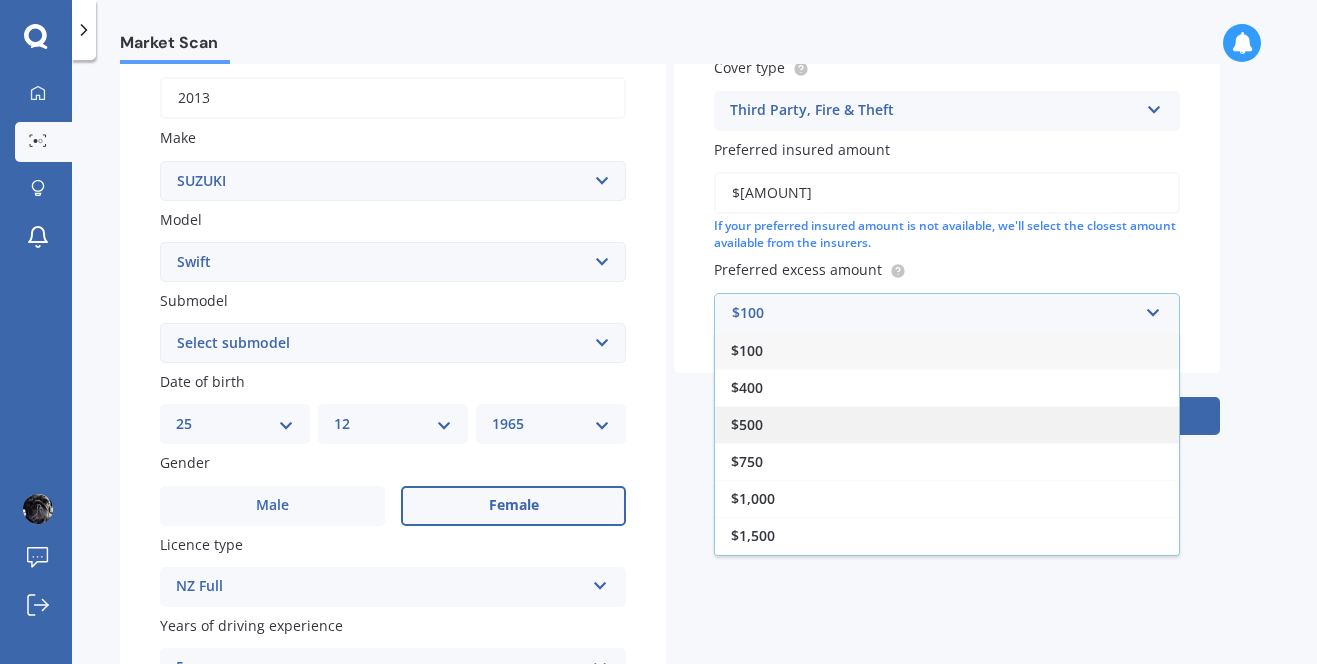 click on "$500" at bounding box center [947, 424] 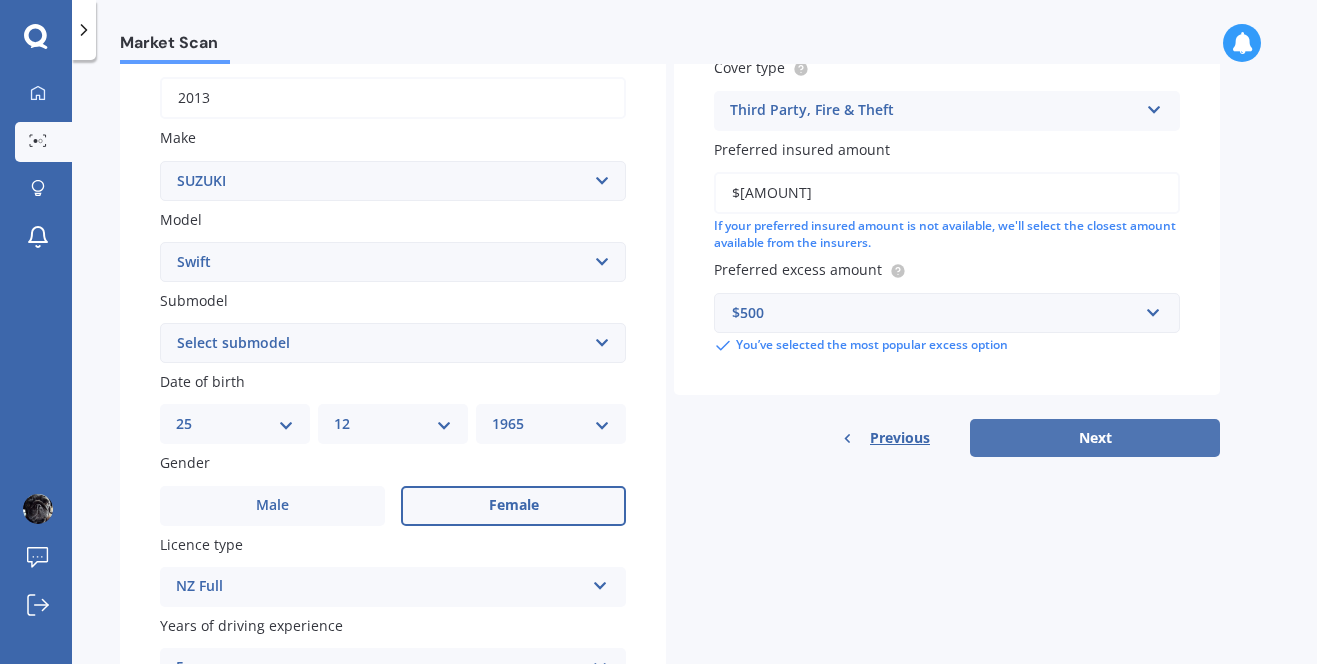 click on "Next" at bounding box center (1095, 438) 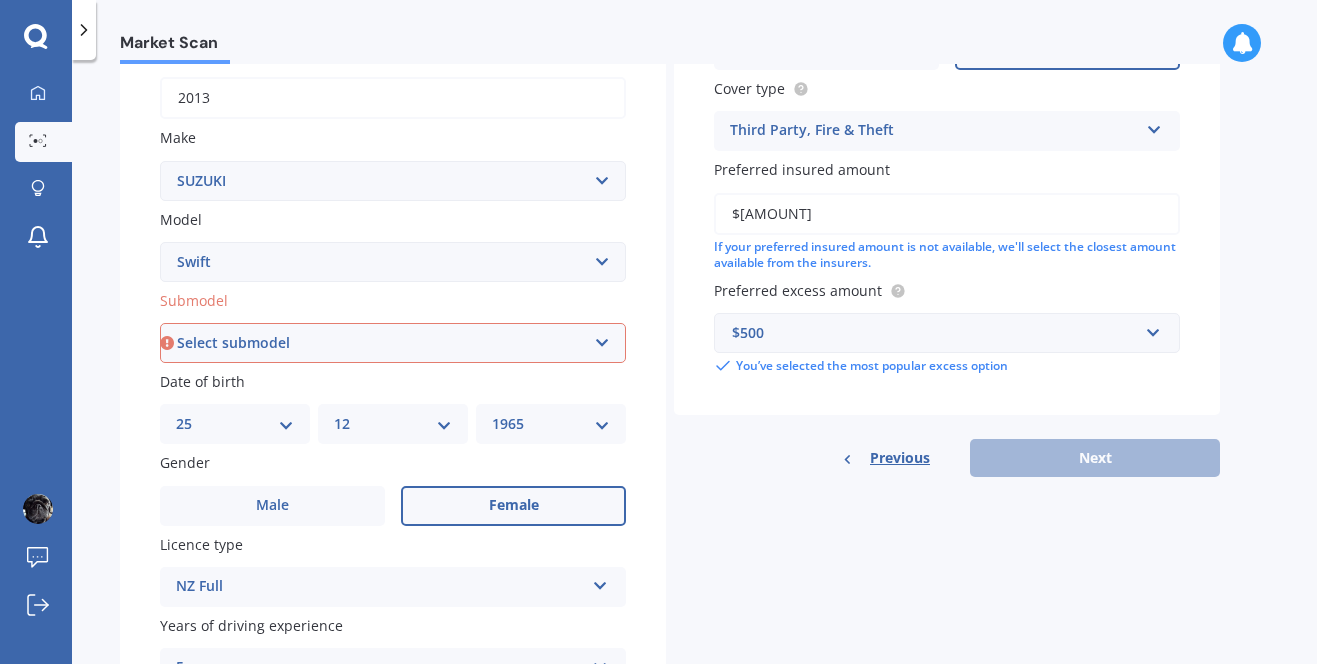 click on "Select submodel (All other) Cino Diesel Turbo GA GL GLX GO GP GS GTI LTD RS Hybrid RS non turbo RS turbo RSX SE Sport 1.6 Sport turbo" at bounding box center (393, 343) 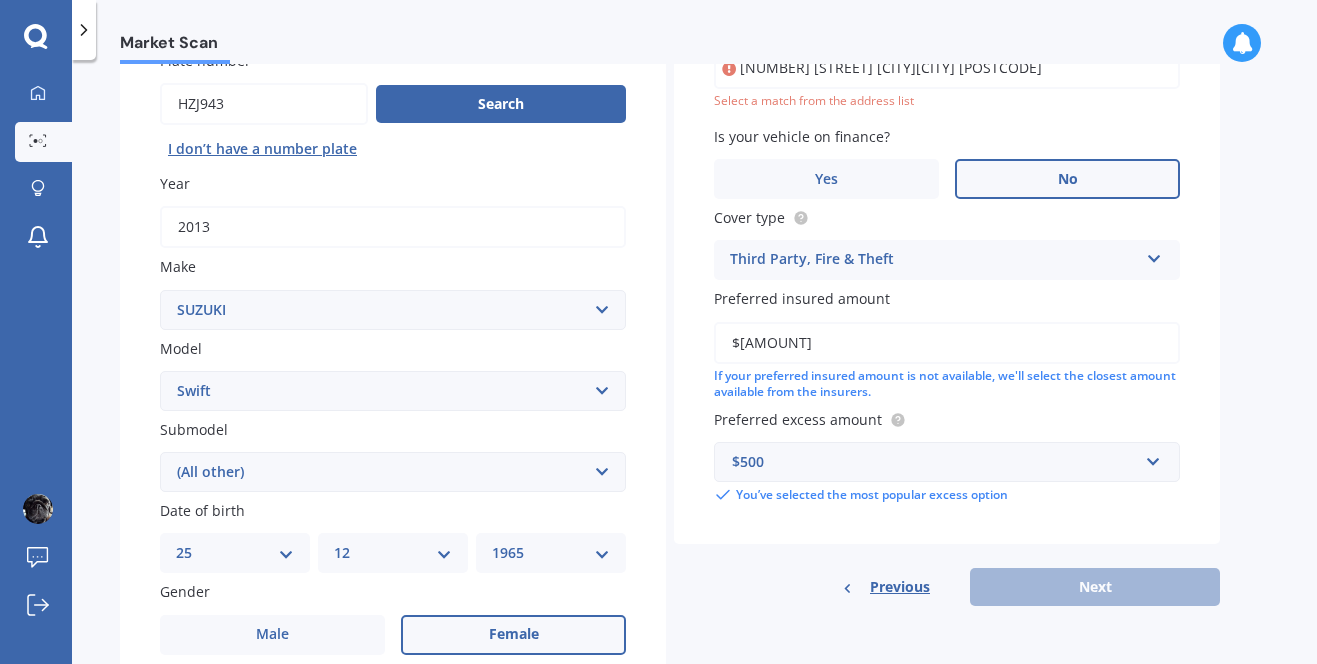 scroll, scrollTop: 137, scrollLeft: 0, axis: vertical 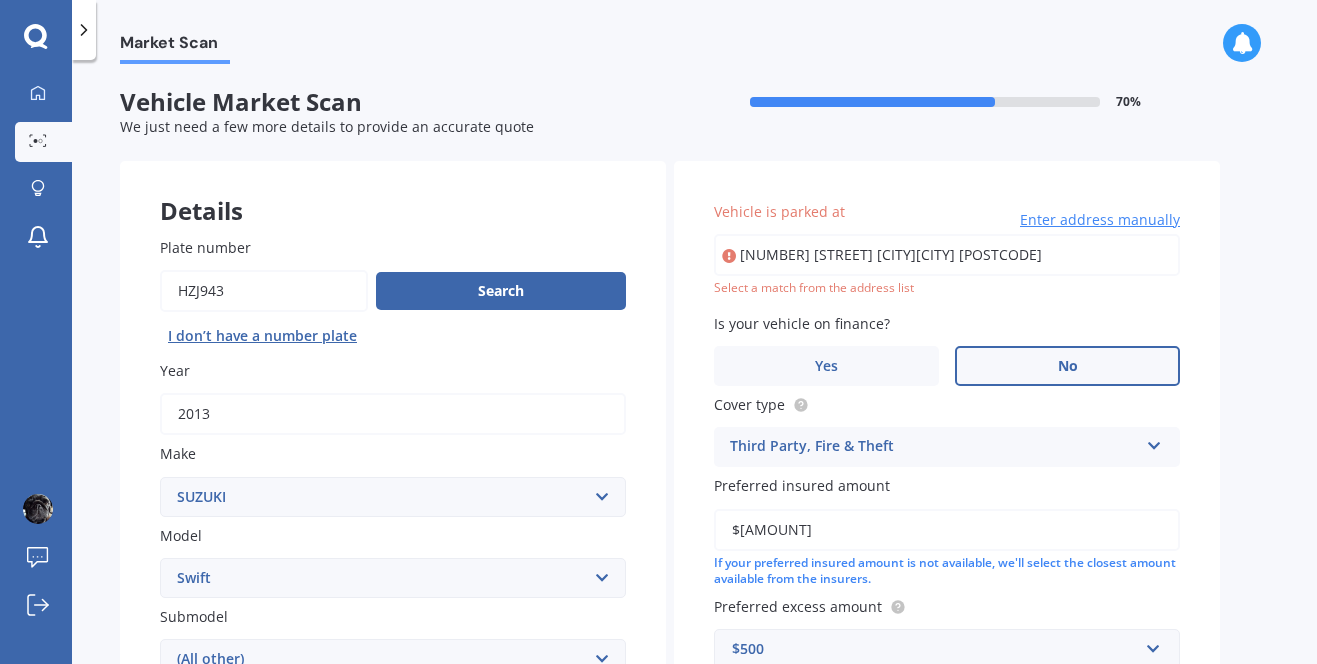 drag, startPoint x: 858, startPoint y: 251, endPoint x: 1122, endPoint y: 263, distance: 264.27258 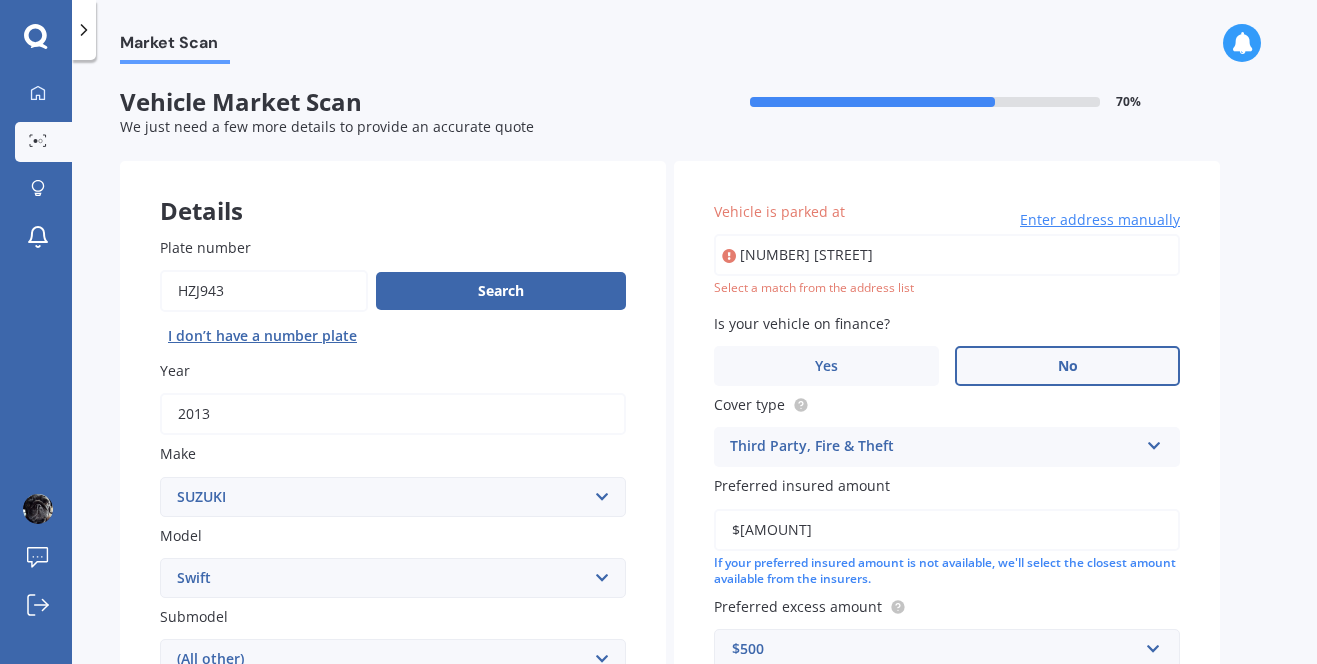 click on "Vehicle is parked at [NUMBER] [STREET] Enter address manually Select a match from the address list Is your vehicle on finance? Yes No Cover type Third Party, Fire & Theft Comprehensive Third Party, Fire & Theft Third Party Preferred insured amount $[AMOUNT] If your preferred insured amount is not available, we'll select the closest amount available from the insurers. Preferred excess amount $[AMOUNT] $[AMOUNT] $[AMOUNT] $[AMOUNT] $[AMOUNT] $[AMOUNT] $[AMOUNT] You’ve selected the most popular excess option" at bounding box center [947, 446] 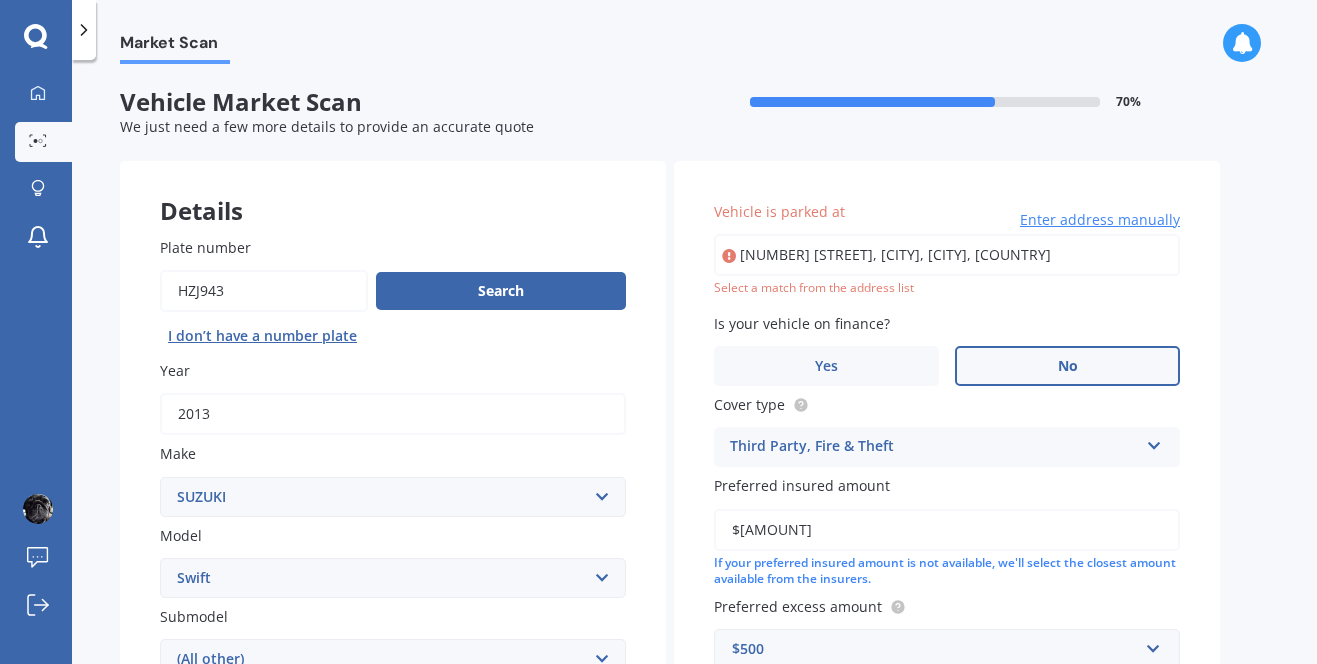 type on "[NUMBER] [STREET], [CITY], [CITY] [POSTCODE]" 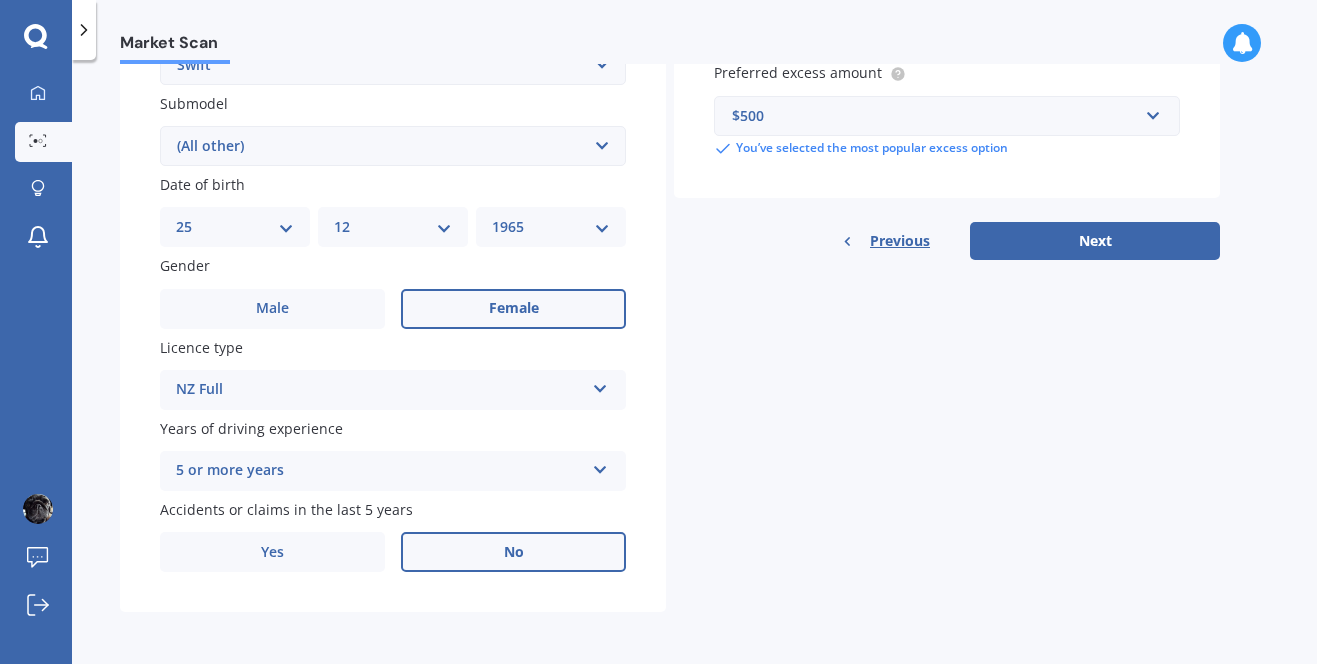 scroll, scrollTop: 518, scrollLeft: 0, axis: vertical 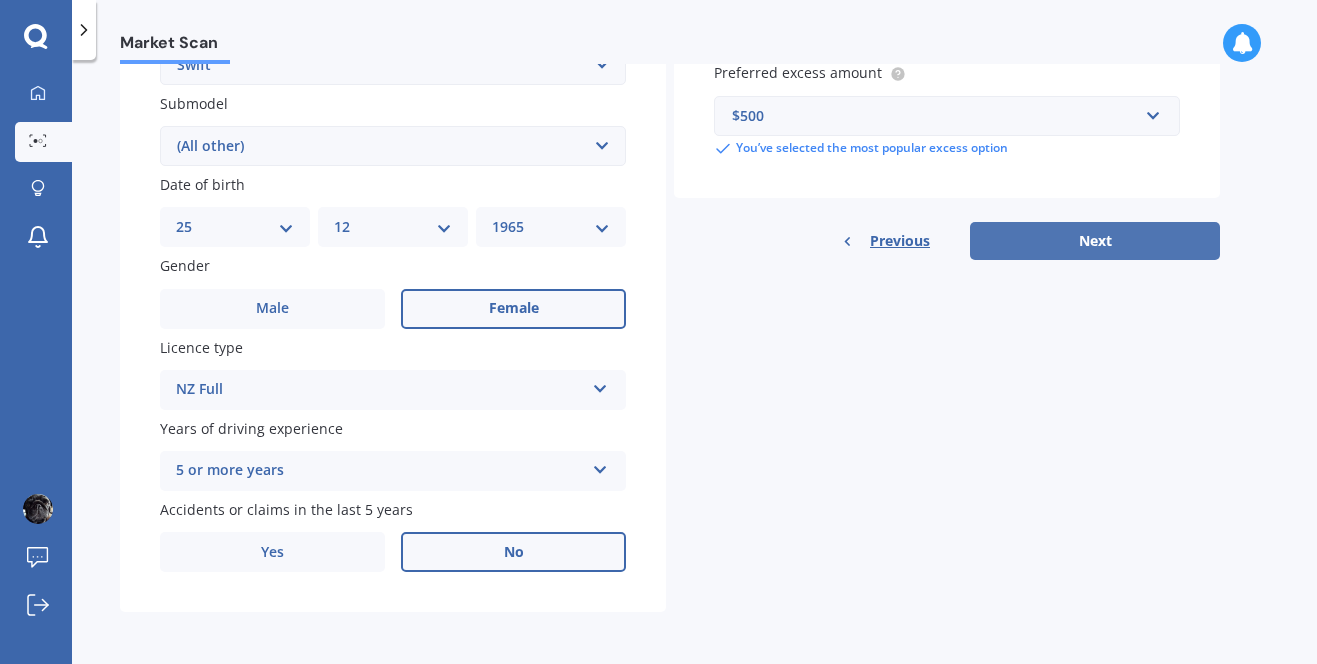 click on "Next" at bounding box center [1095, 241] 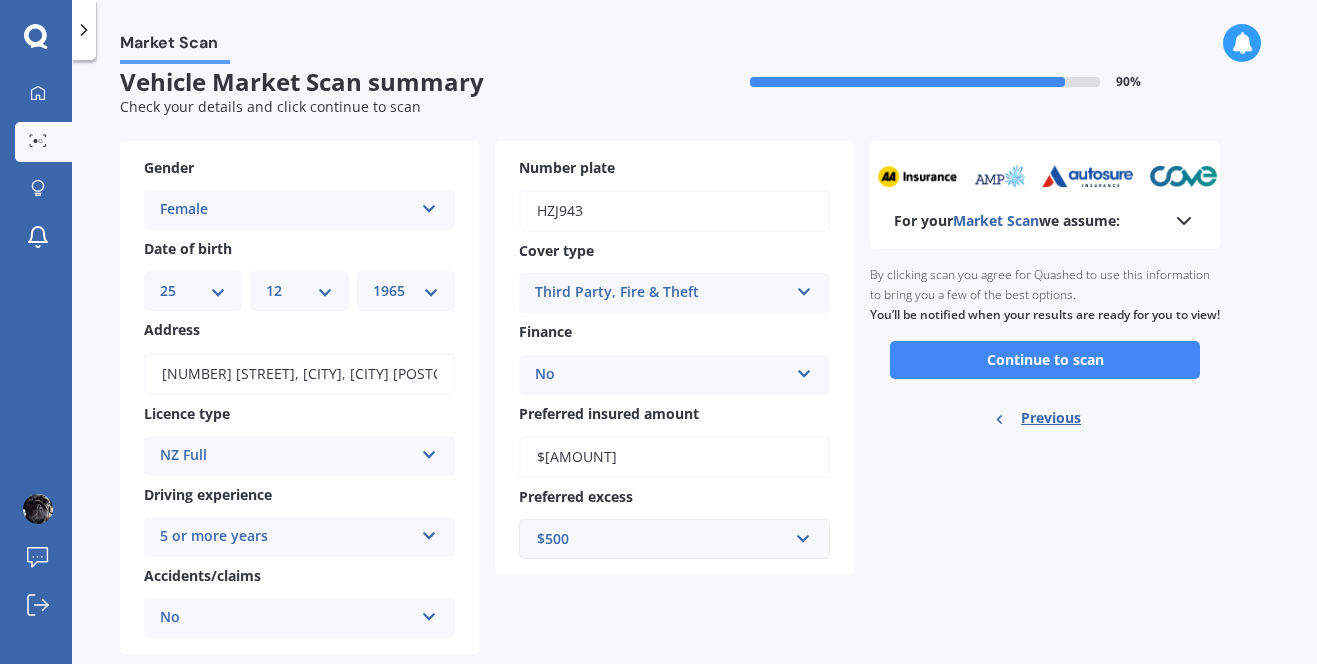 scroll, scrollTop: 0, scrollLeft: 0, axis: both 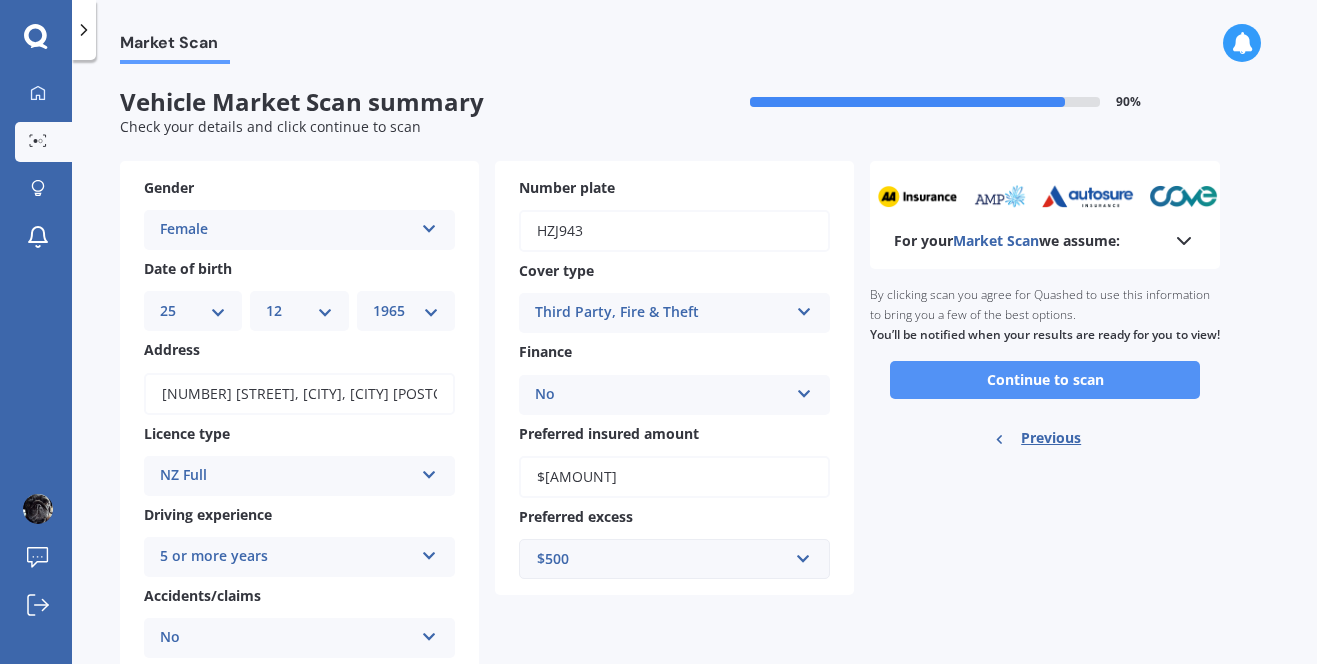 click on "Continue to scan" at bounding box center [1045, 380] 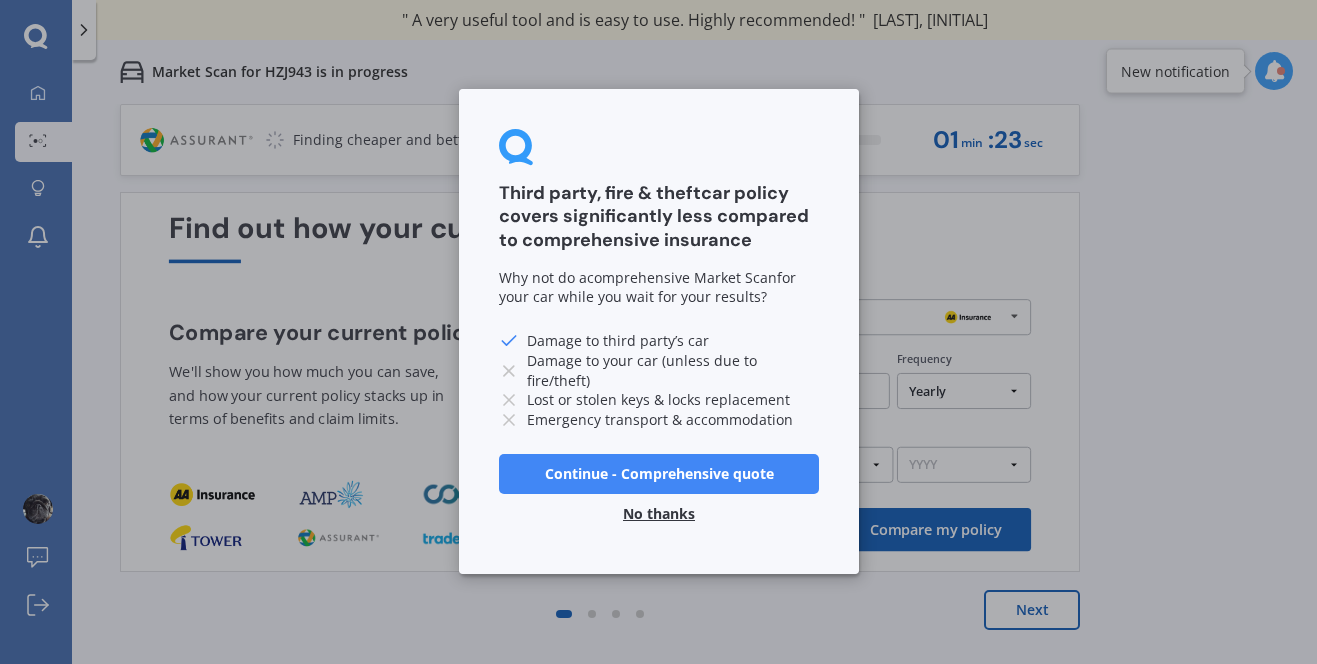 click on "No thanks" at bounding box center (659, 515) 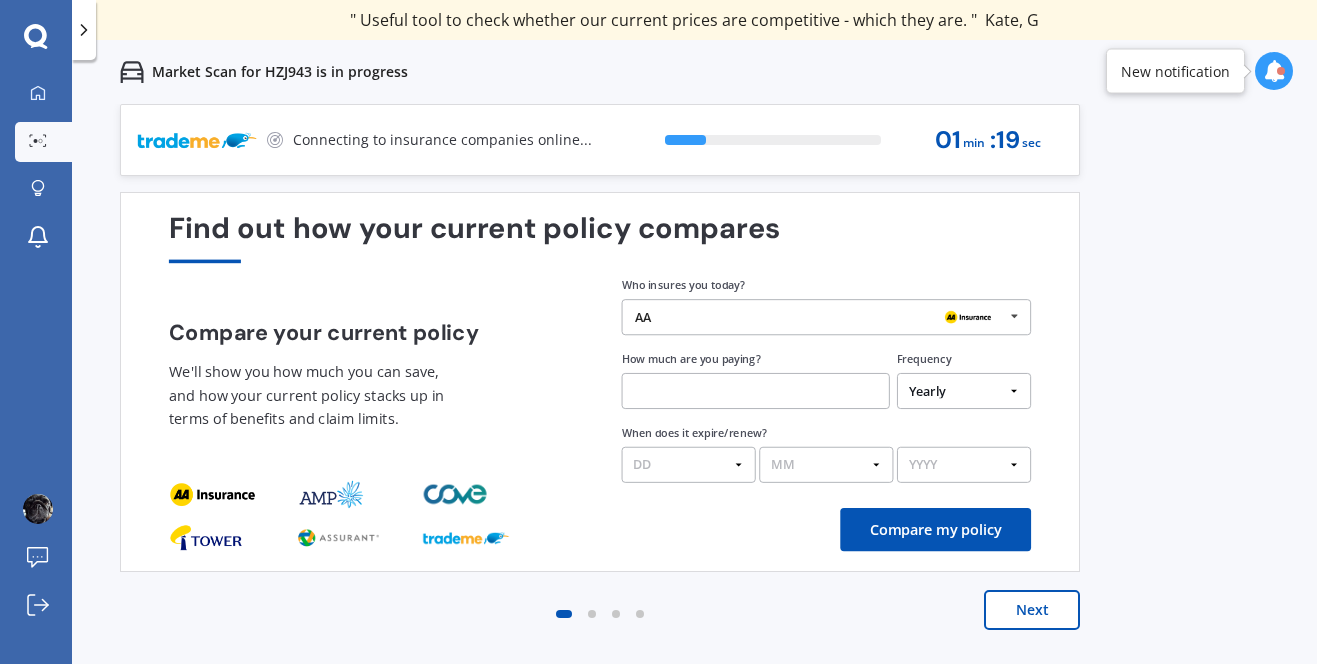 click at bounding box center (1014, 316) 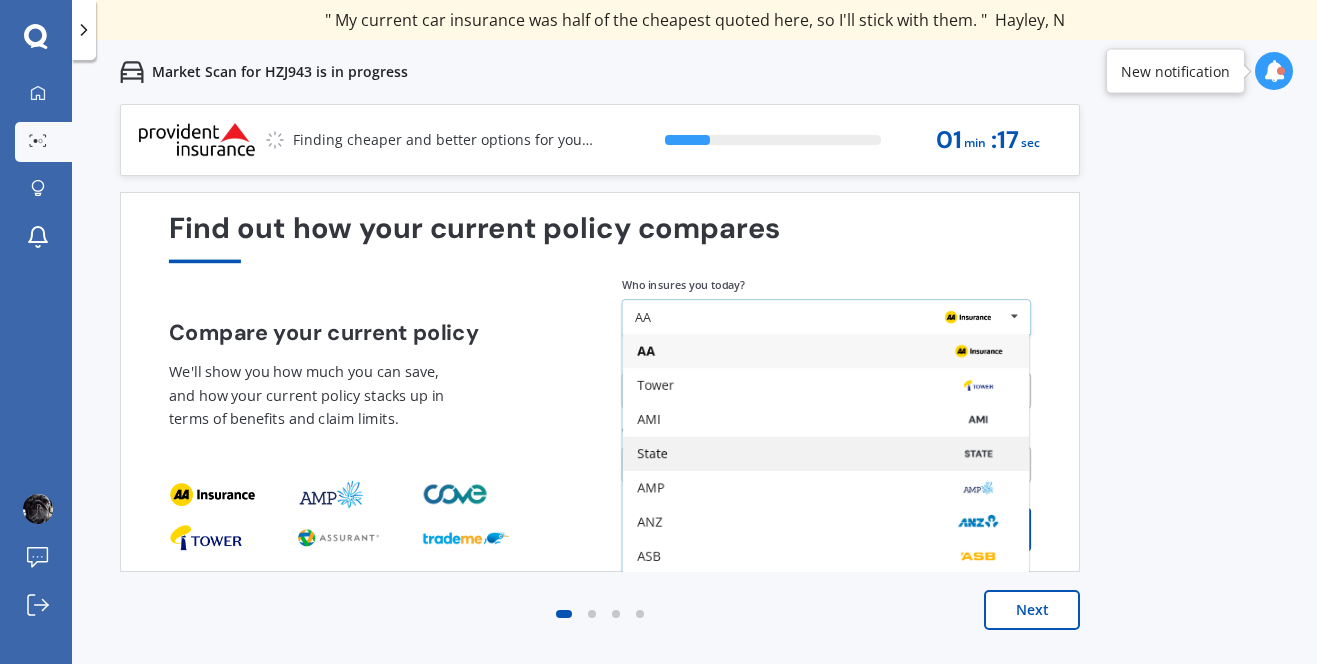 click on "State" at bounding box center [825, 454] 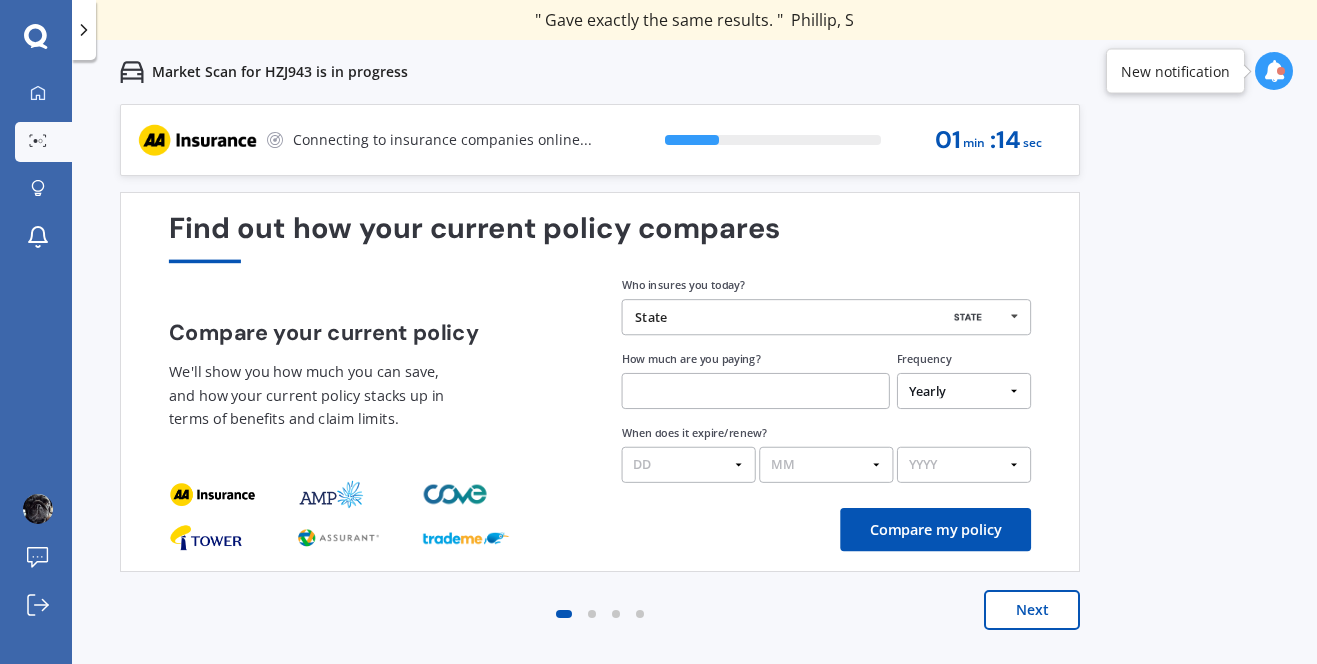 click on "Yearly Six-Monthly Quarterly Monthly Fortnightly Weekly One-Off" at bounding box center (964, 391) 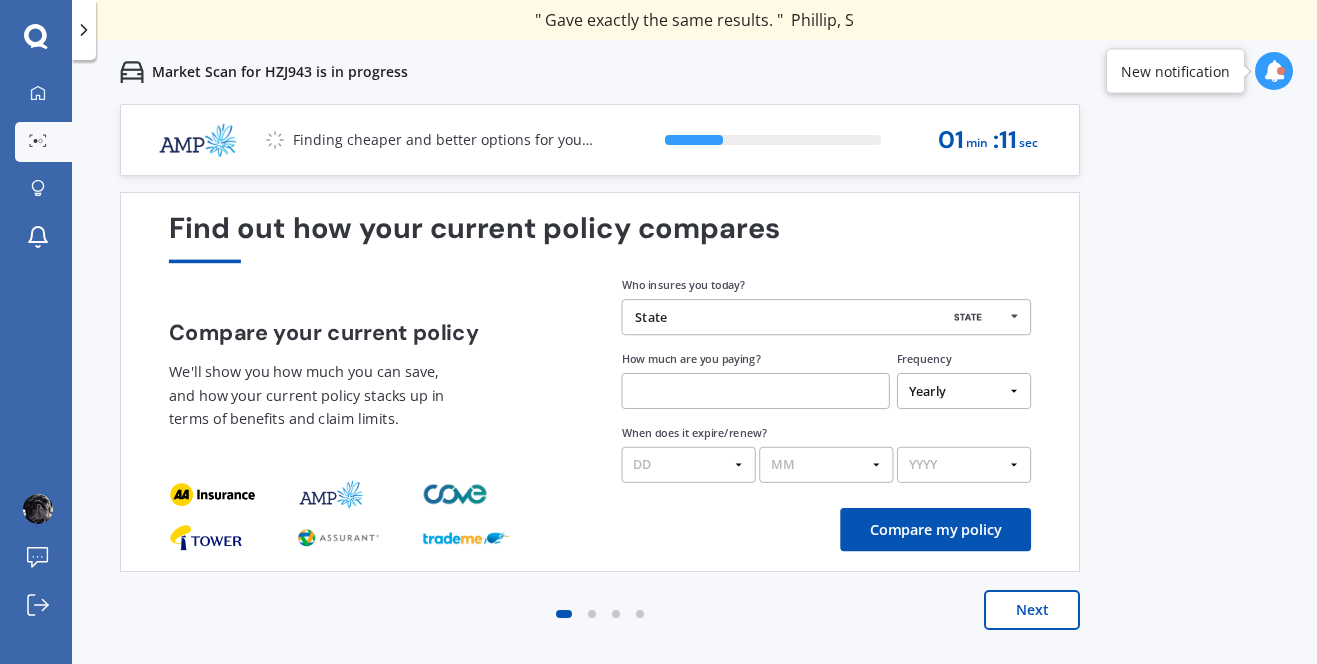 select on "Monthly" 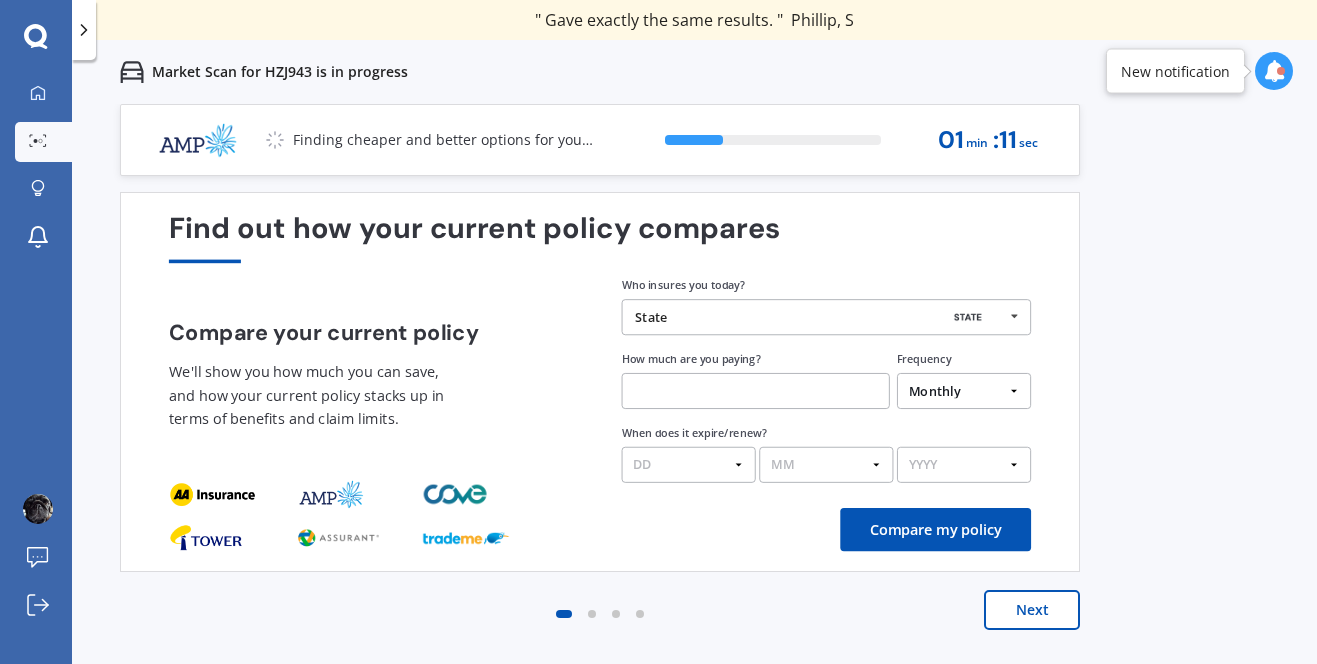 click at bounding box center (756, 391) 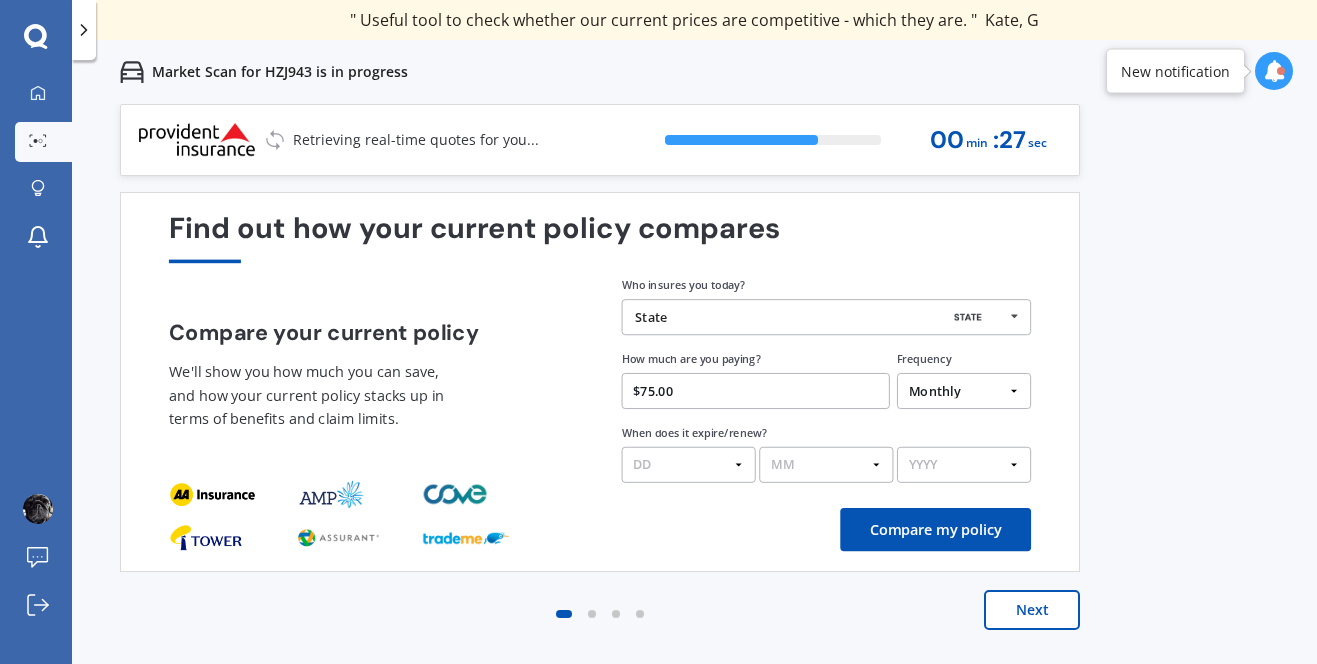 type on "$75.00" 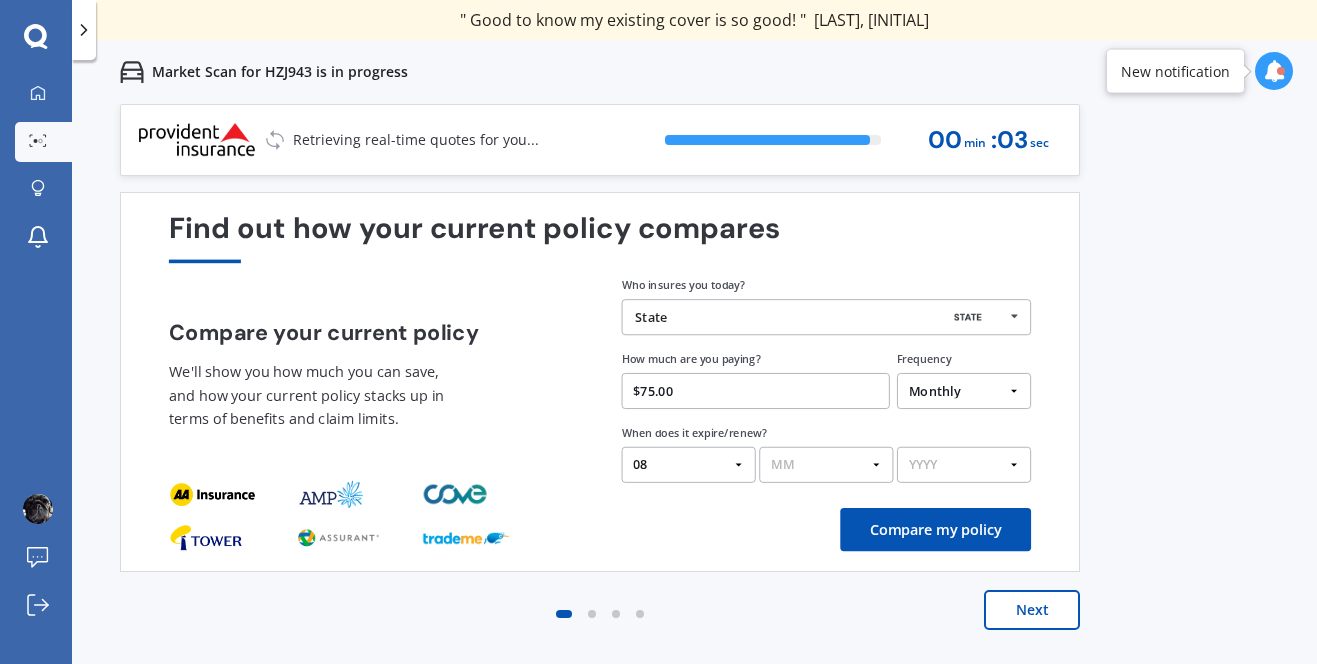 click on "DD 01 02 03 04 05 06 07 08 09 10 11 12 13 14 15 16 17 18 19 20 21 22 23 24 25 26 27 28 29 30 31" at bounding box center (689, 465) 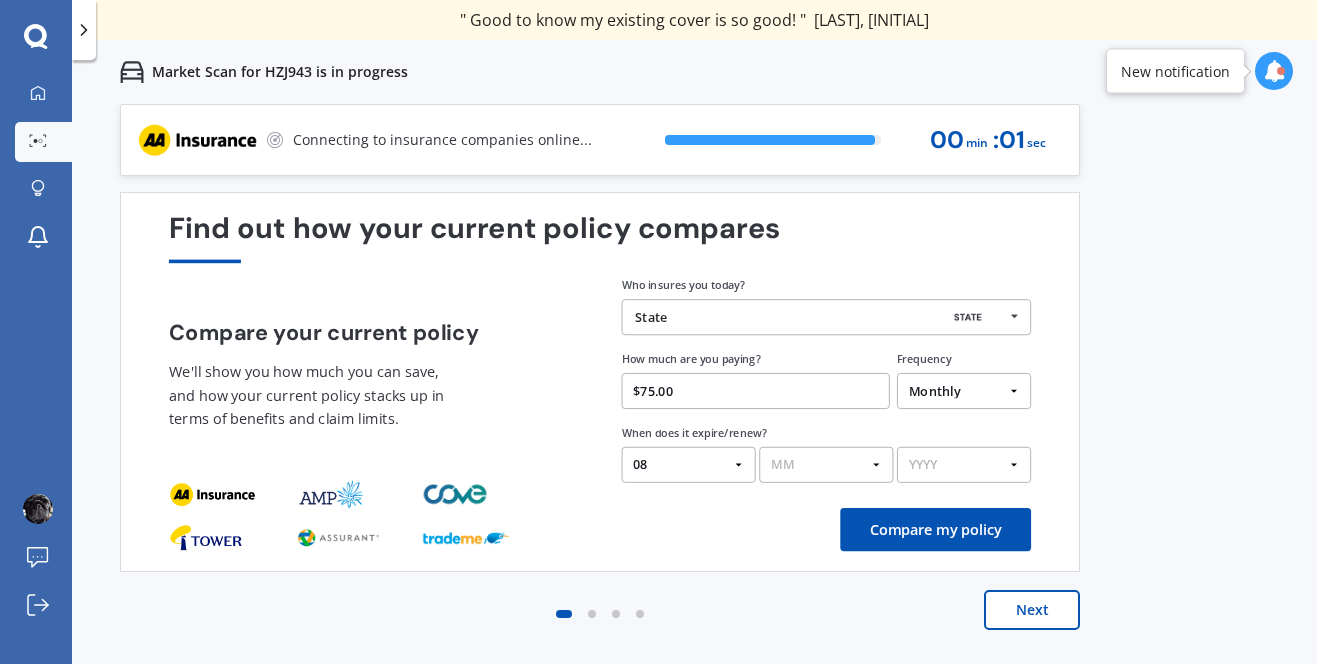 select on "10" 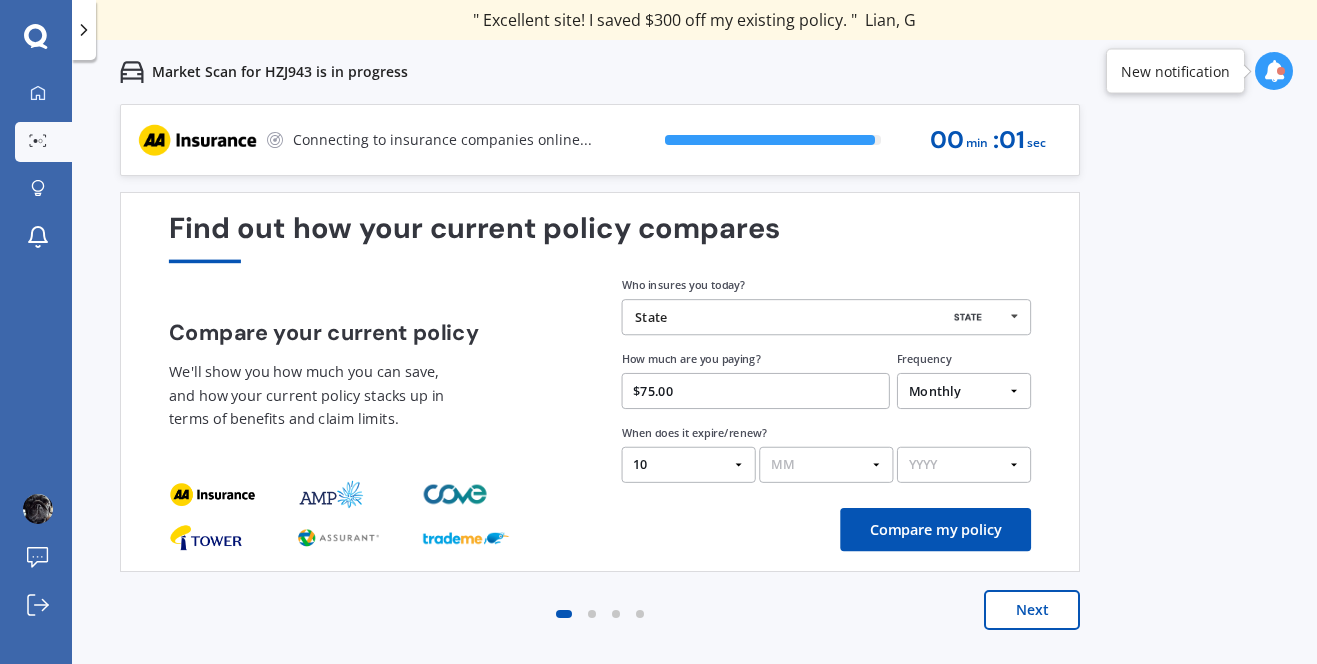 click on "MM 01 02 03 04 05 06 07 08 09 10 11 12" at bounding box center [826, 465] 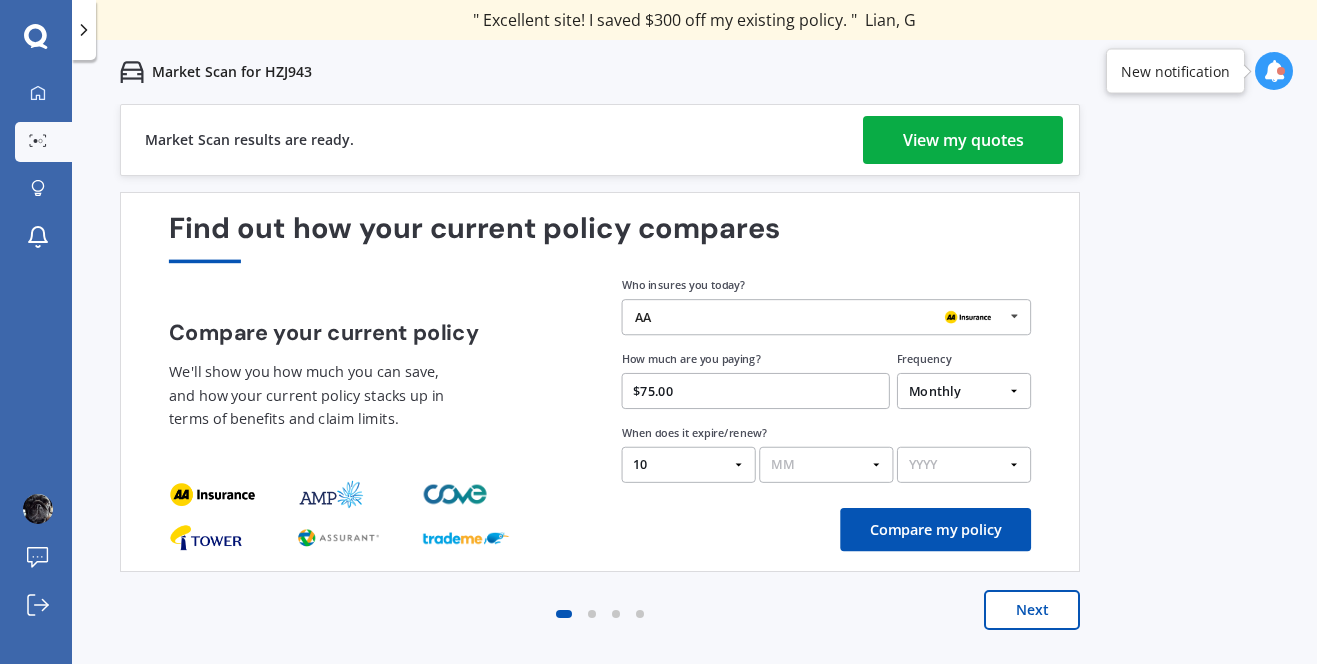 select on "08" 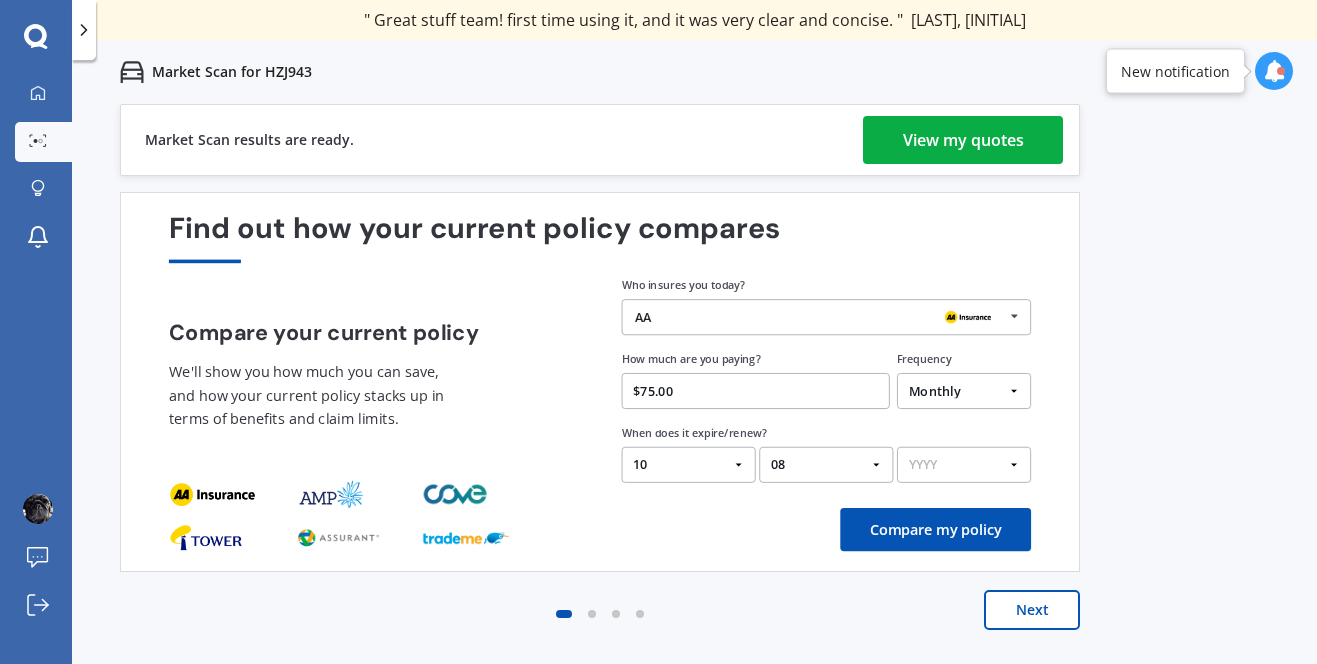 click on "YYYY 2026 2025 2024" at bounding box center (964, 465) 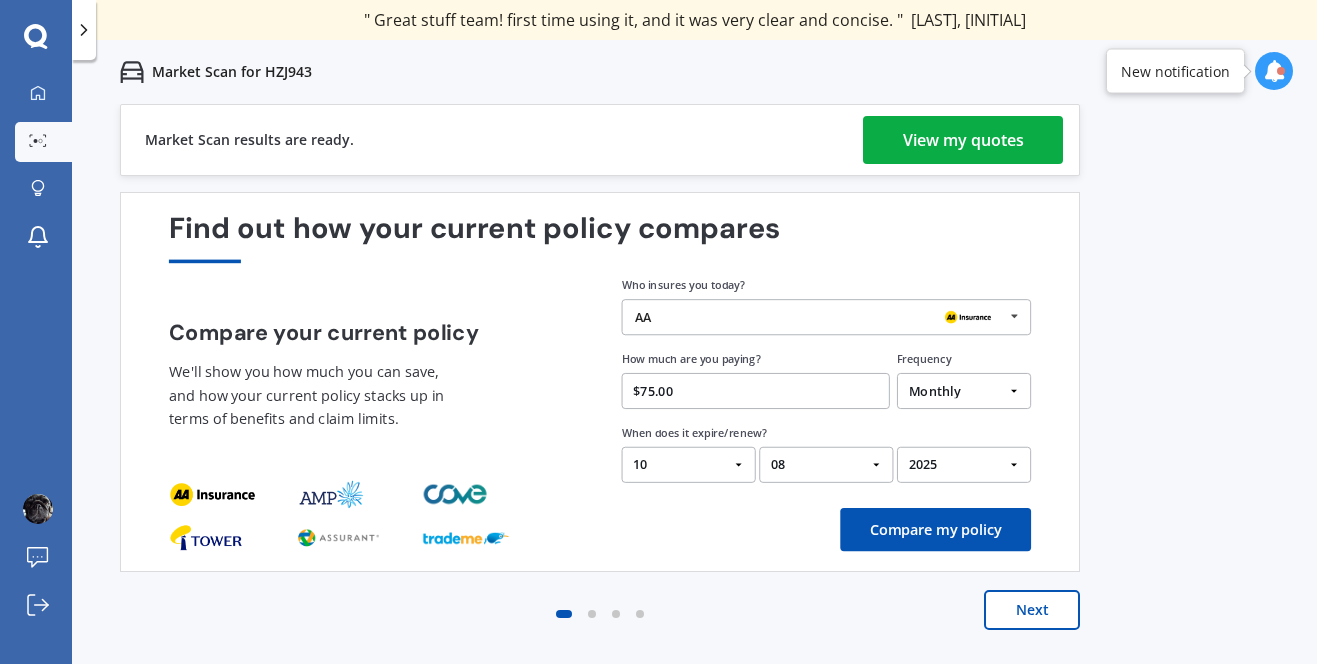 click on "Compare my policy" at bounding box center (935, 529) 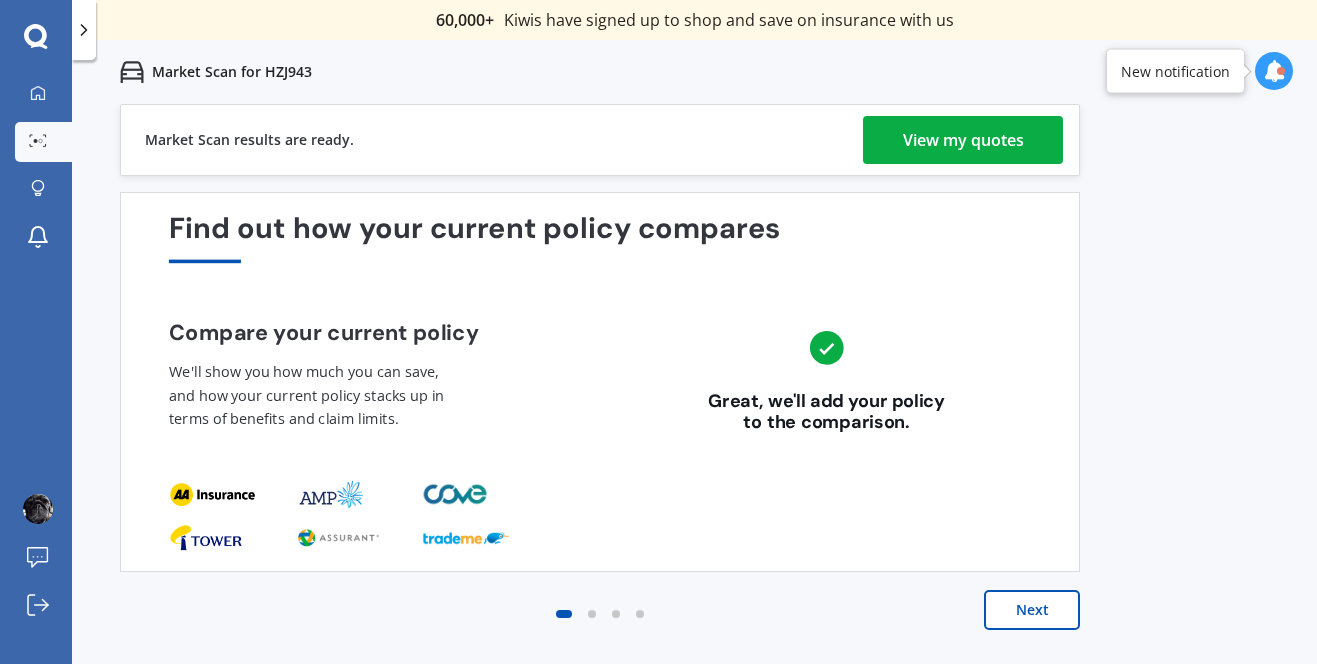 click on "Next" at bounding box center (1032, 610) 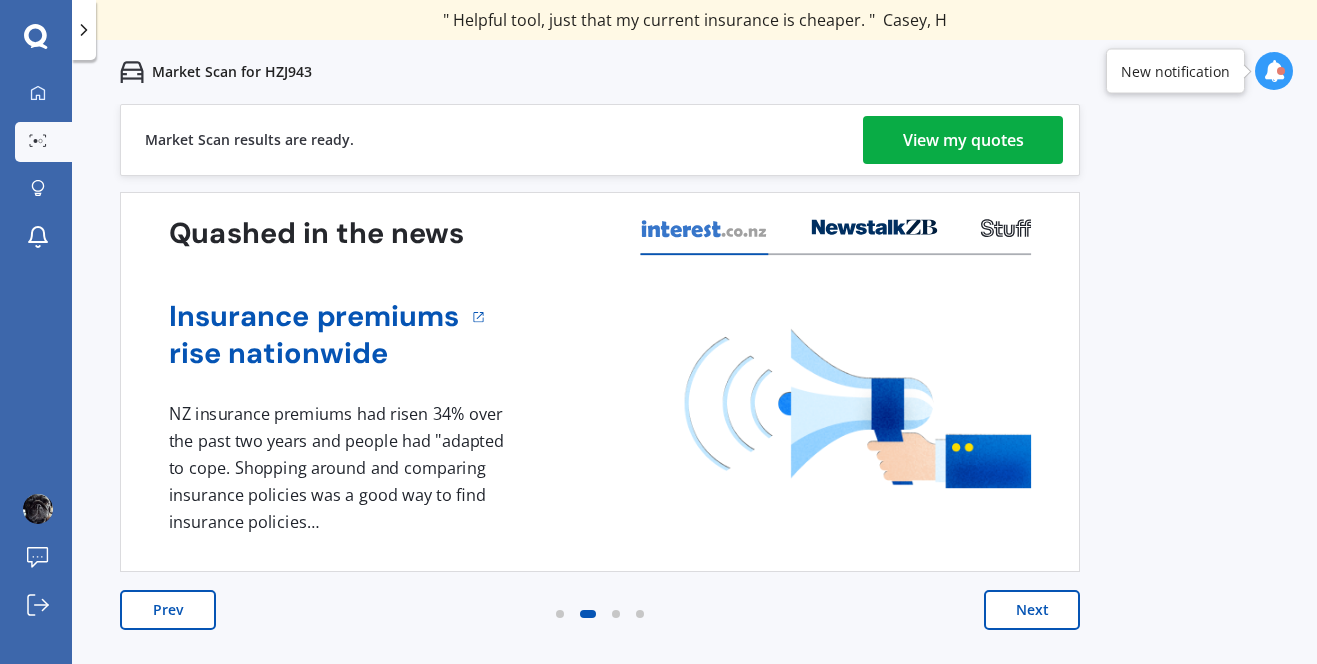 click on "Next" at bounding box center (1032, 610) 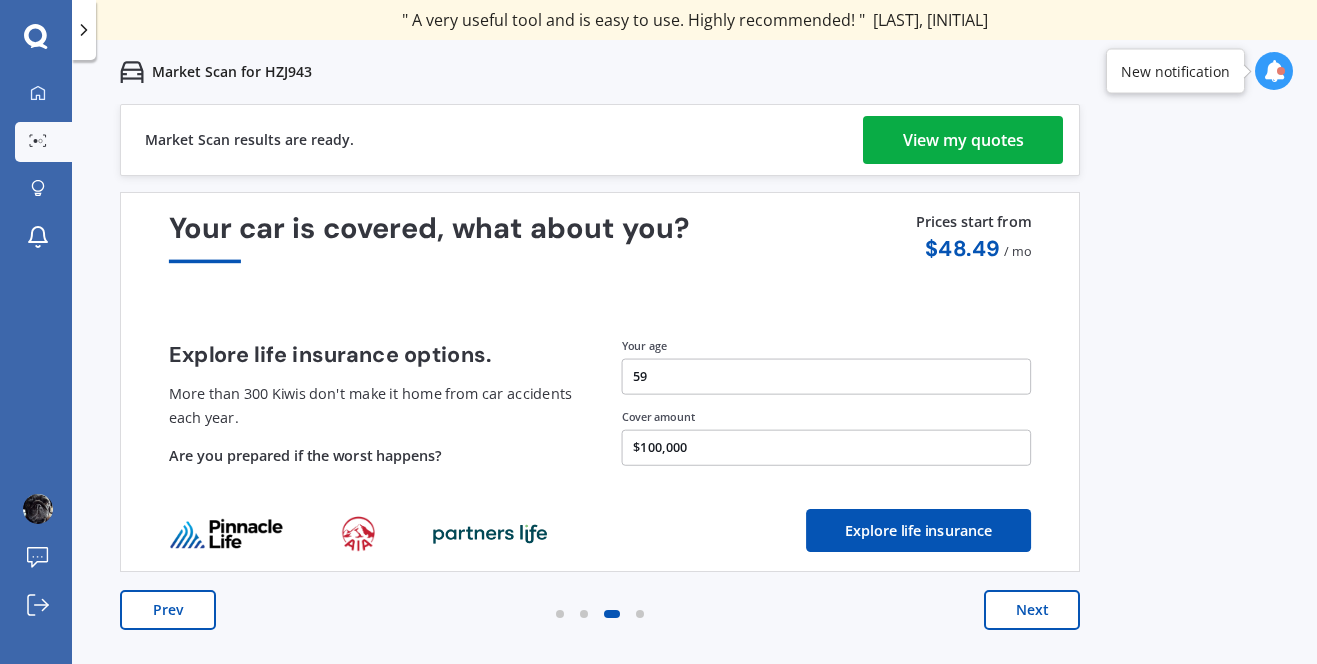 click on "Next" at bounding box center (1032, 610) 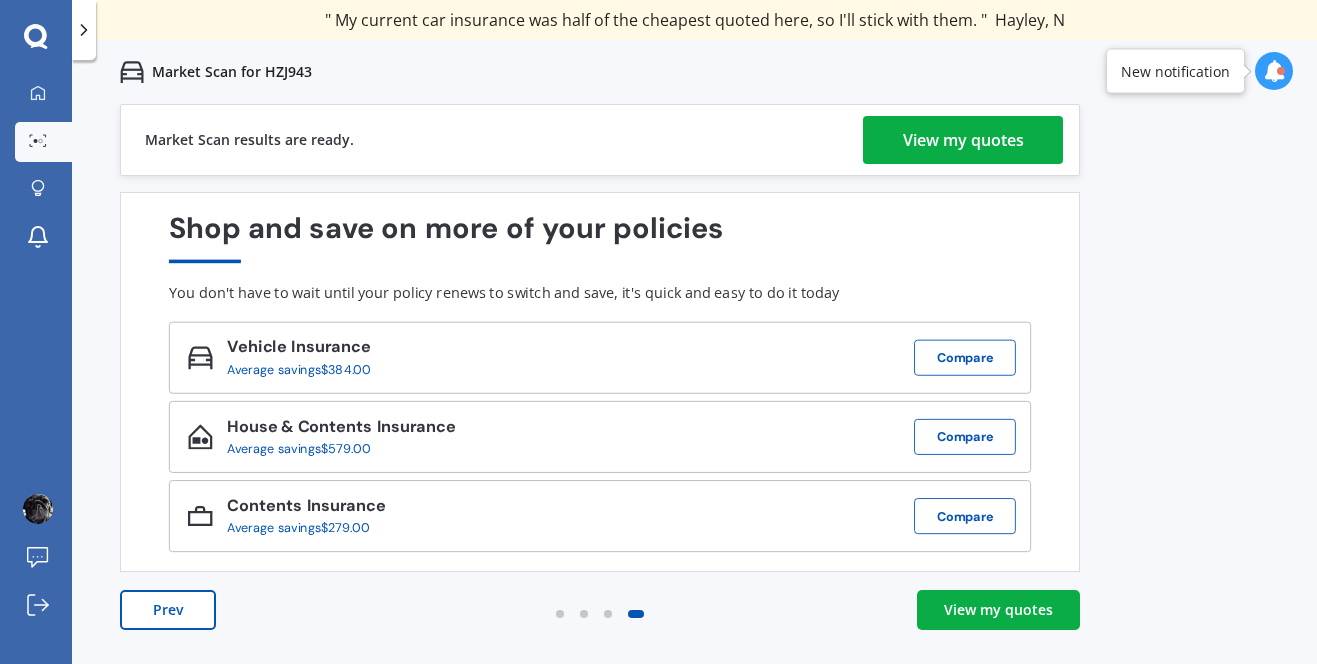 click on "View my quotes" at bounding box center [998, 610] 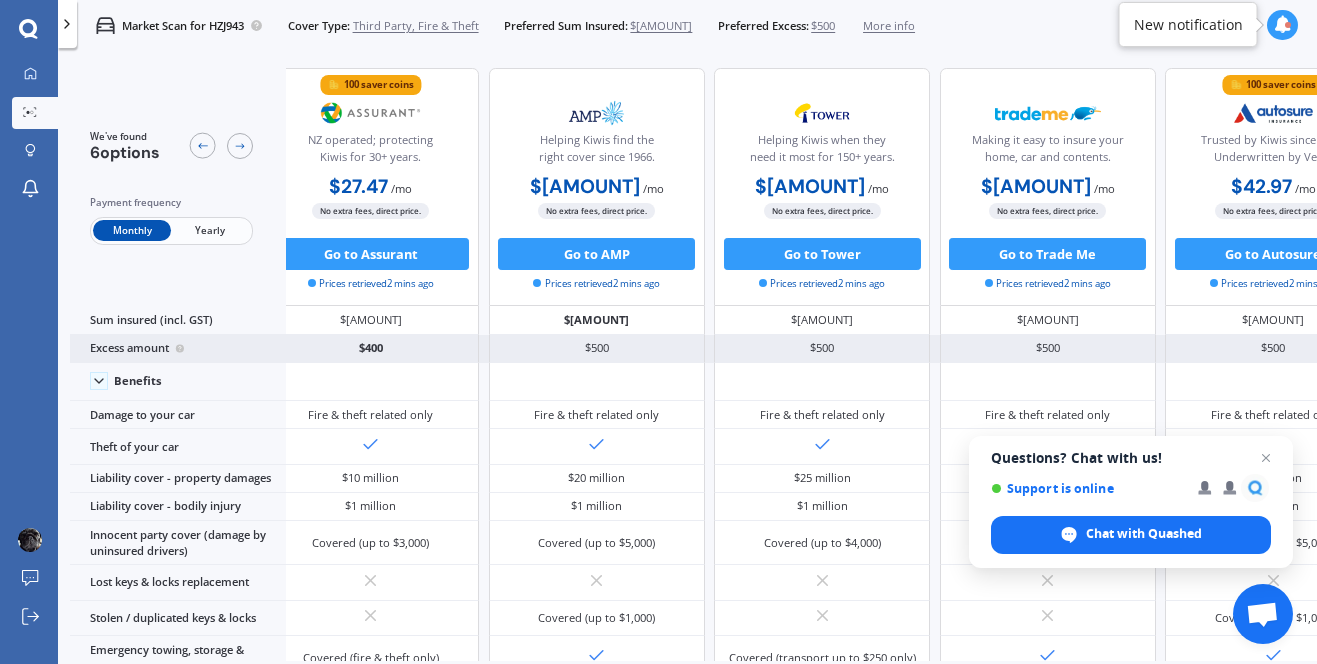 scroll, scrollTop: 0, scrollLeft: 401, axis: horizontal 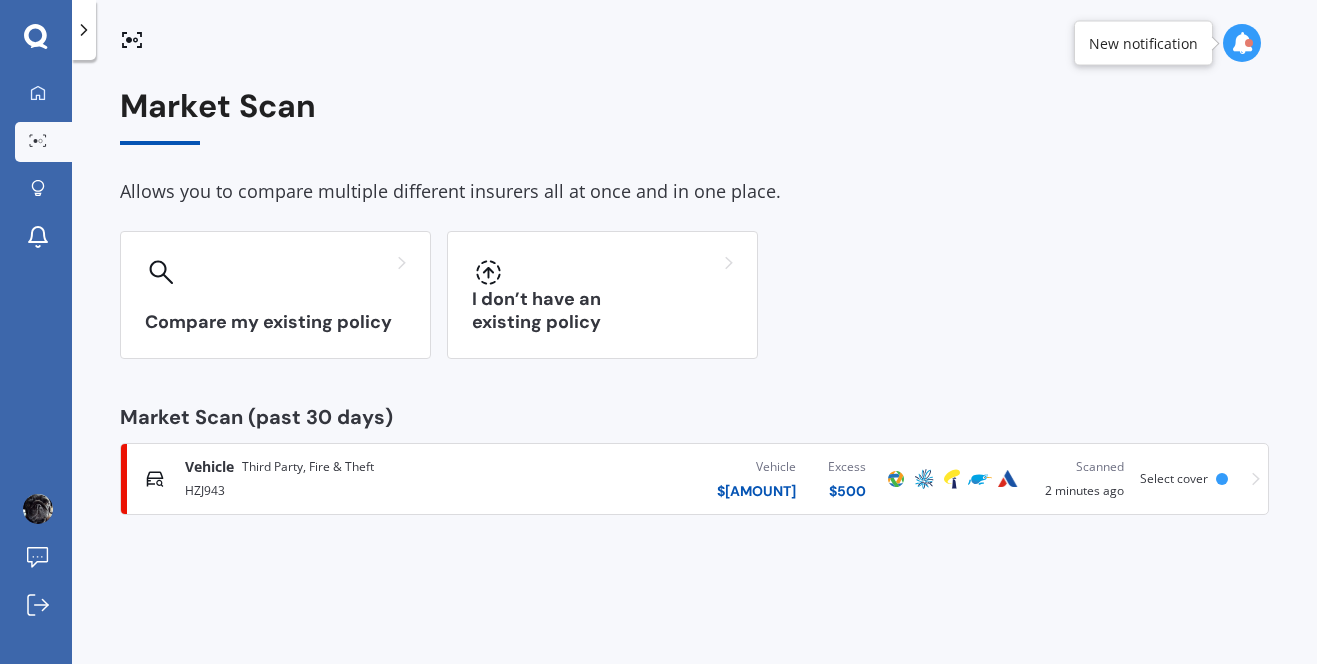 click 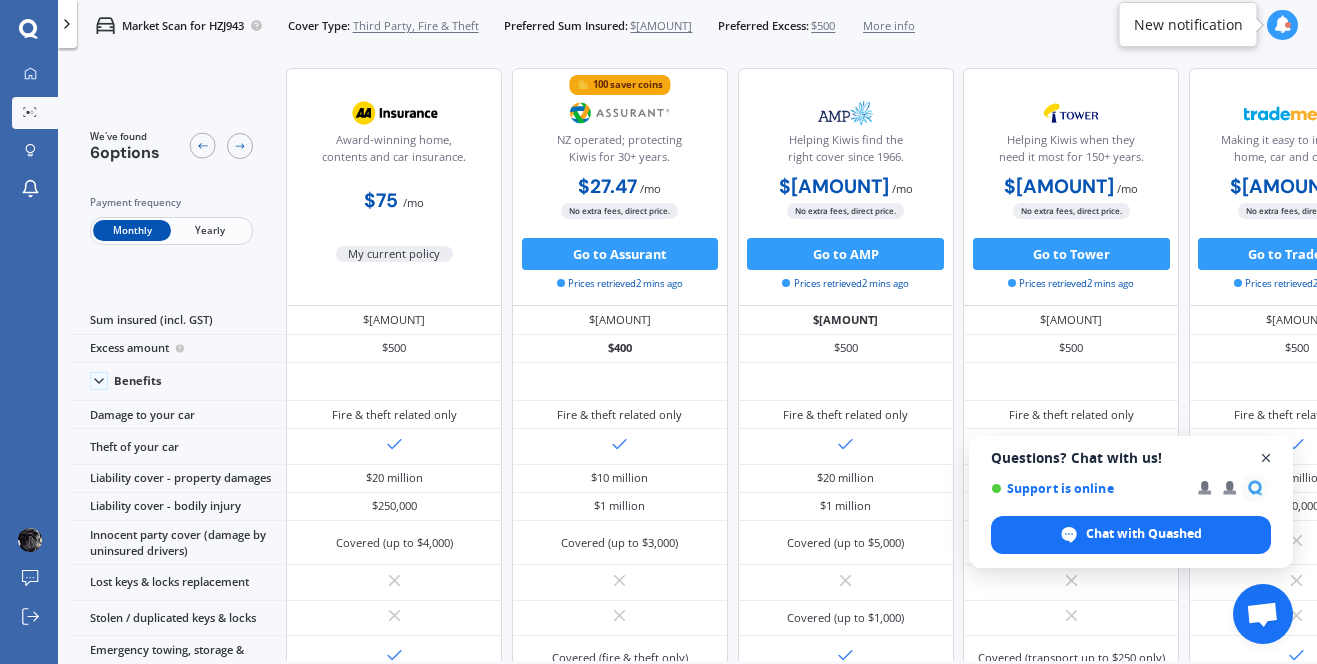 click at bounding box center (1266, 458) 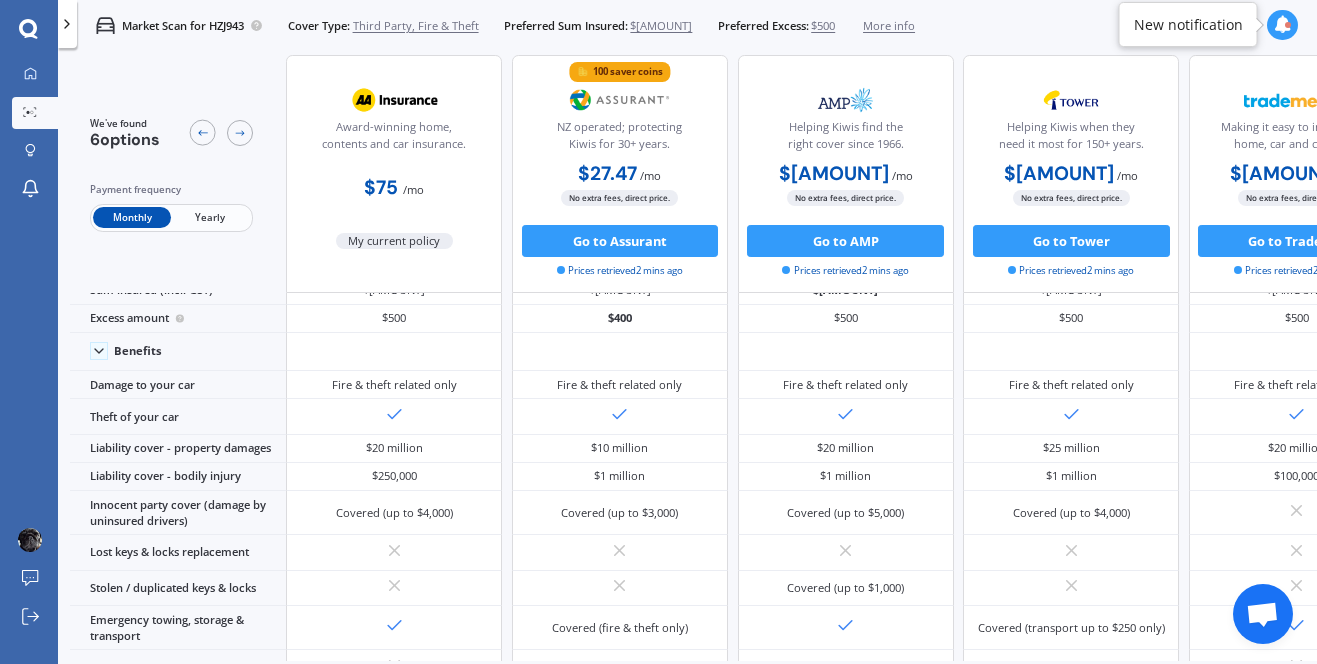 scroll, scrollTop: 0, scrollLeft: 0, axis: both 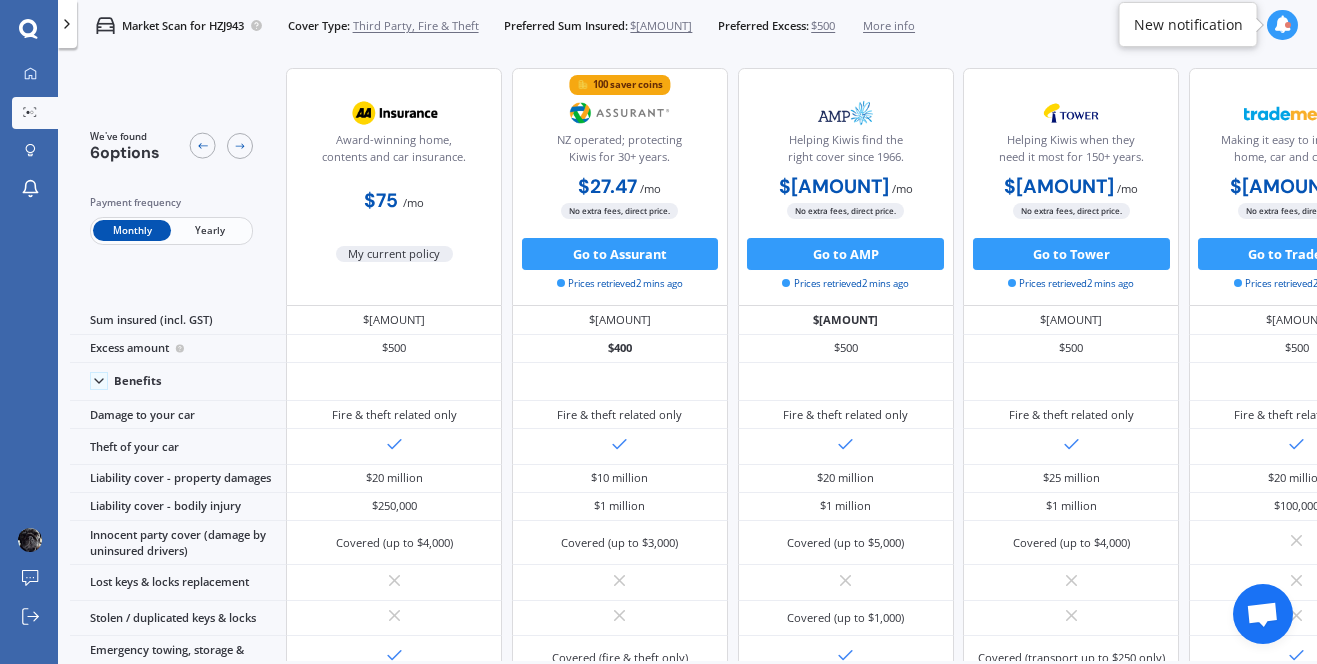 click on "Yearly" at bounding box center (210, 230) 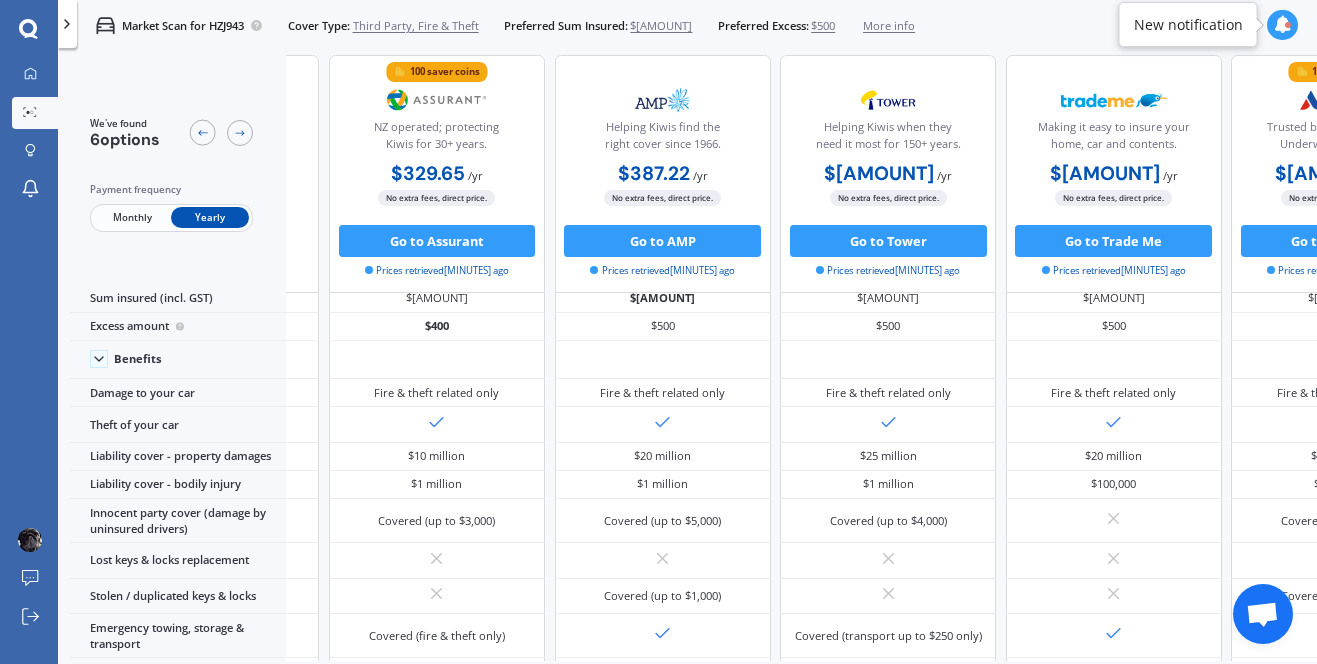 scroll, scrollTop: 0, scrollLeft: 229, axis: horizontal 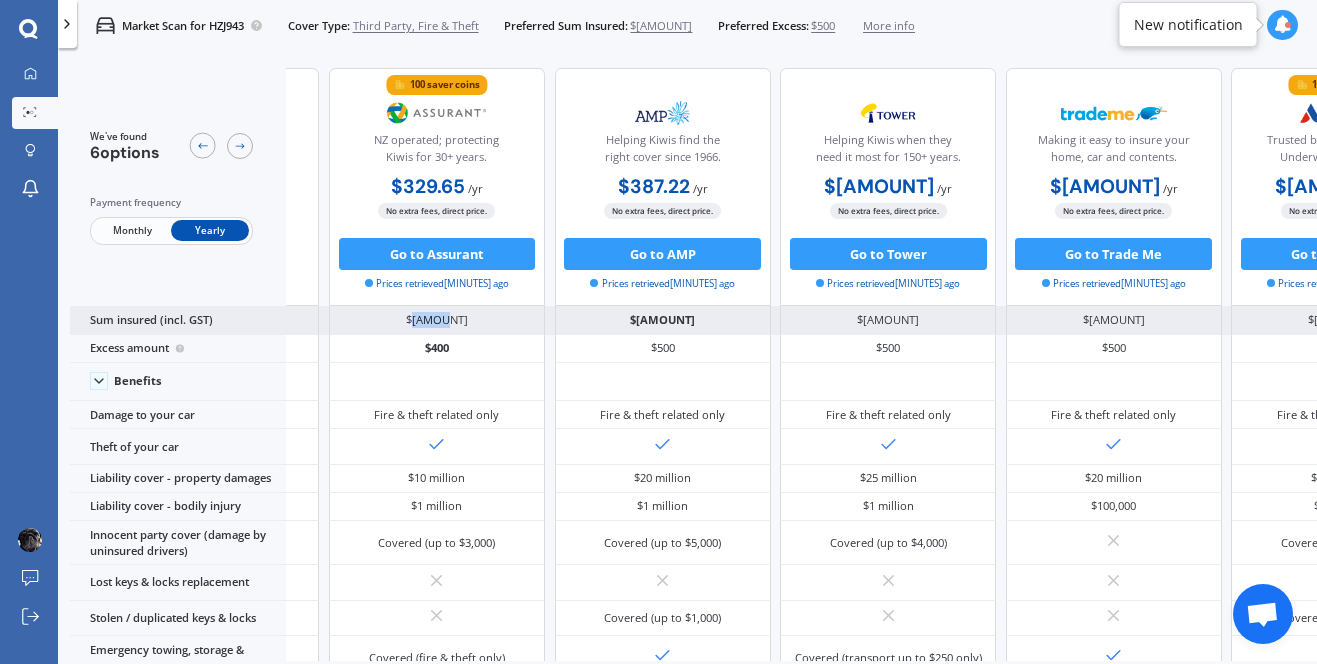 drag, startPoint x: 476, startPoint y: 320, endPoint x: 423, endPoint y: 325, distance: 53.235325 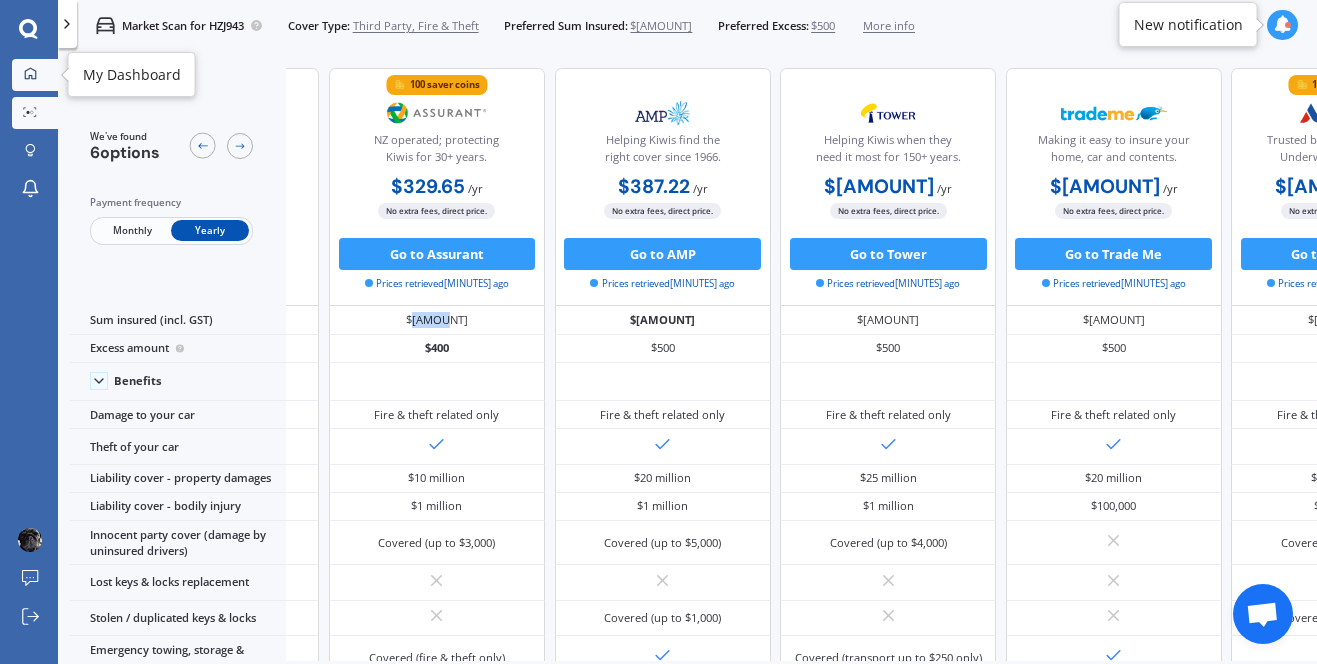 click 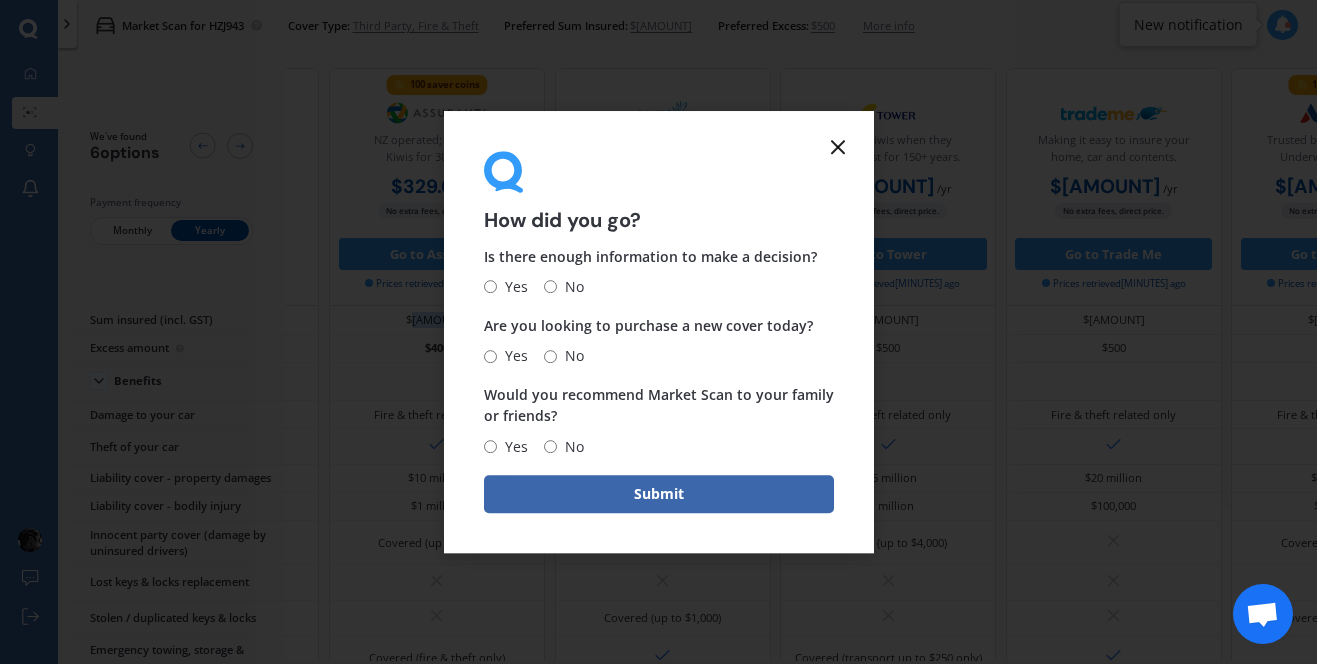 click on "Yes" at bounding box center (490, 287) 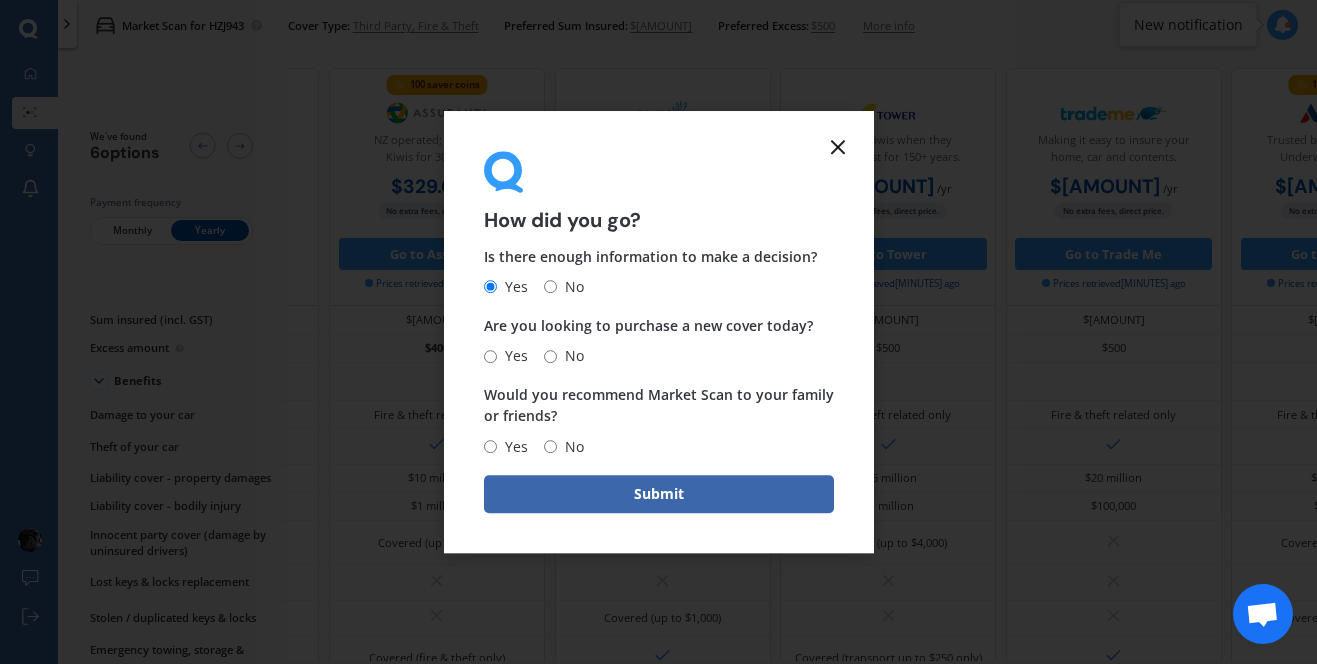 click on "Yes" at bounding box center [506, 356] 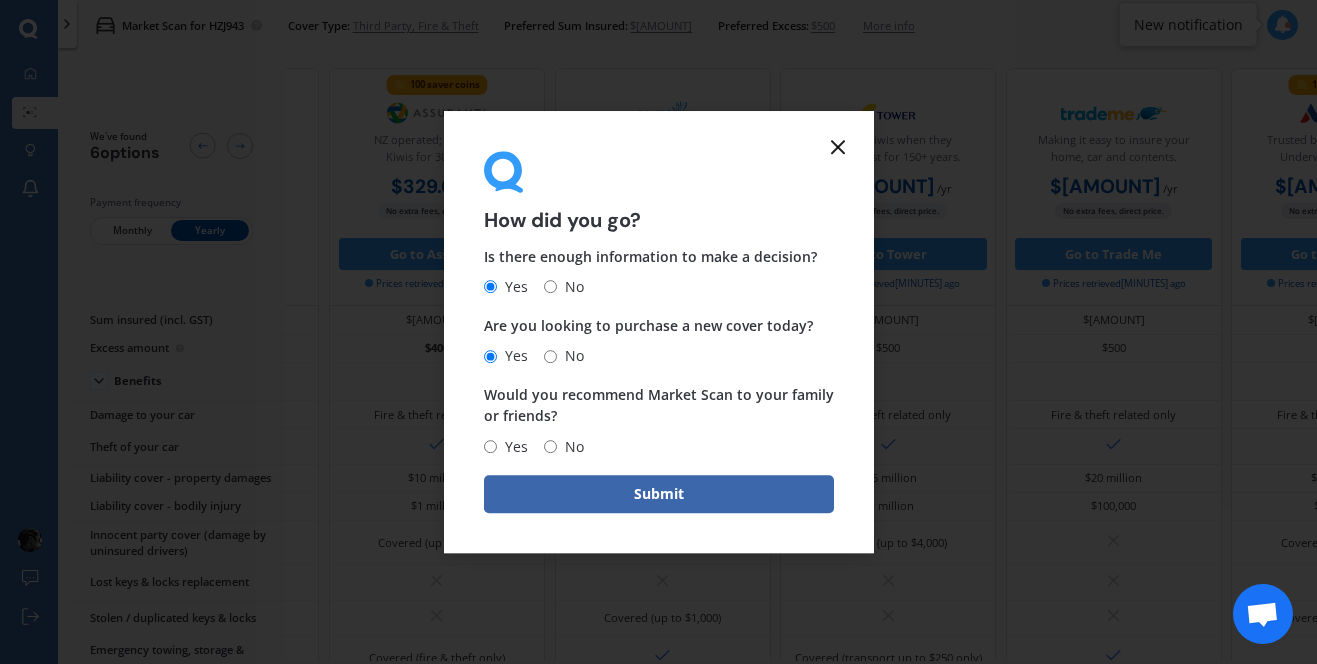 click on "Yes" at bounding box center (490, 446) 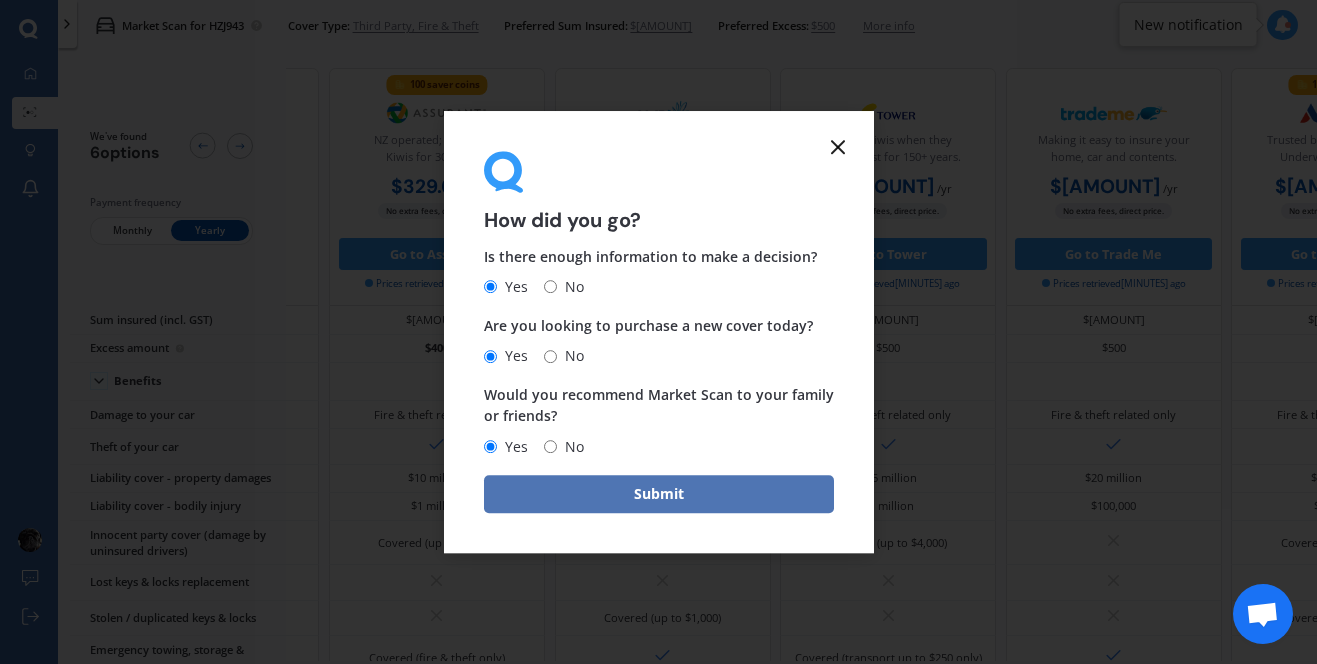 click on "Submit" at bounding box center (659, 494) 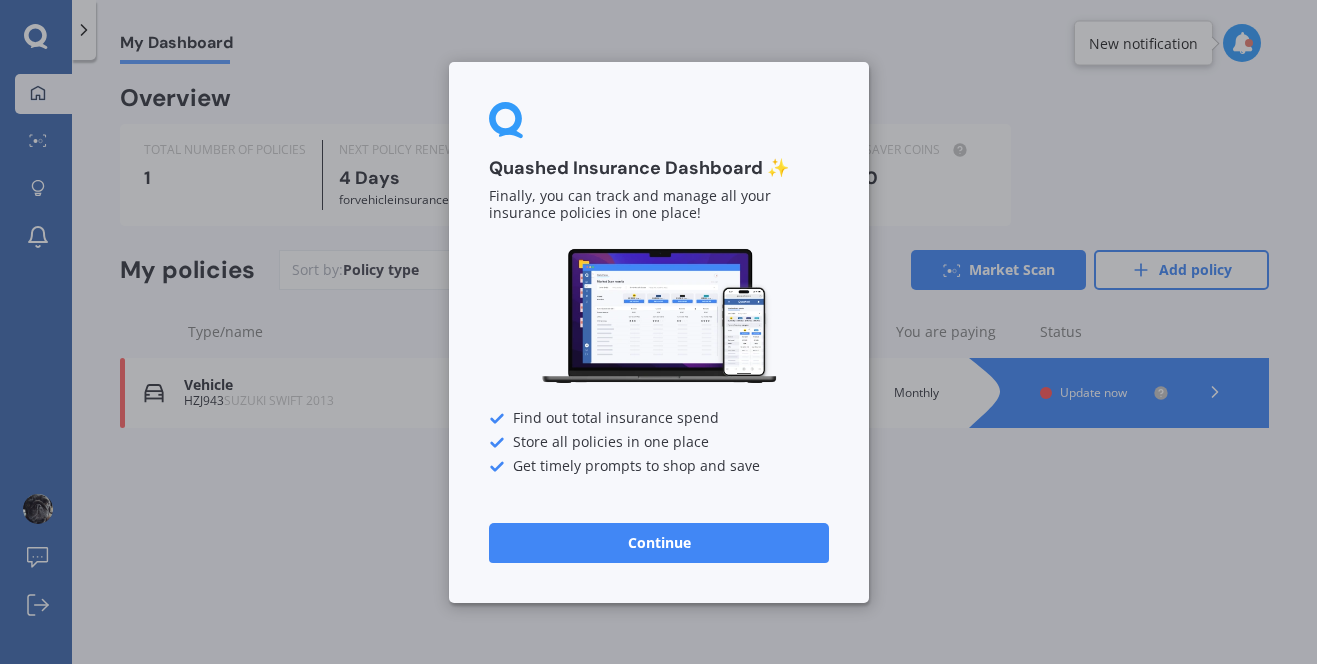 click on "Continue" at bounding box center (659, 542) 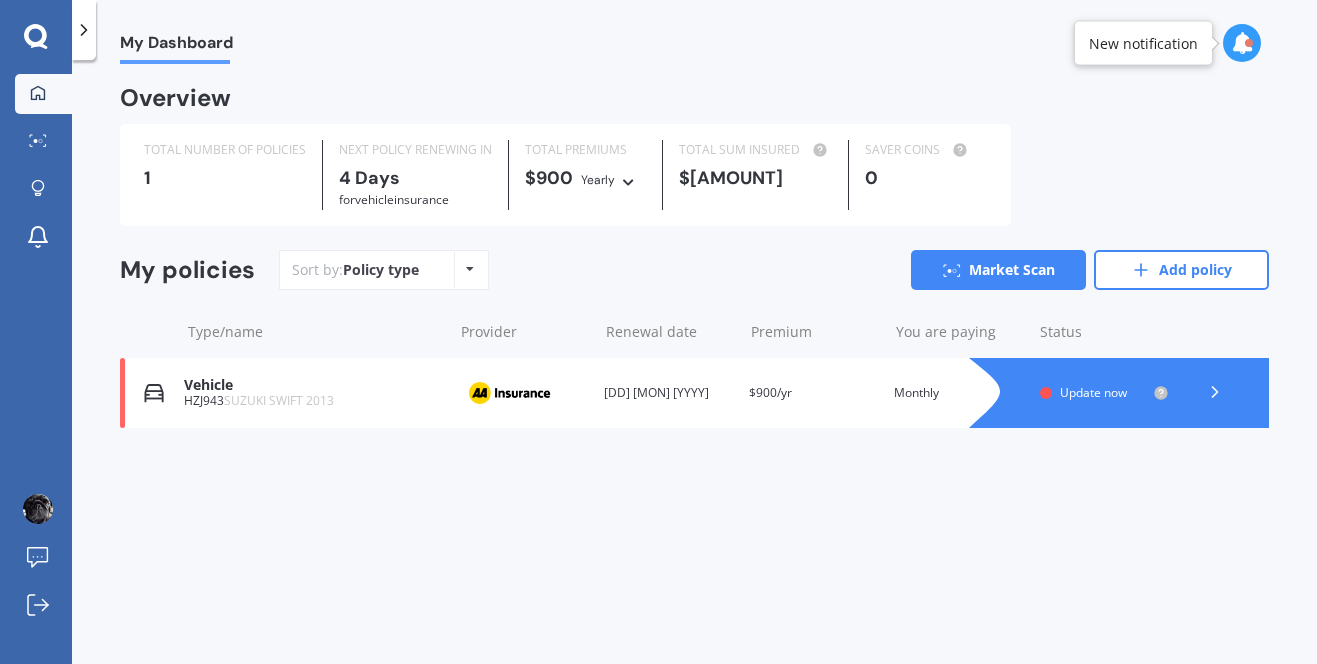click at bounding box center [470, 269] 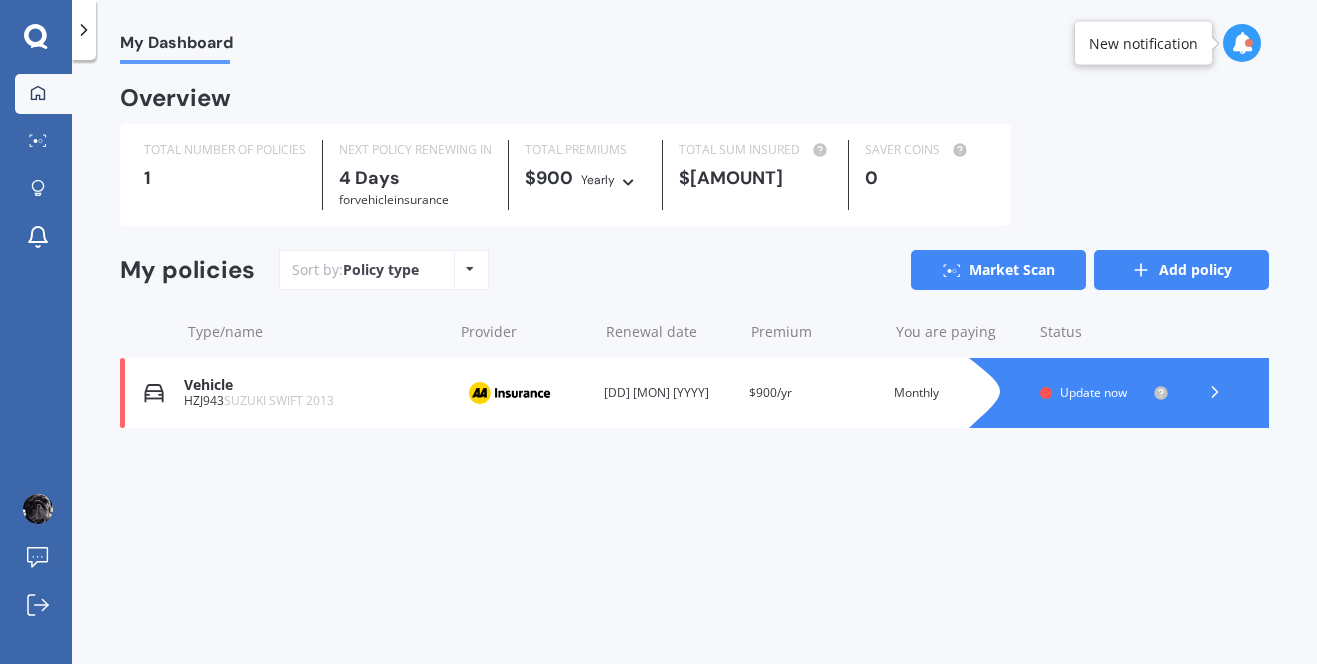 click on "Add policy" at bounding box center (1181, 270) 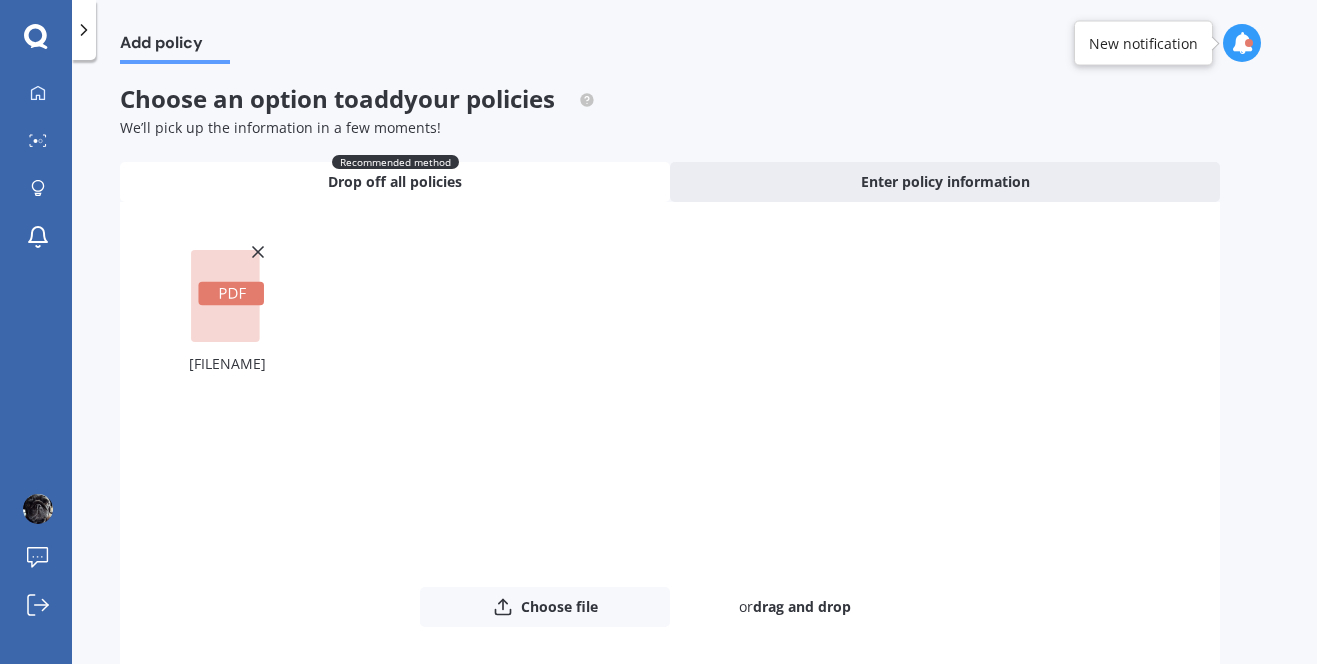 scroll, scrollTop: 104, scrollLeft: 0, axis: vertical 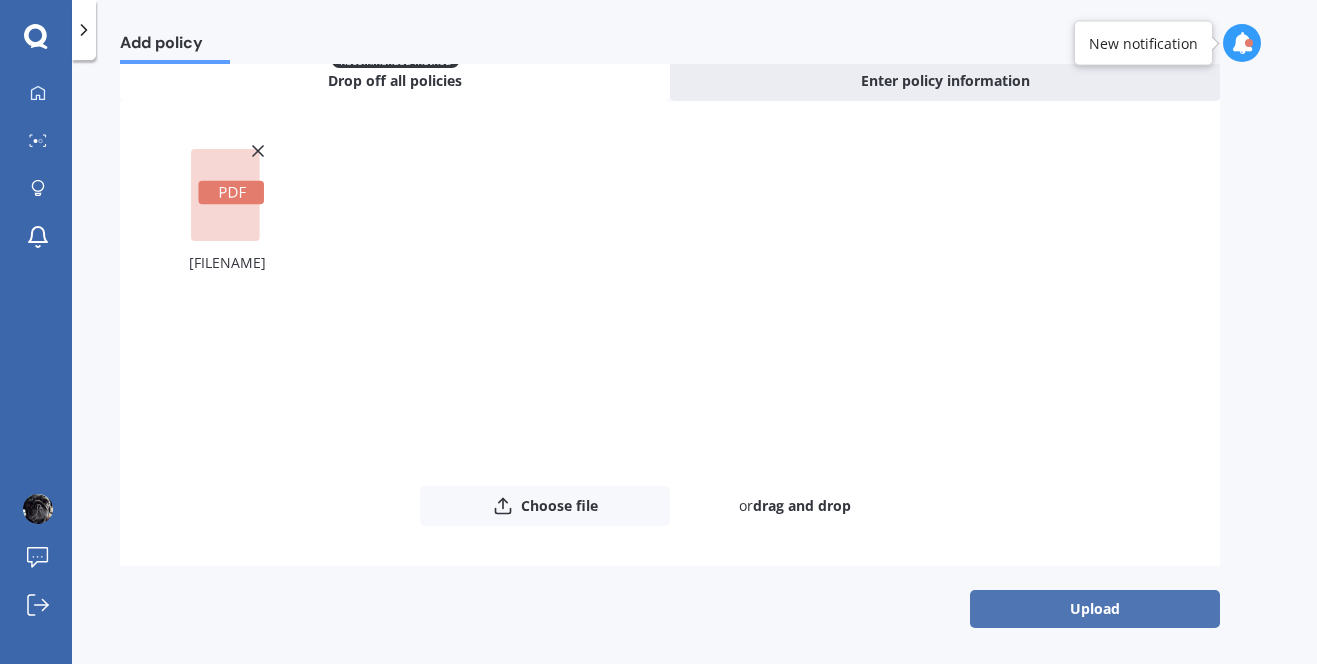 click on "Upload" at bounding box center [1095, 609] 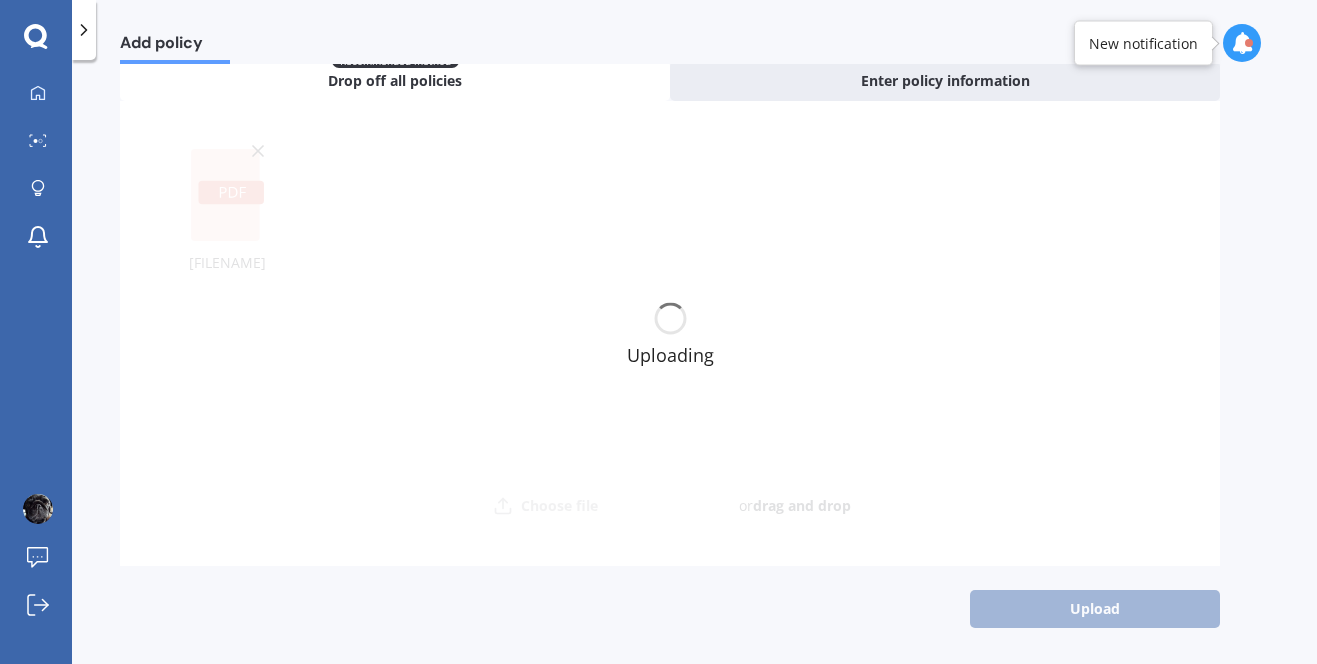 scroll, scrollTop: 0, scrollLeft: 0, axis: both 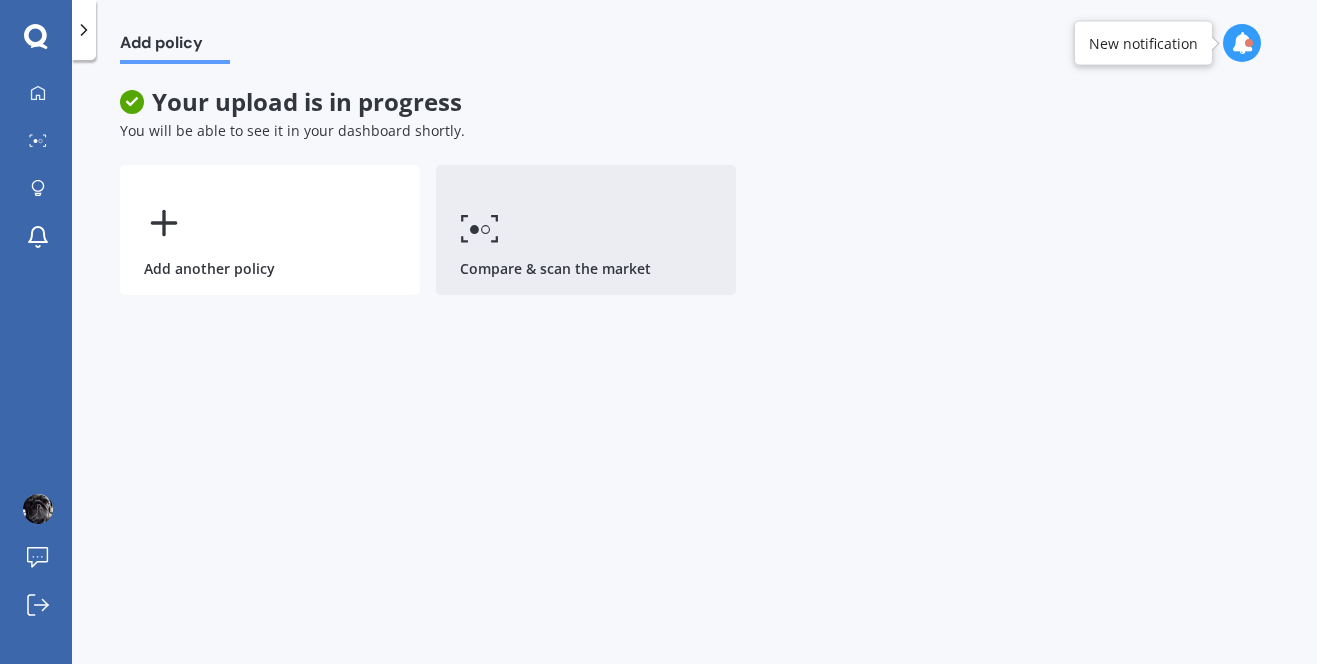 click 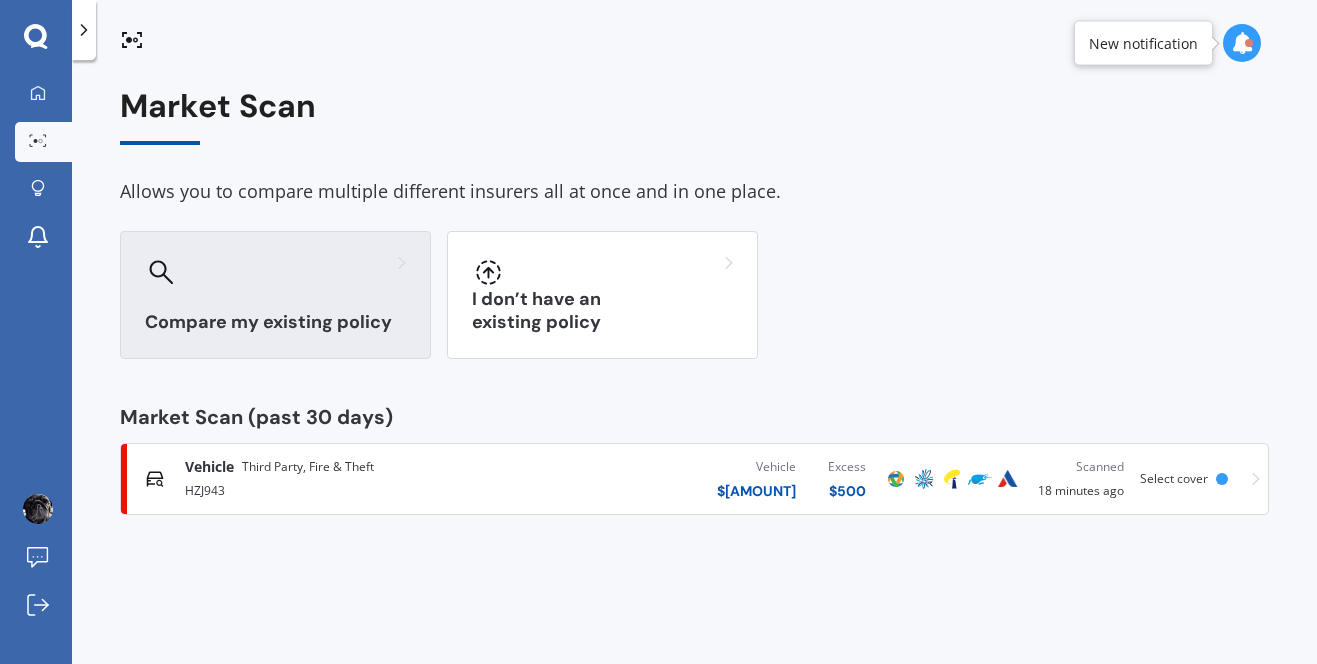 click at bounding box center [275, 272] 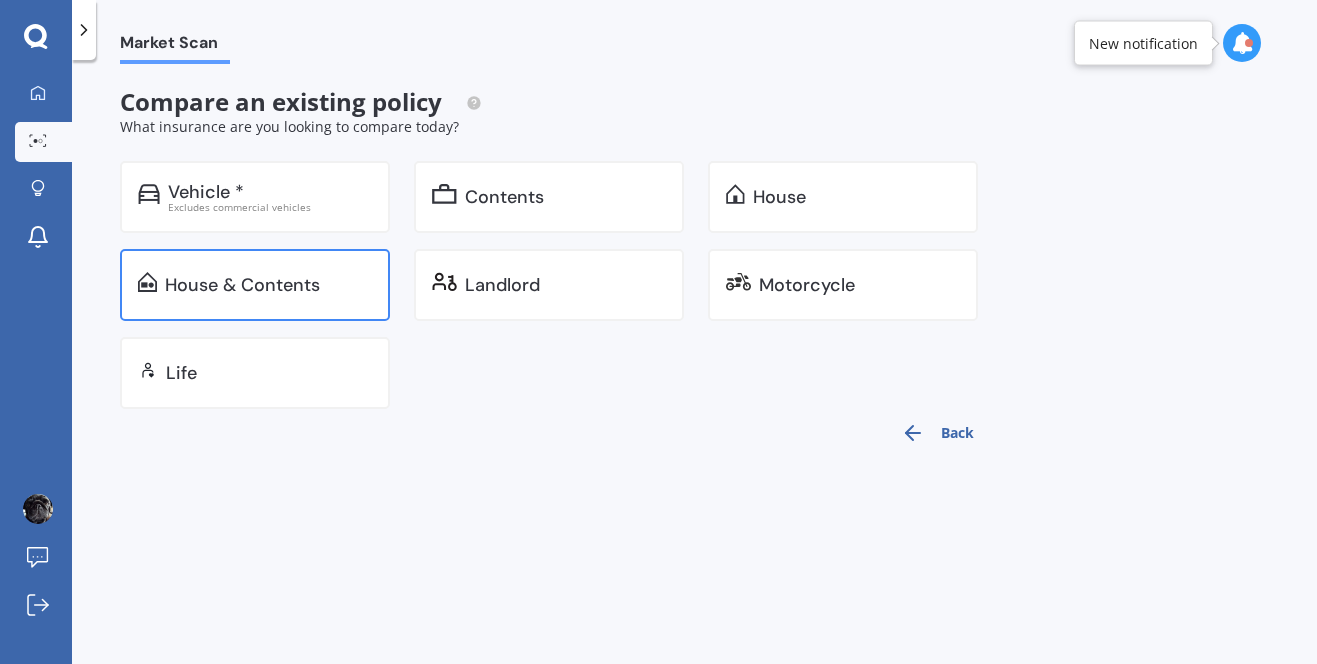 click on "House & Contents" at bounding box center (242, 285) 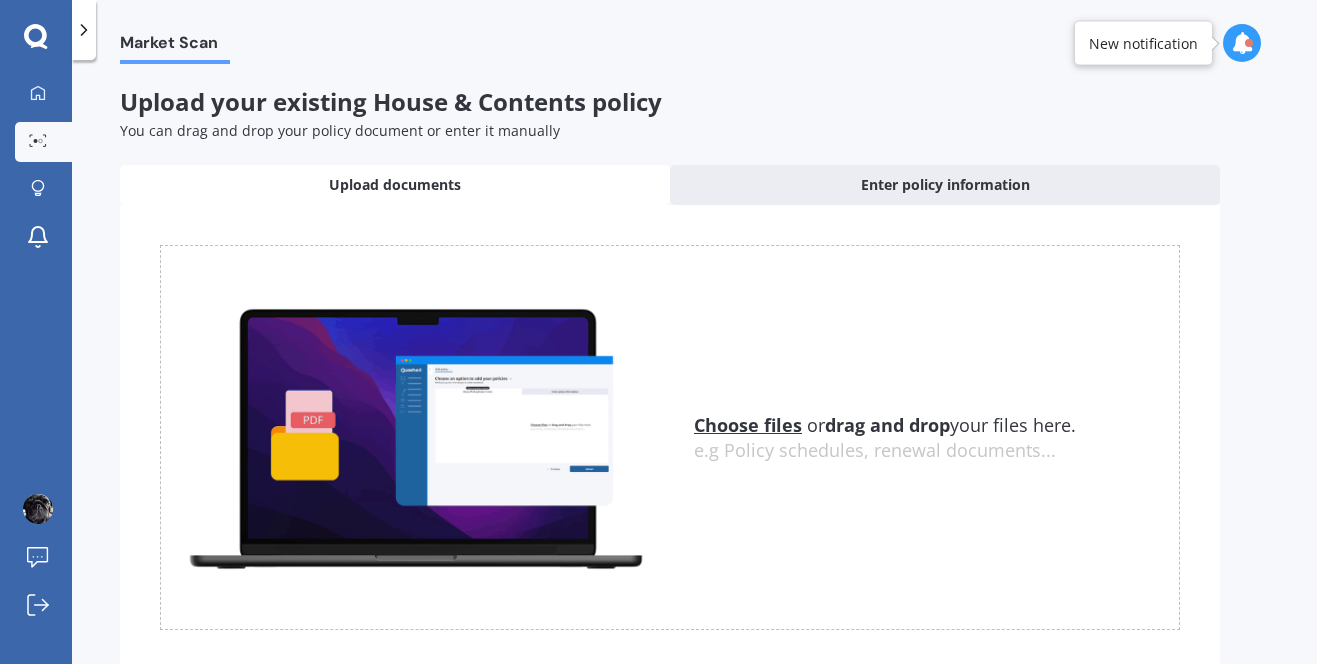 click on "Choose files" at bounding box center (748, 425) 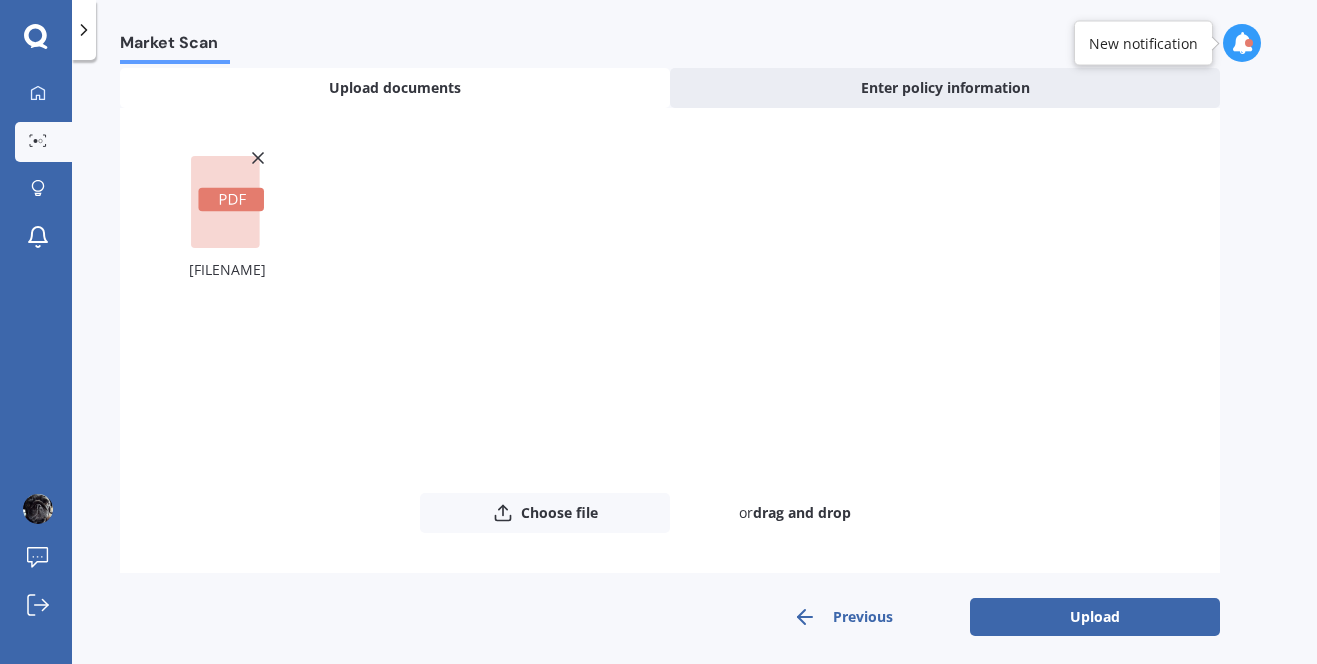 scroll, scrollTop: 106, scrollLeft: 0, axis: vertical 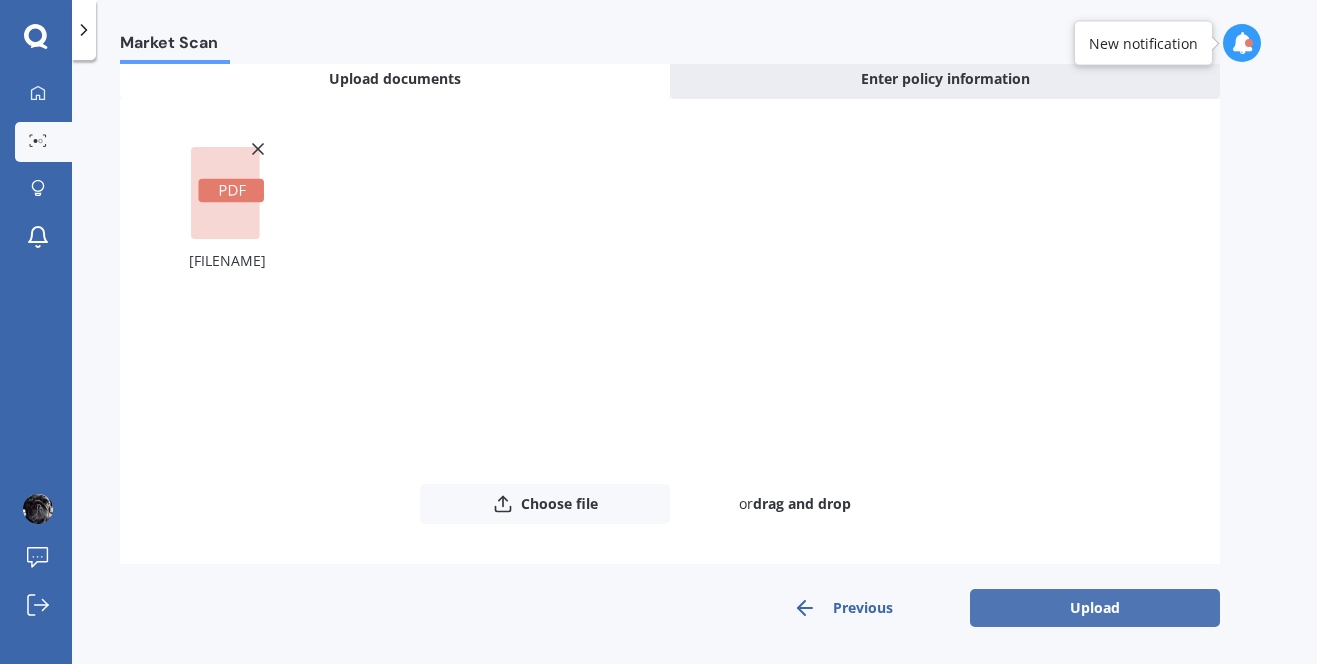 click on "Upload" at bounding box center (1095, 608) 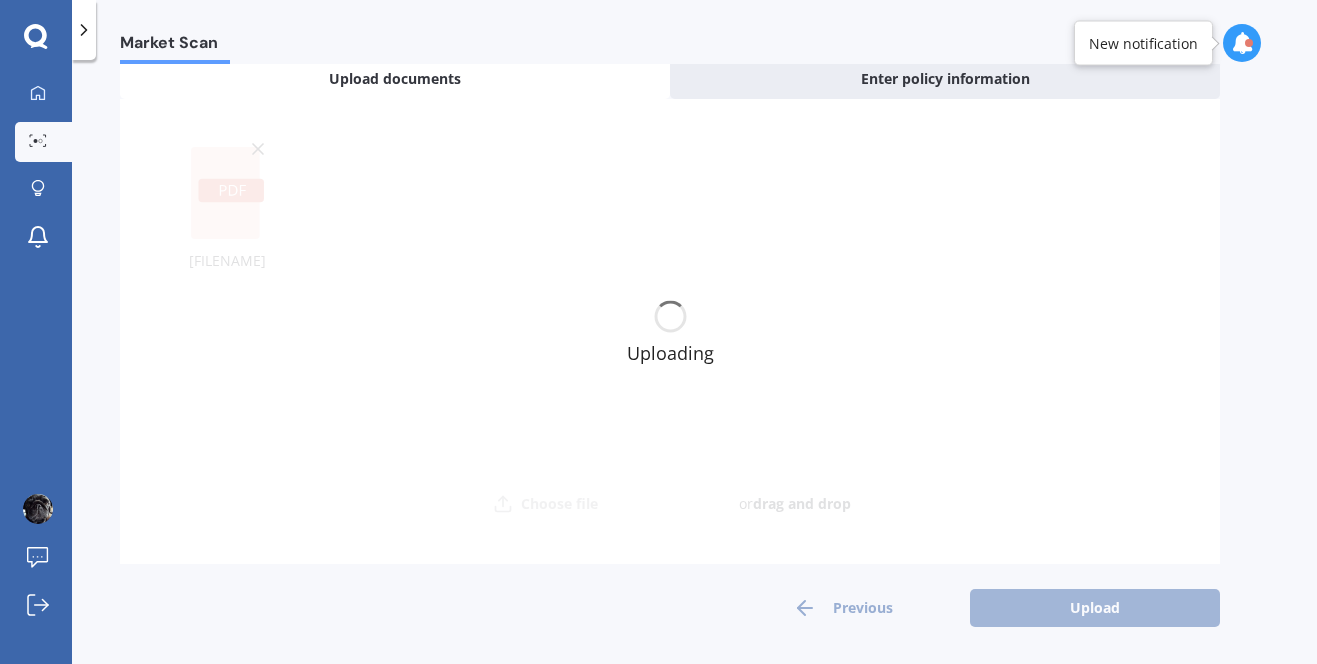 scroll, scrollTop: 0, scrollLeft: 0, axis: both 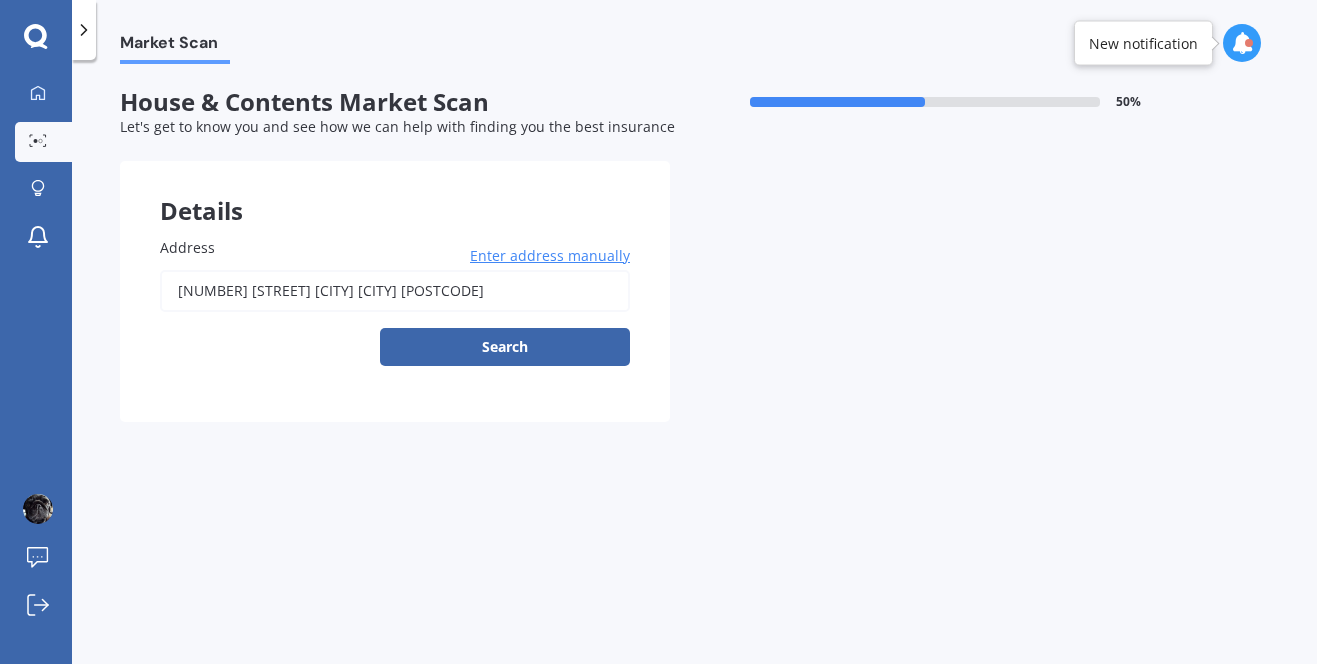 click on "[NUMBER] [STREET] [CITY] [CITY] [POSTCODE]" at bounding box center [395, 291] 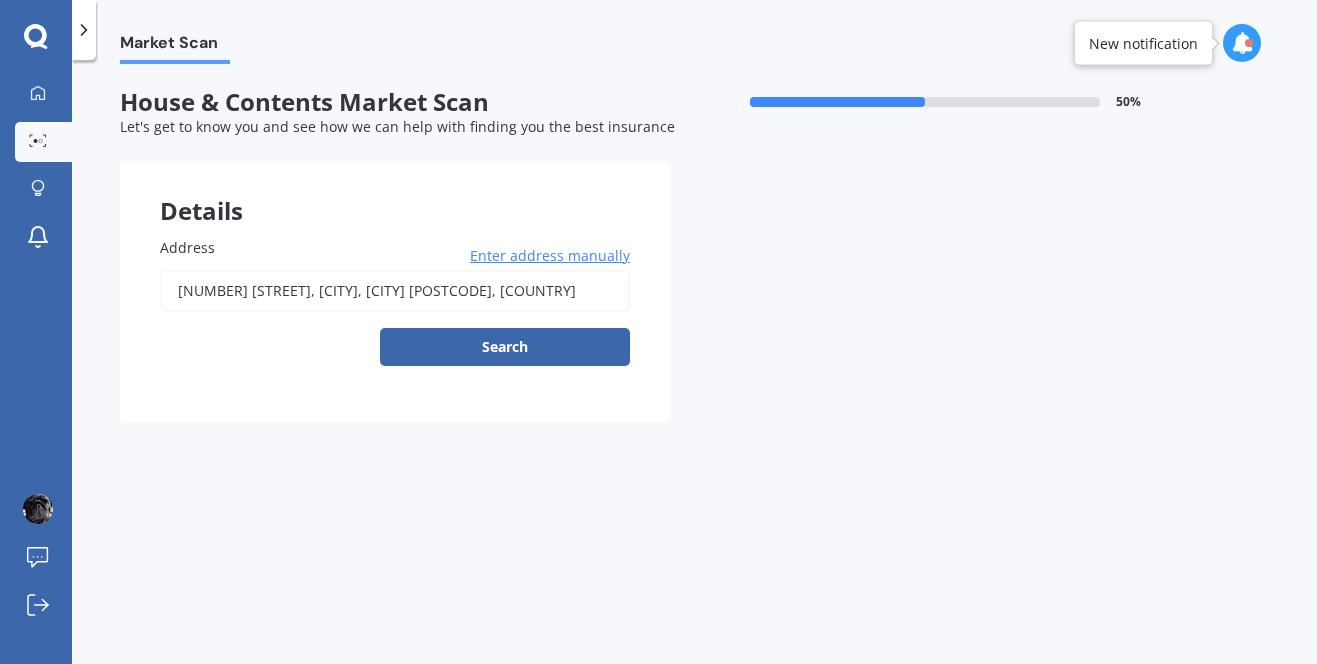 type on "[NUMBER] [STREET], [CITY], [CITY] [POSTCODE]" 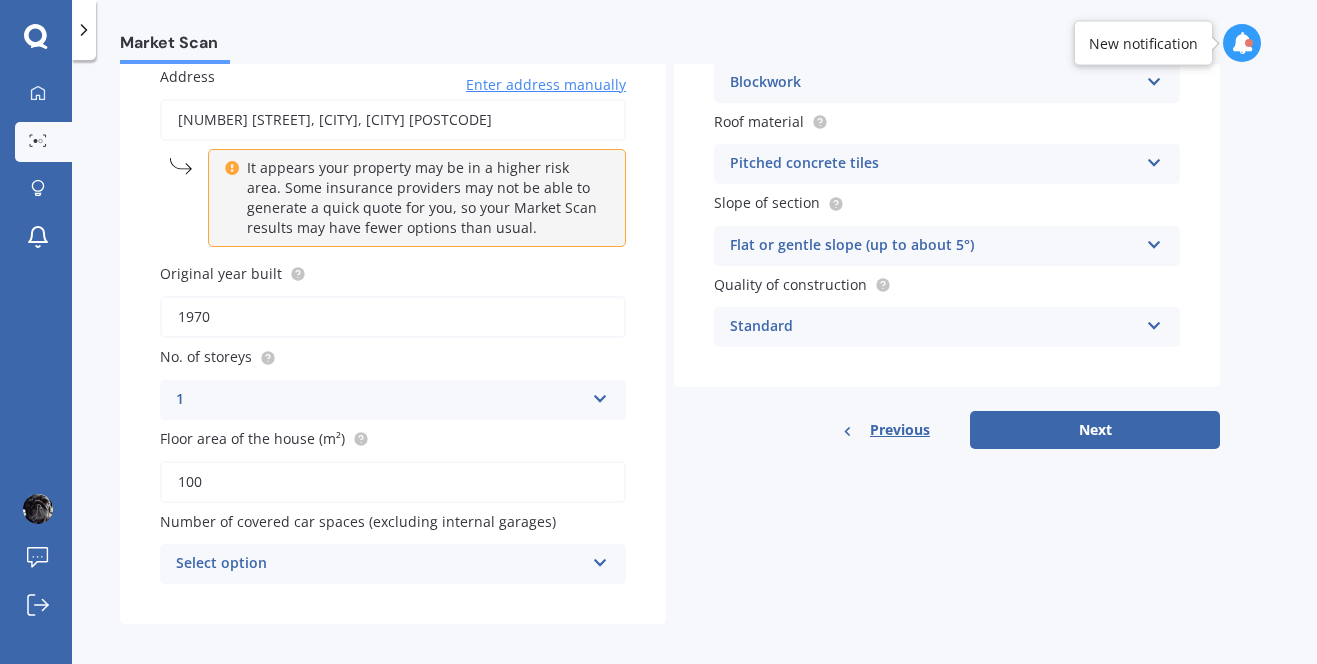 scroll, scrollTop: 185, scrollLeft: 0, axis: vertical 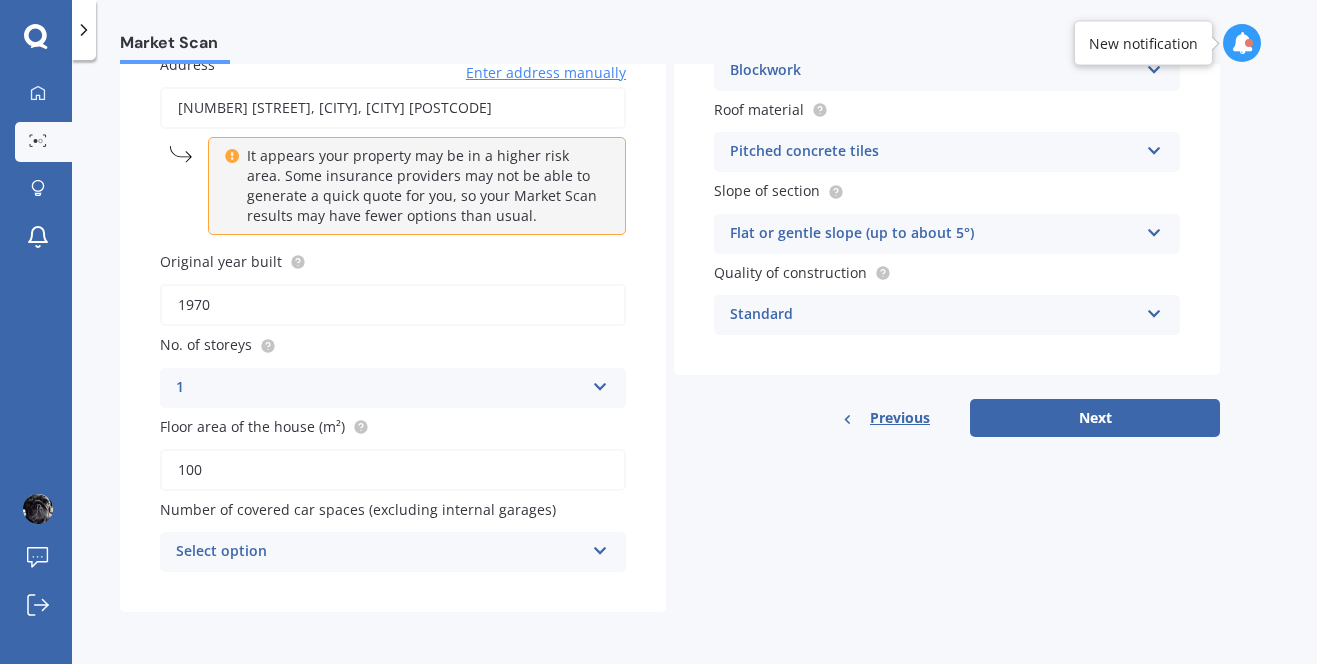 click at bounding box center [600, 547] 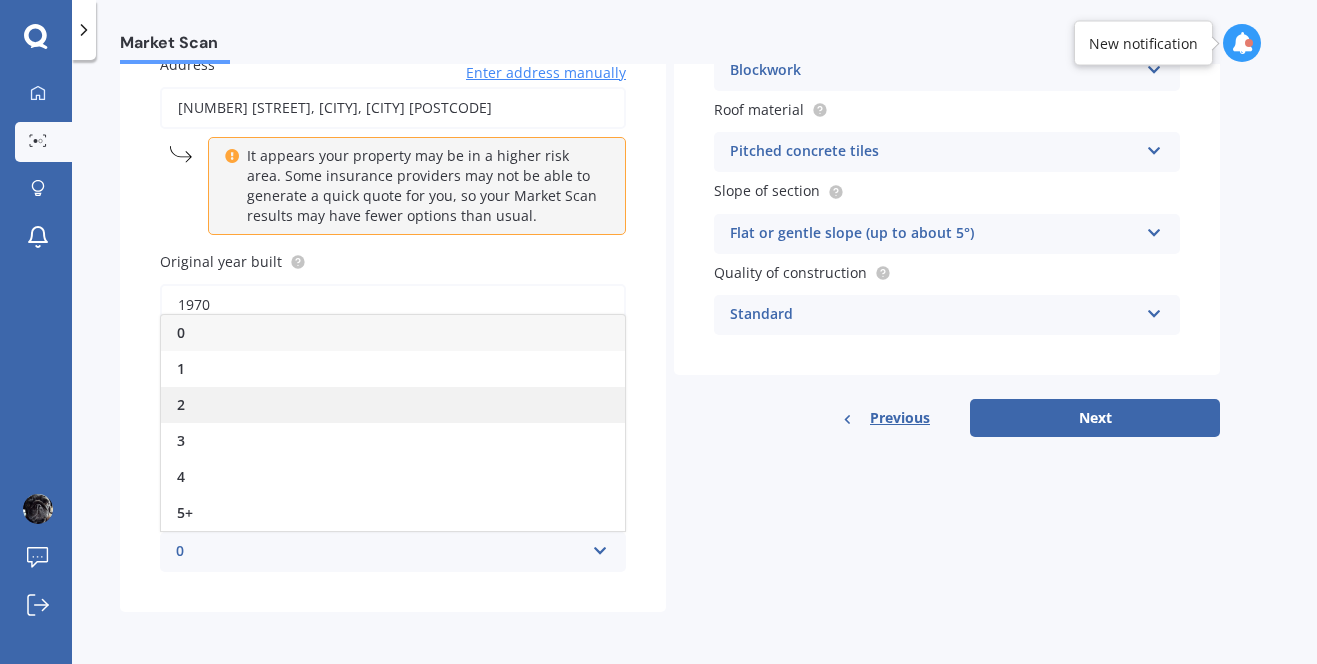 click on "2" at bounding box center [393, 405] 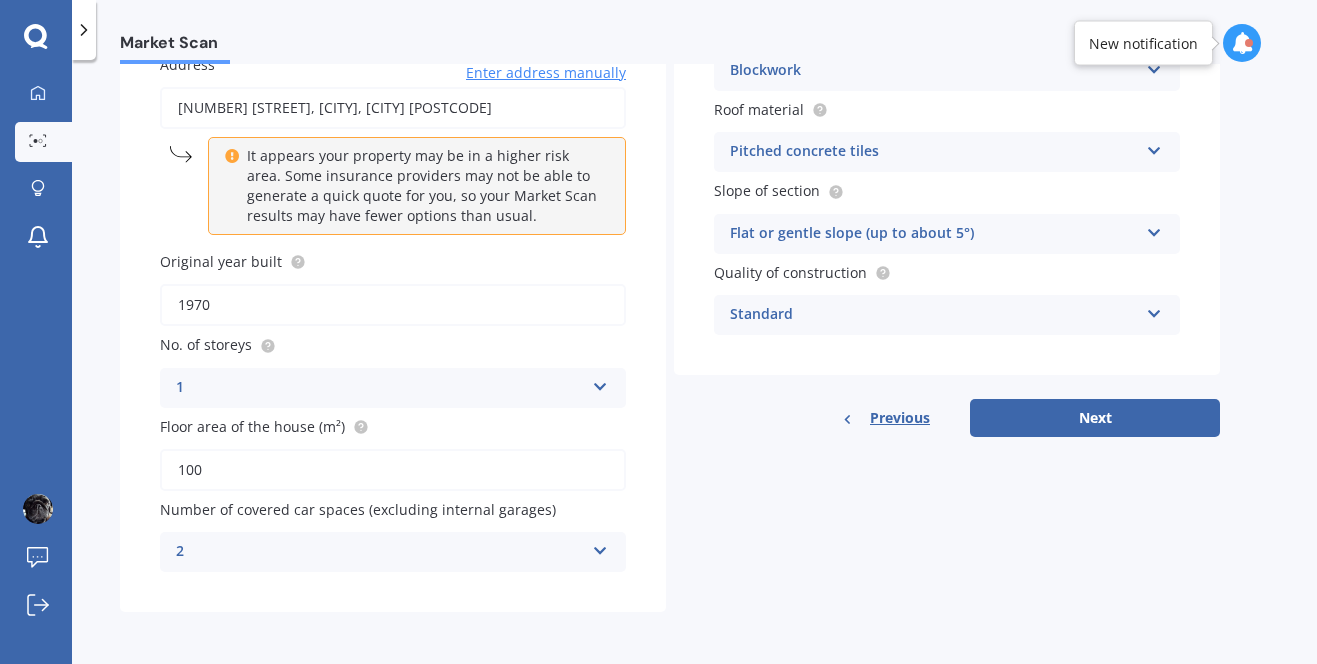 click at bounding box center [1154, 310] 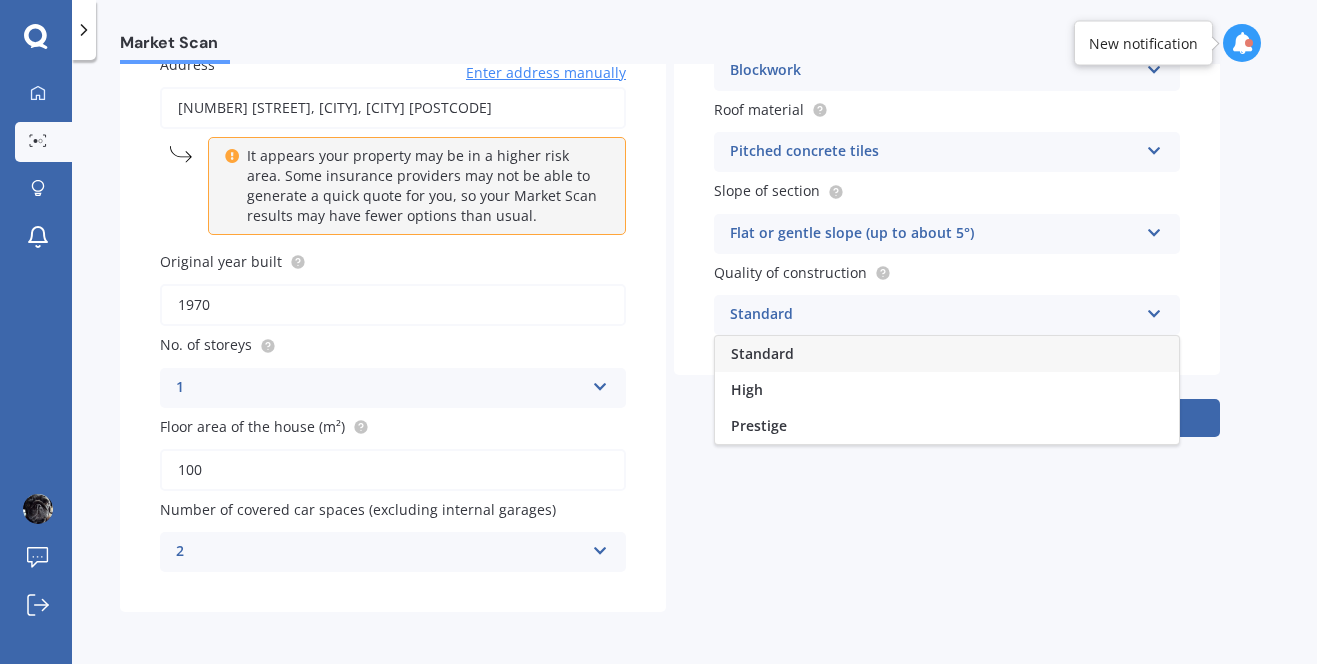 click on "Standard" at bounding box center (947, 354) 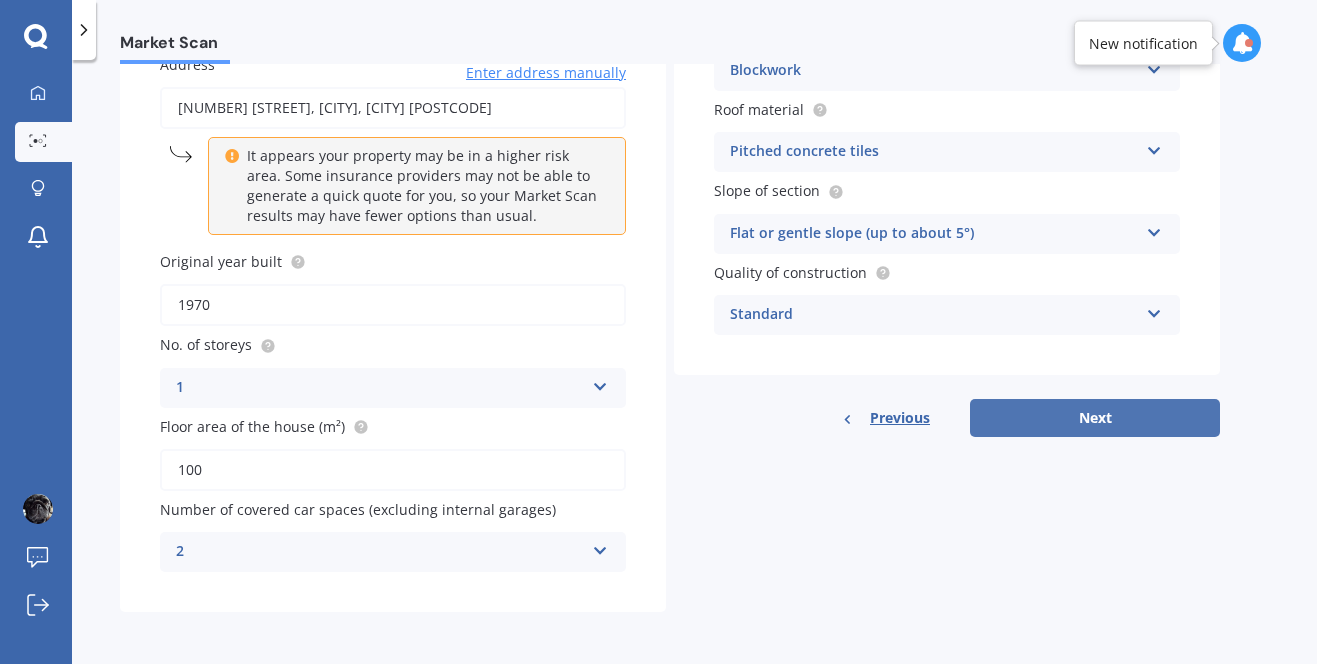 click on "Next" at bounding box center [1095, 418] 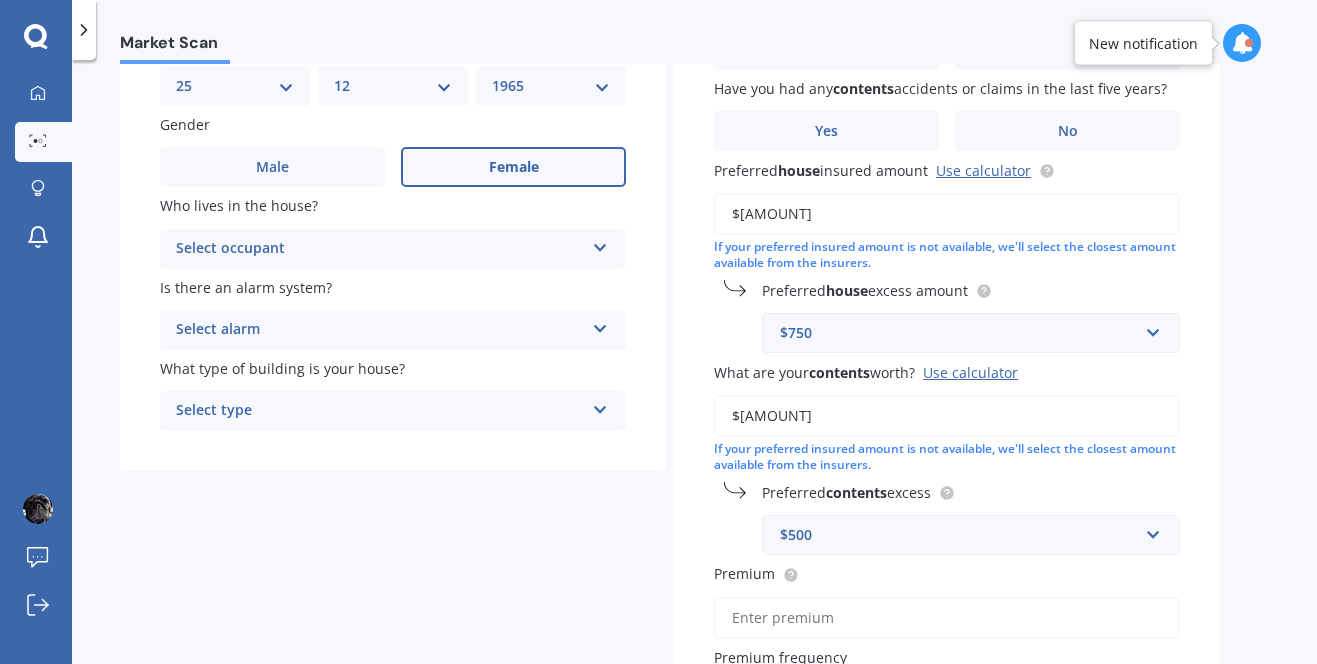 scroll, scrollTop: 214, scrollLeft: 0, axis: vertical 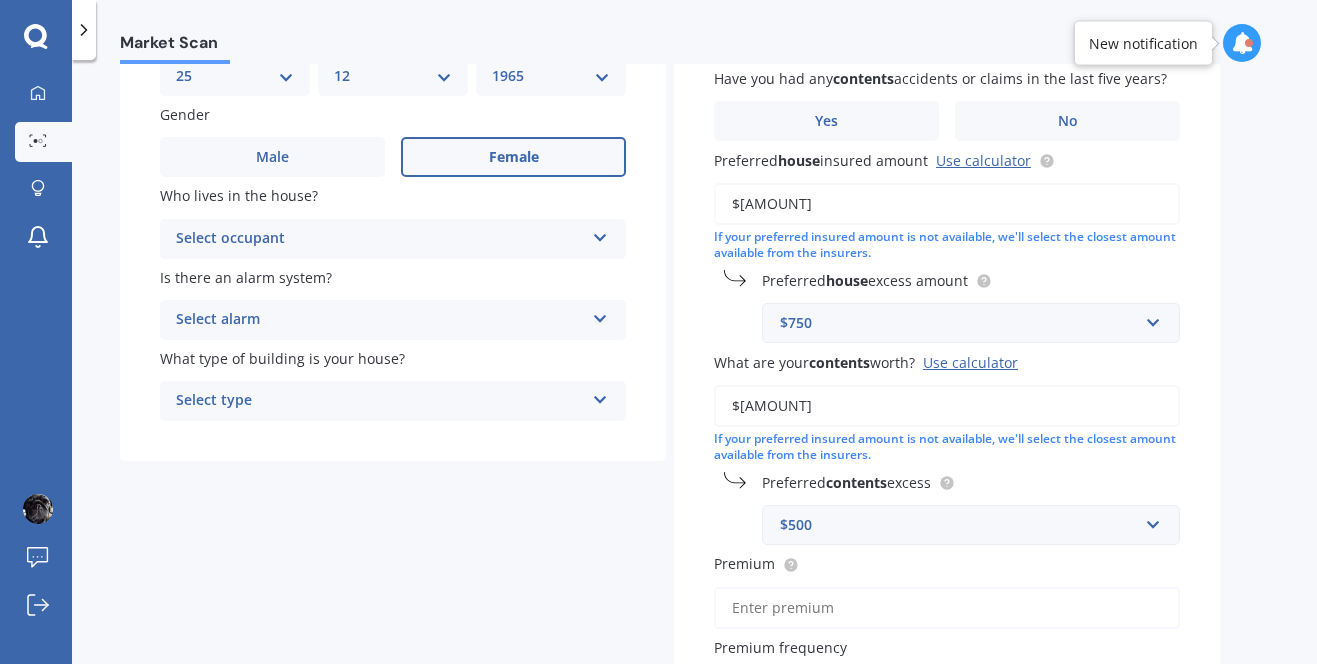 click at bounding box center [600, 234] 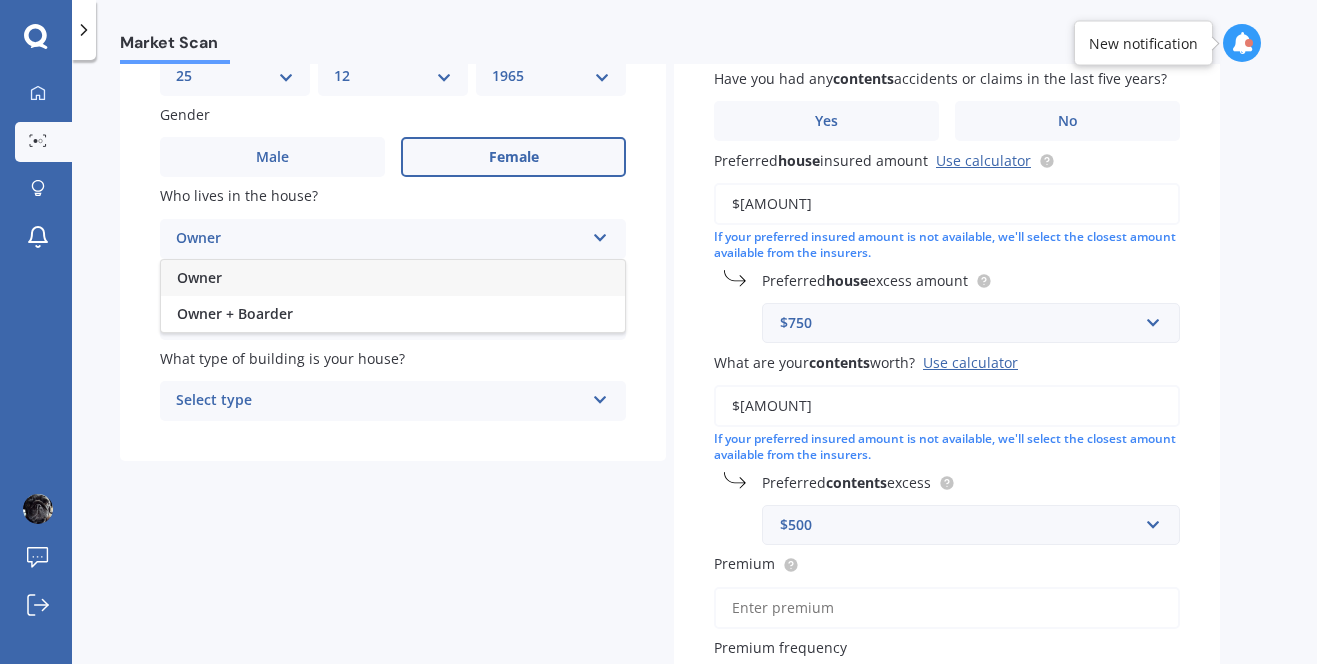 click on "Owner" at bounding box center (393, 278) 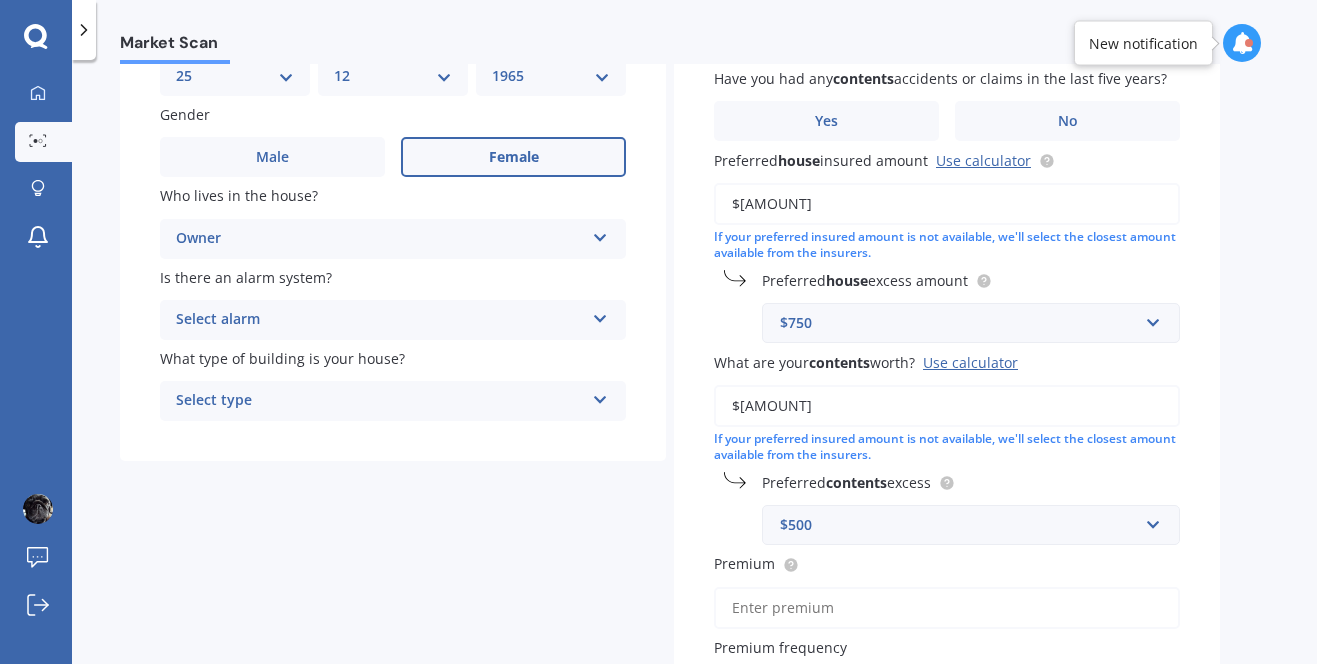 click at bounding box center [600, 315] 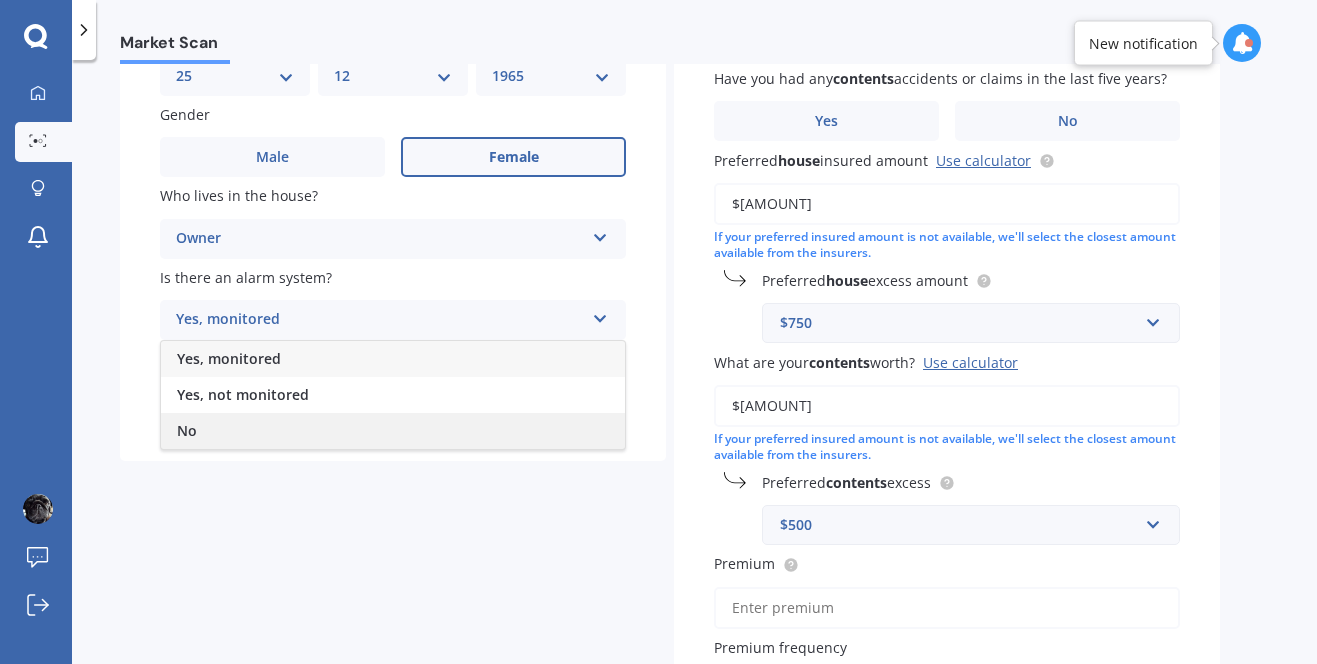 click on "No" at bounding box center [393, 431] 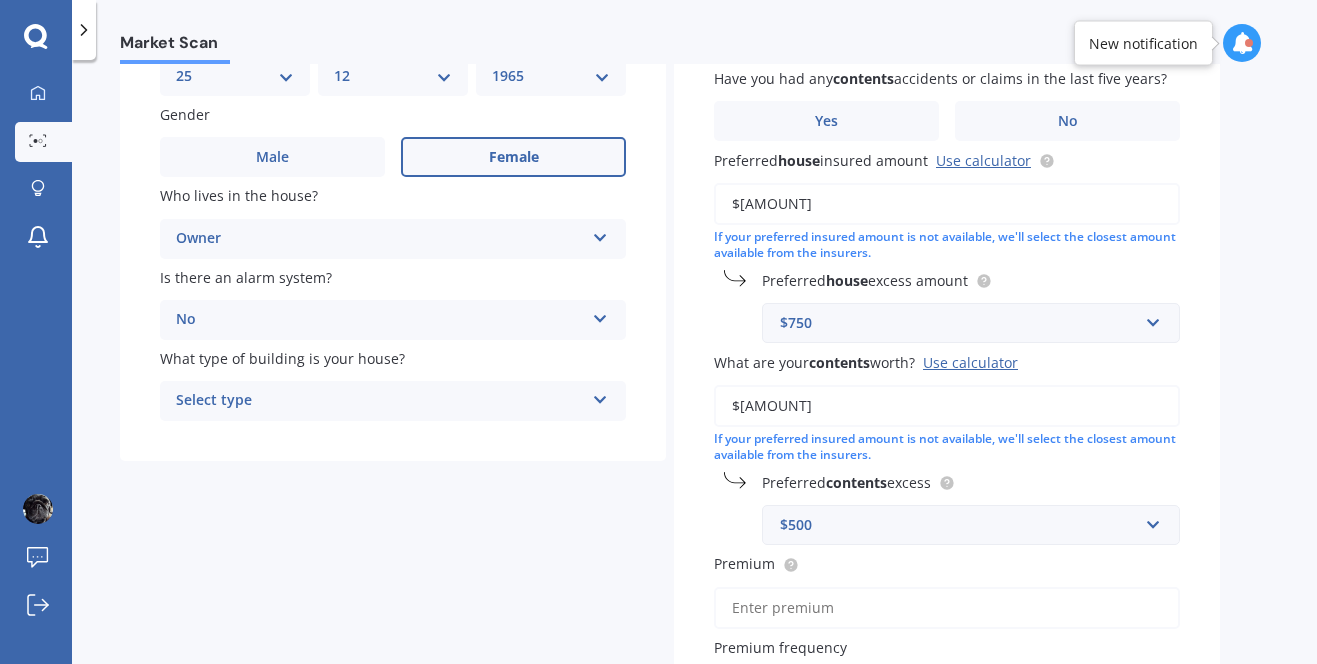 click at bounding box center [600, 396] 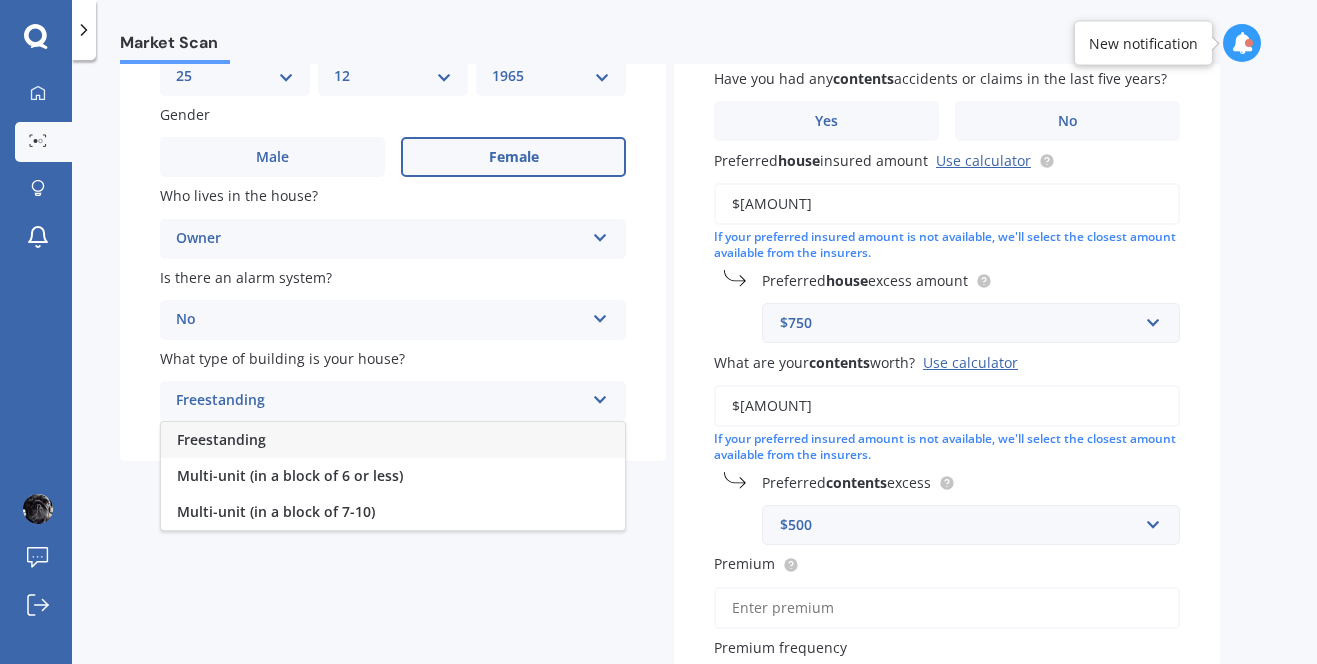 click on "Freestanding" at bounding box center [393, 440] 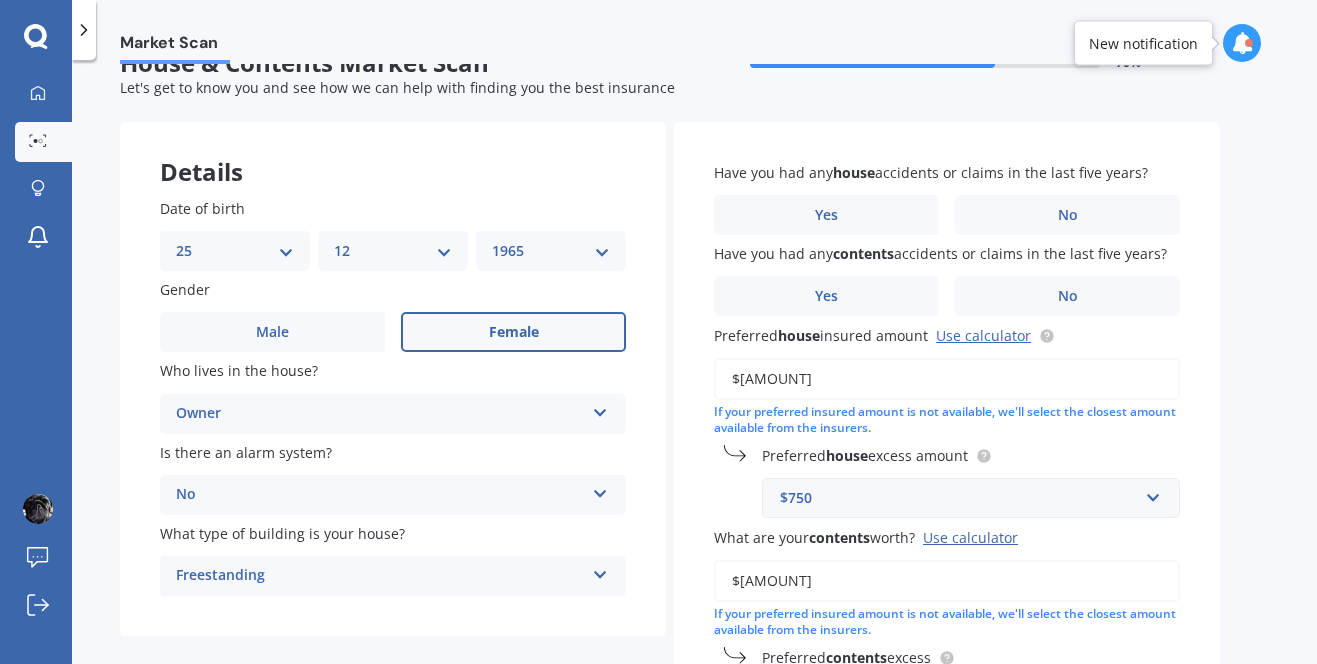 scroll, scrollTop: 0, scrollLeft: 0, axis: both 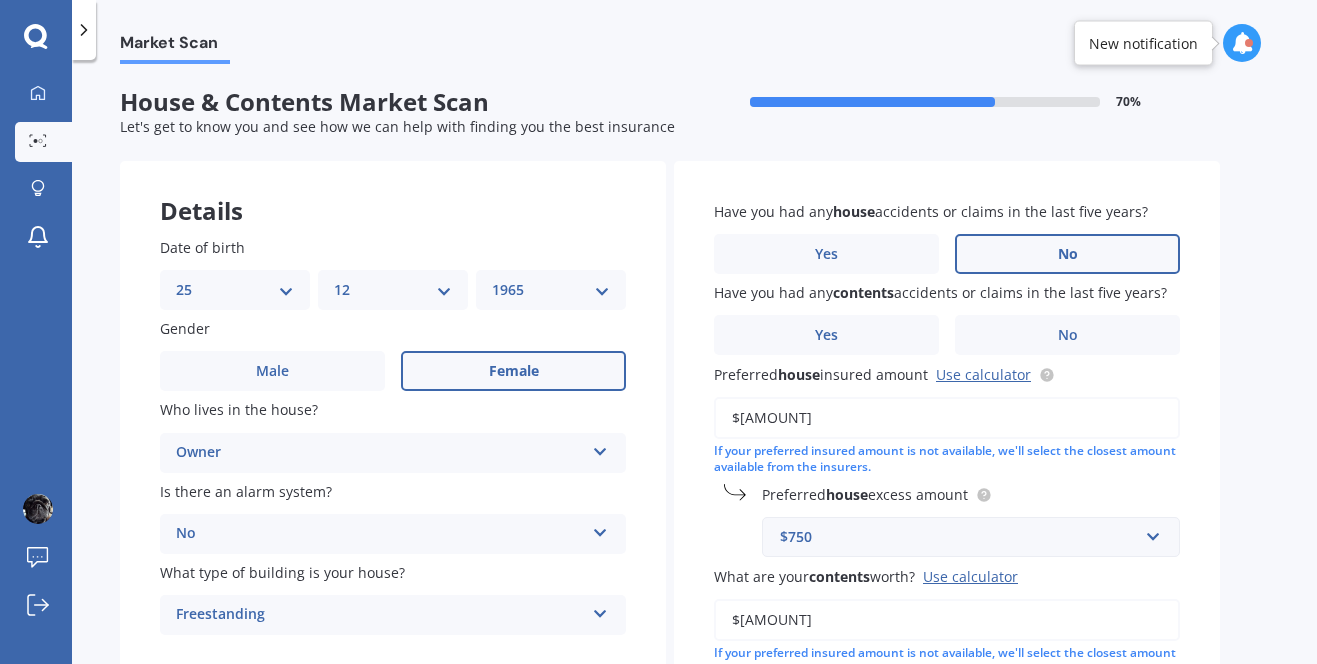 click on "No" at bounding box center [1068, 254] 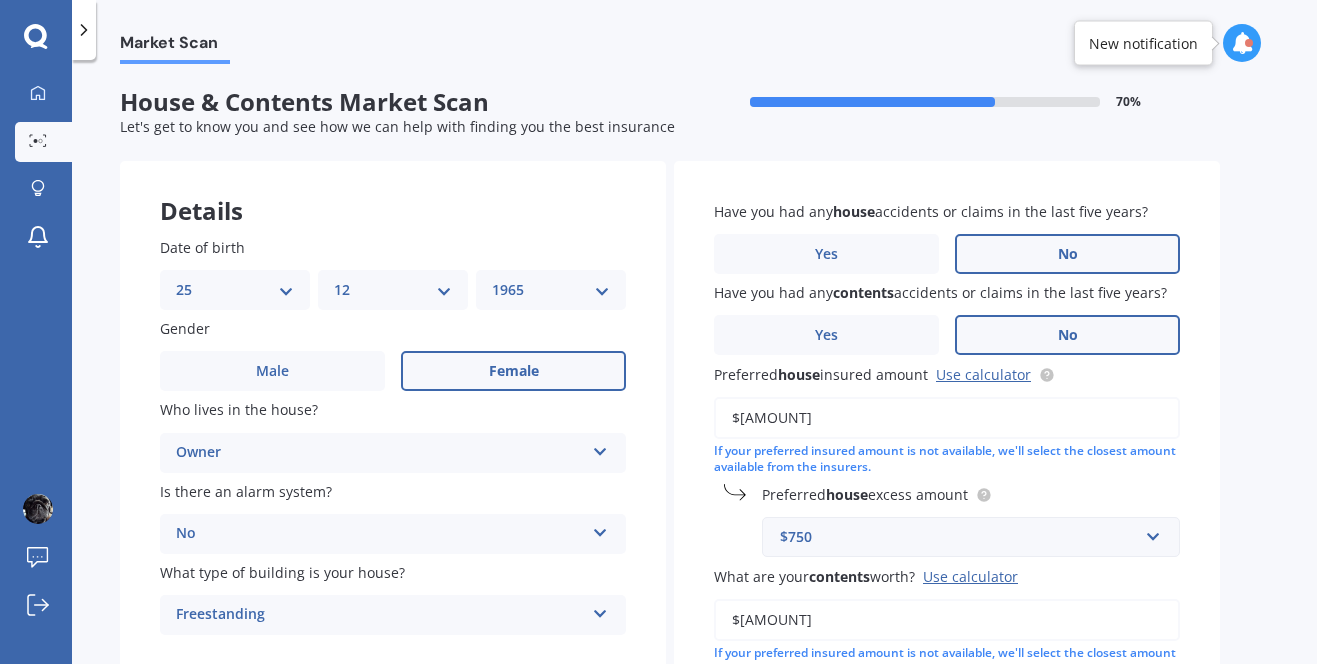 click on "No" at bounding box center [1068, 335] 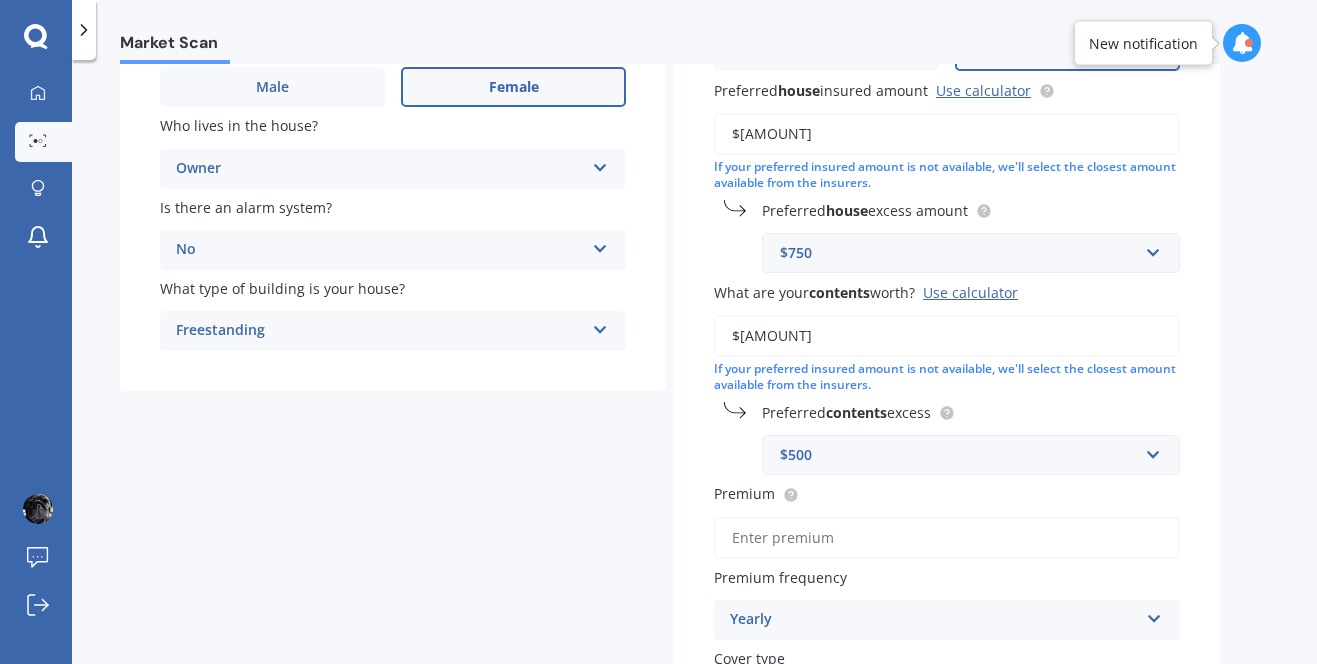 scroll, scrollTop: 277, scrollLeft: 0, axis: vertical 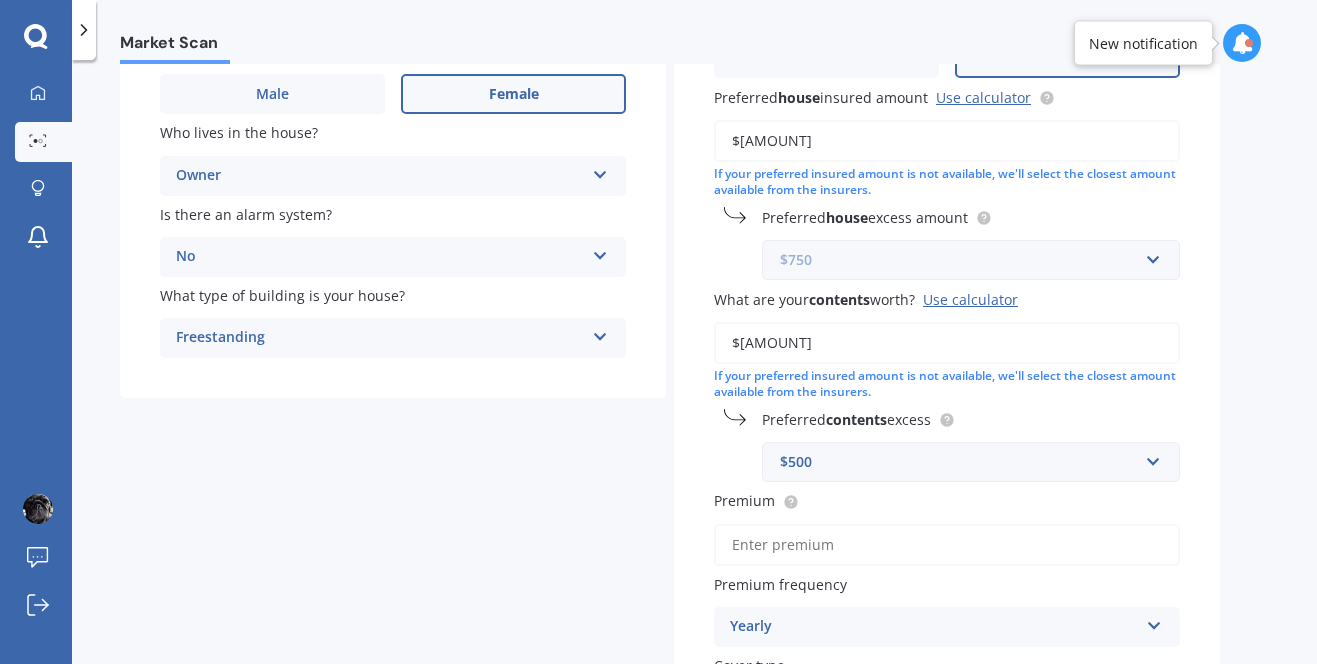 click at bounding box center (964, 260) 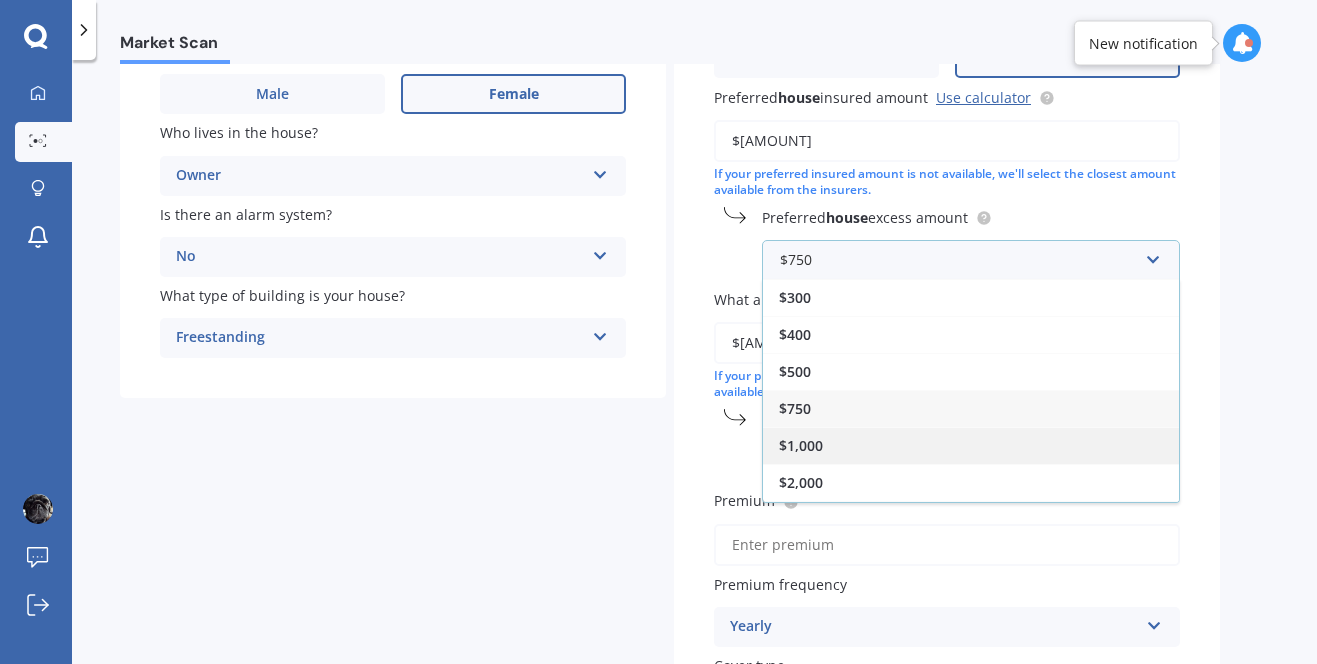 click on "$1,000" at bounding box center (971, 445) 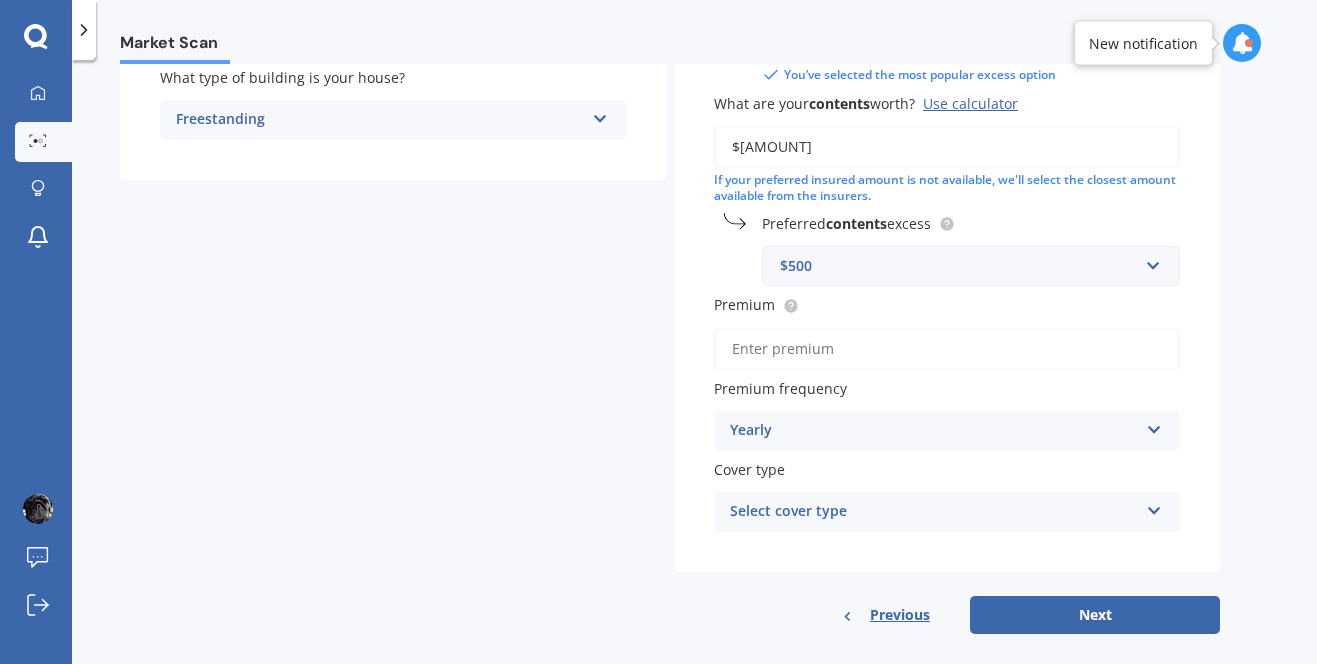 scroll, scrollTop: 521, scrollLeft: 0, axis: vertical 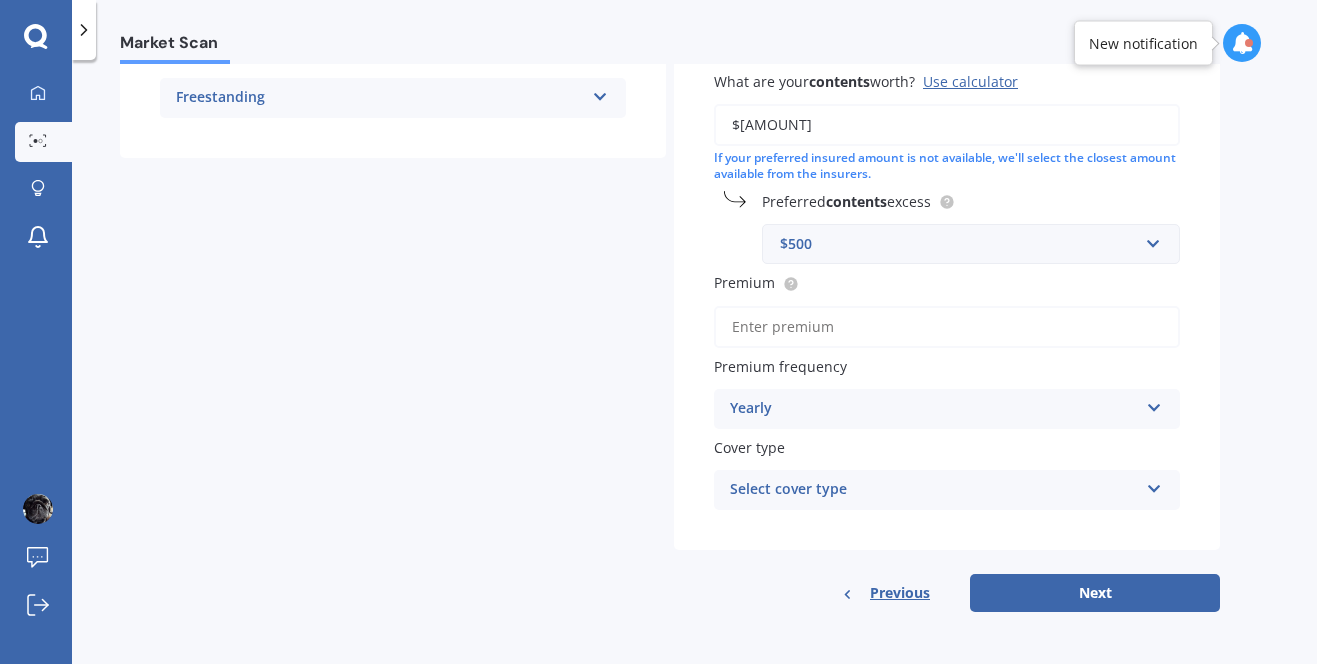 click at bounding box center [1154, 485] 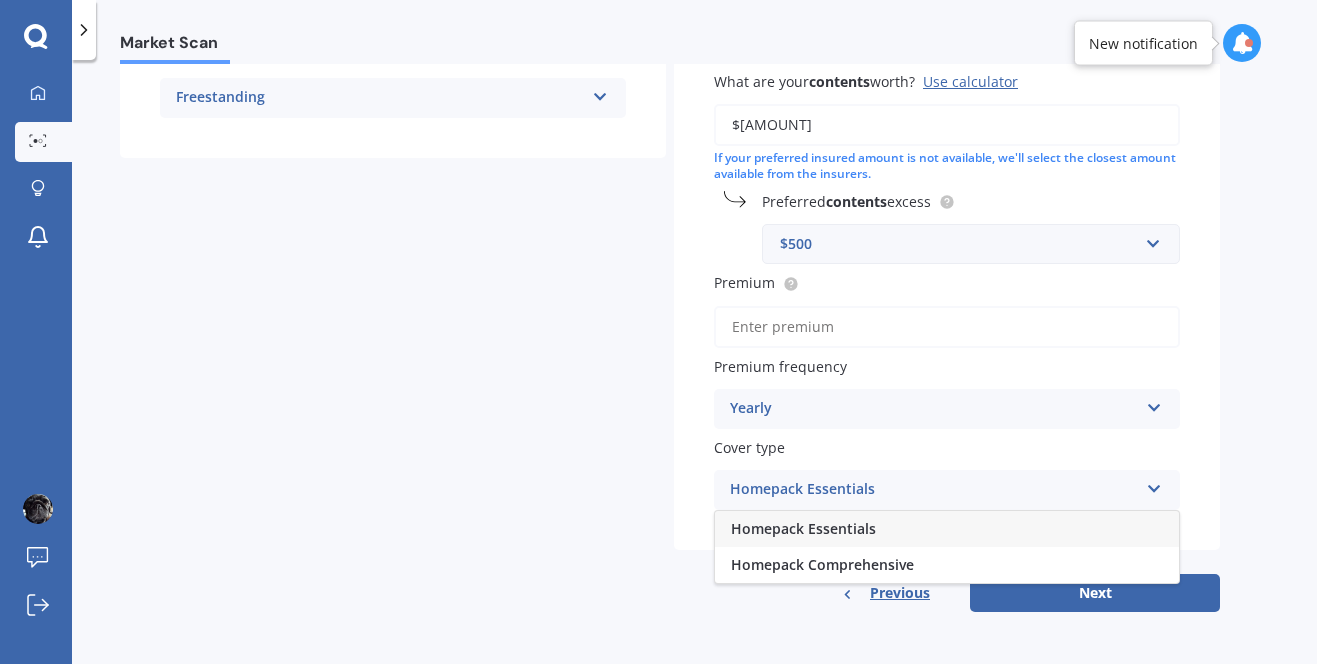 click on "Homepack Essentials" at bounding box center (947, 529) 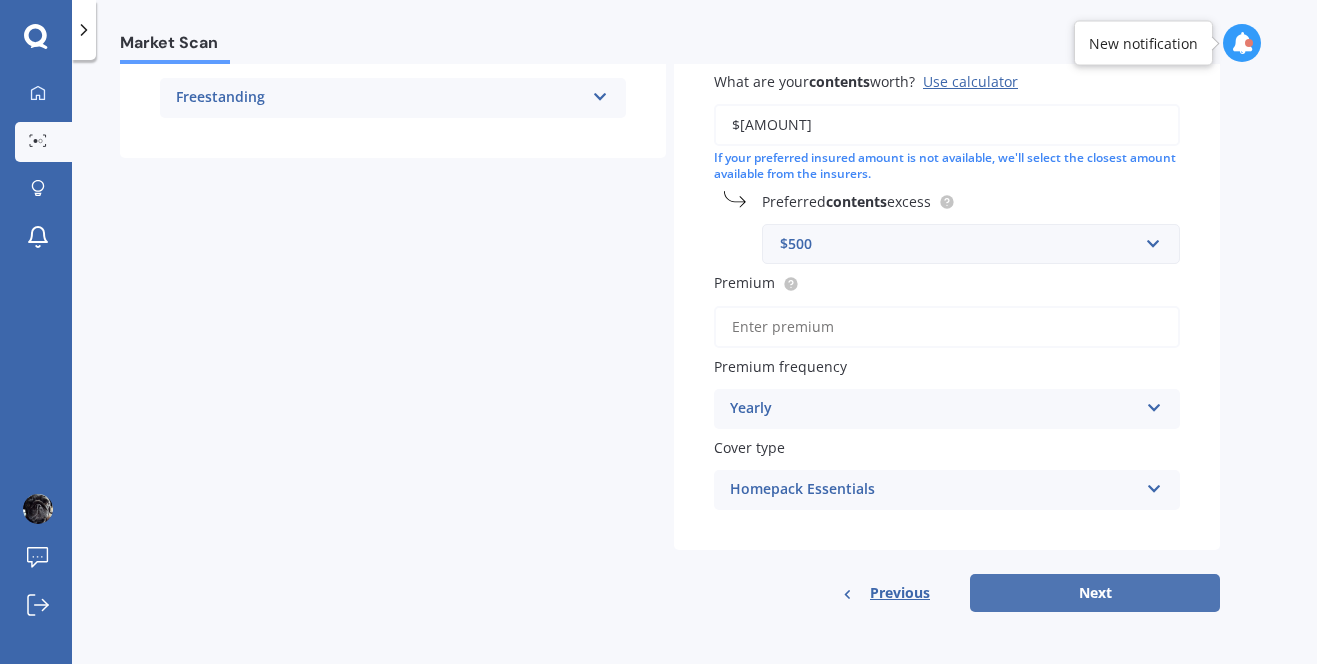 click on "Next" at bounding box center (1095, 593) 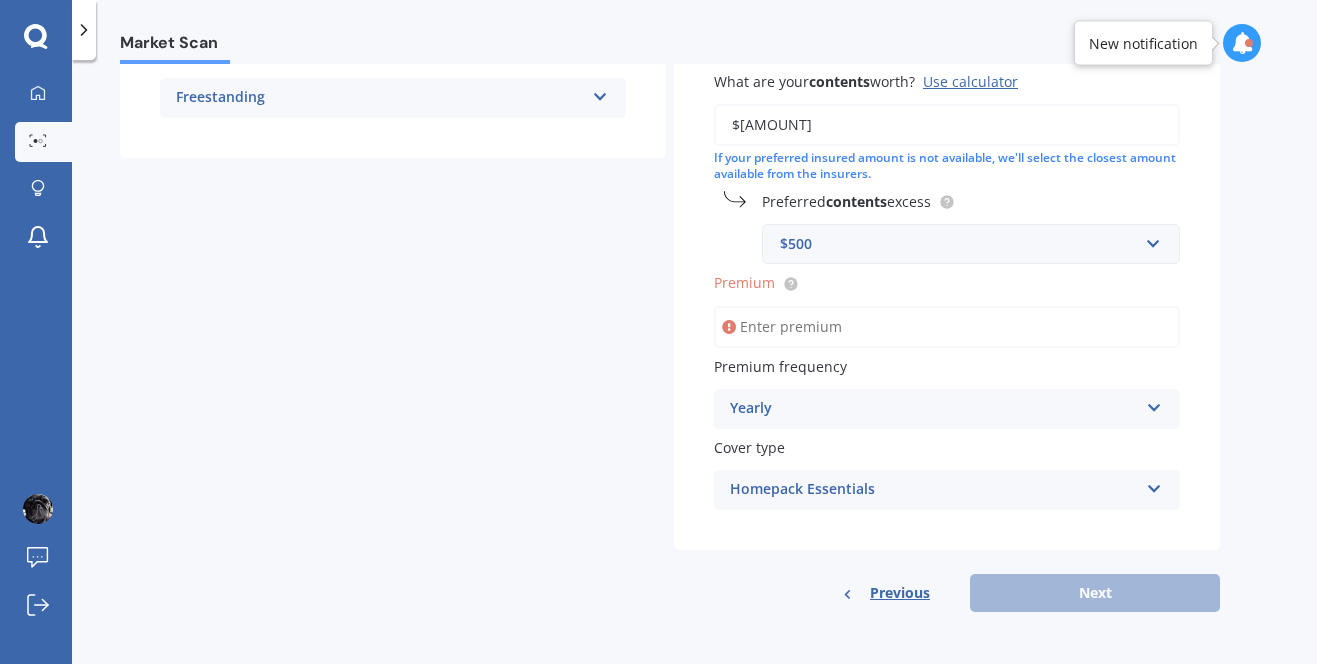 click on "Details Date of birth DD 01 02 03 04 05 06 07 08 09 10 11 12 13 14 15 16 17 18 19 20 21 22 23 24 25 26 27 28 29 30 31 MM 01 02 03 04 05 06 07 08 09 10 11 12 YYYY 2009 2008 2007 2006 2005 2004 2003 2002 2001 2000 1999 1998 1997 1996 1995 1994 1993 1992 1991 1990 1989 1988 1987 1986 1985 1984 1983 1982 1981 1980 1979 1978 1977 1976 1975 1974 1973 1972 1971 1970 1969 1968 1967 1966 1965 1964 1963 1962 1961 1960 1959 1958 1957 1956 1955 1954 1953 1952 1951 1950 1949 1948 1947 1946 1945 1944 1943 1942 1941 1940 1939 1938 1937 1936 1935 1934 1933 1932 1931 1930 1929 1928 1927 1926 1925 1924 1923 1922 1921 1920 1919 1918 1917 1916 1915 1914 1913 1912 1911 1910 Gender Male Female Who lives in the house? Owner Owner Owner + Boarder Is there an alarm system? No Yes, monitored Yes, not monitored No What type of building is your house? Freestanding Freestanding Multi-unit (in a block of 6 or less) Multi-unit (in a block of 7-10) Have you had any  house  accidents or claims in the last five years? Yes No Have you had any" at bounding box center [670, 128] 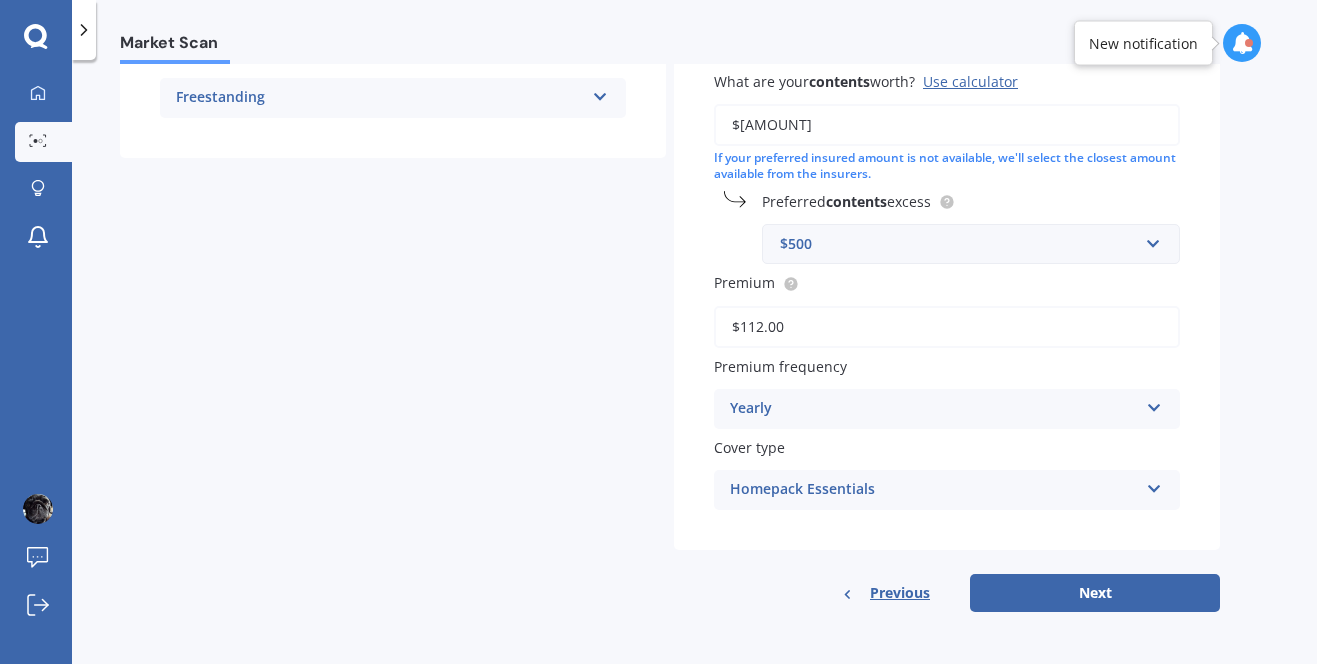 type on "$112.00" 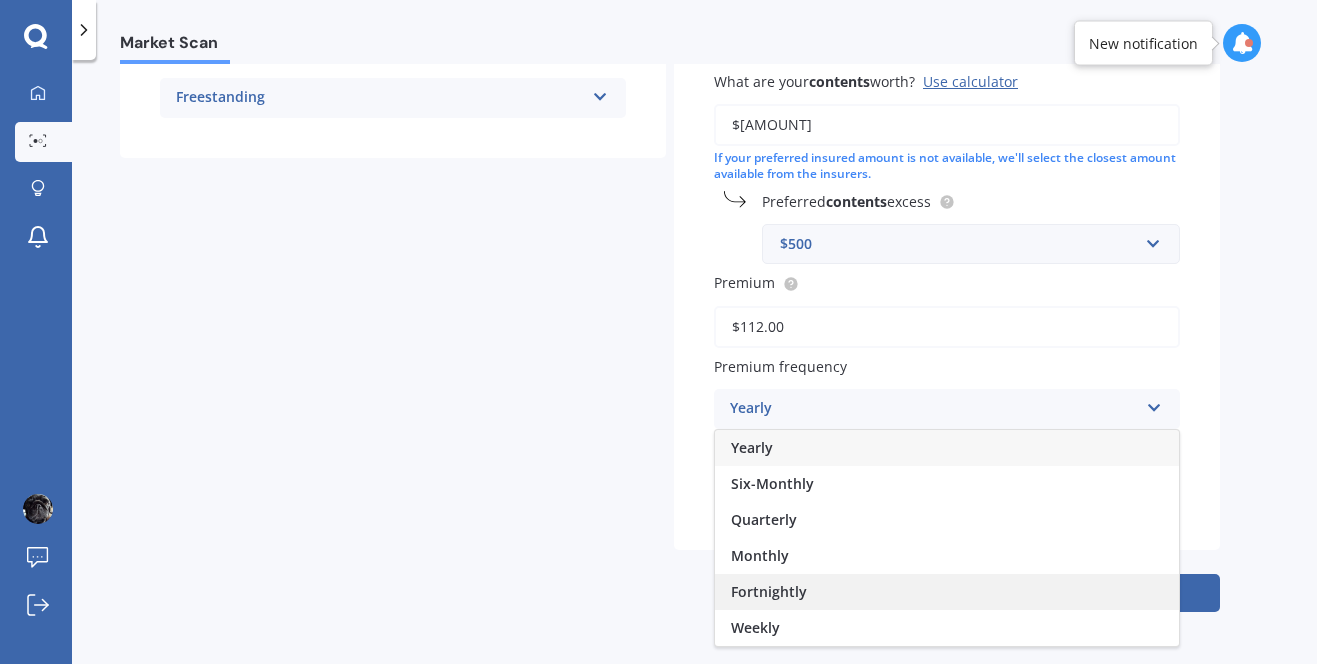 click on "Fortnightly" at bounding box center (947, 592) 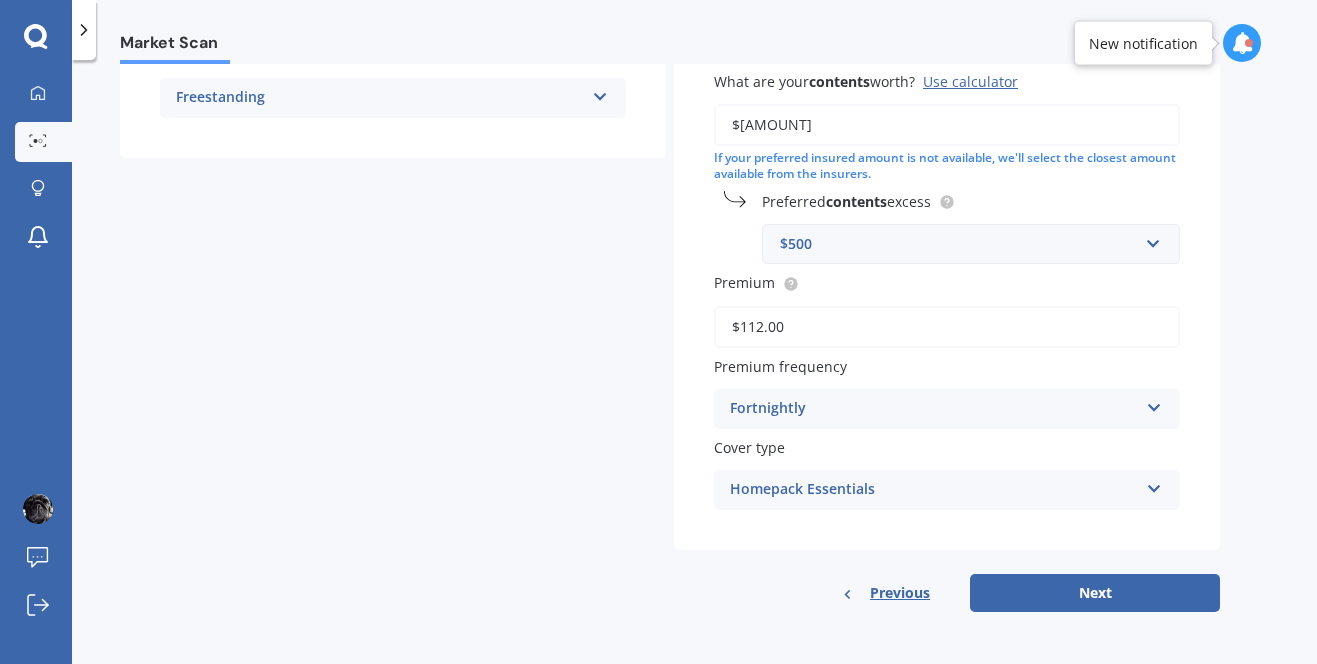 click at bounding box center (1154, 485) 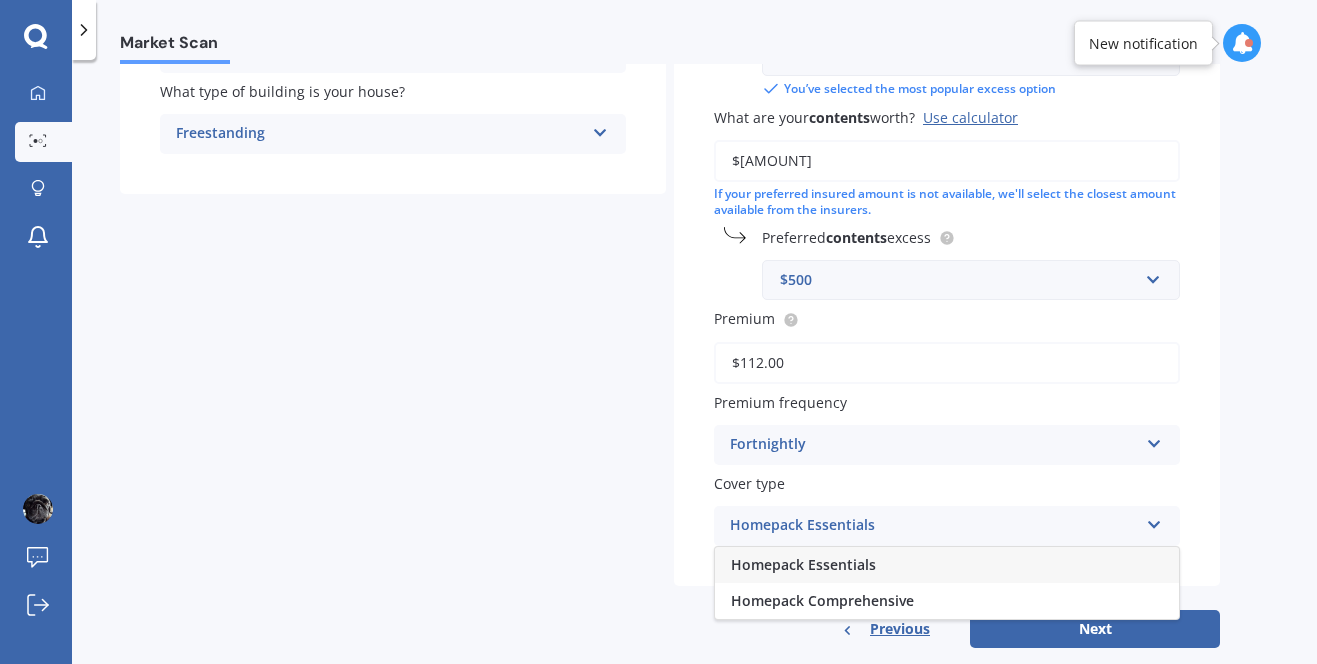 scroll, scrollTop: 521, scrollLeft: 0, axis: vertical 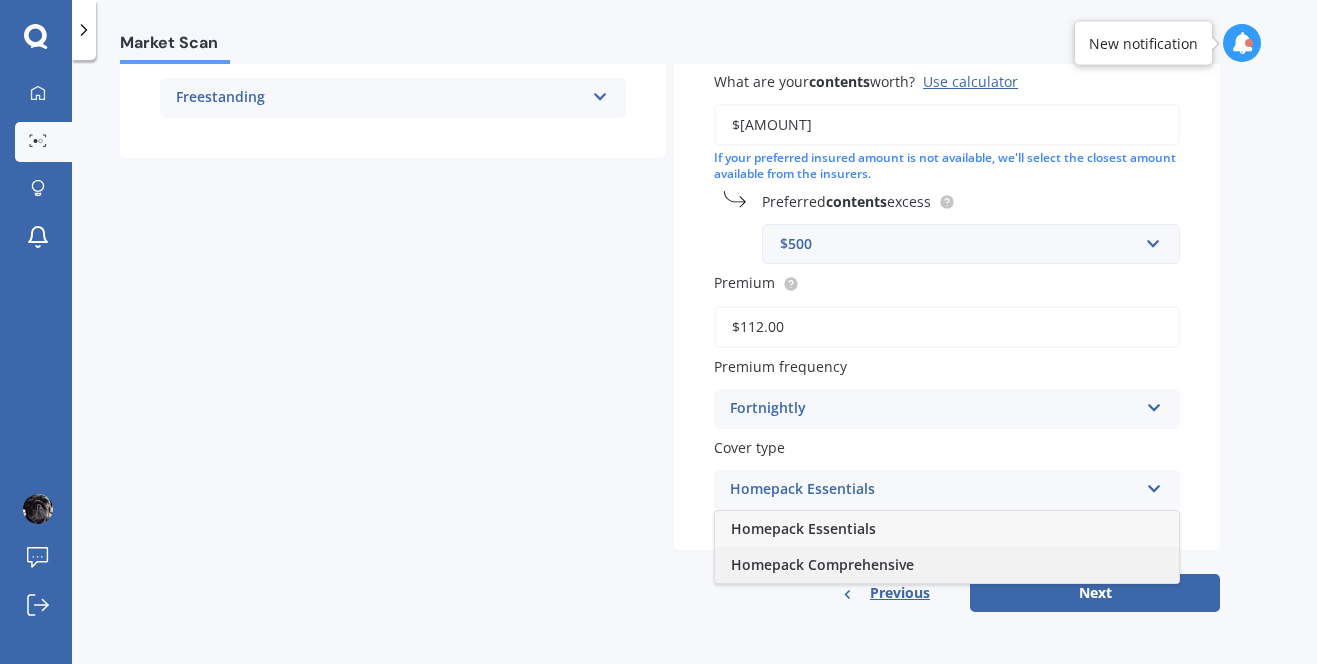 click on "Homepack Comprehensive" at bounding box center (822, 564) 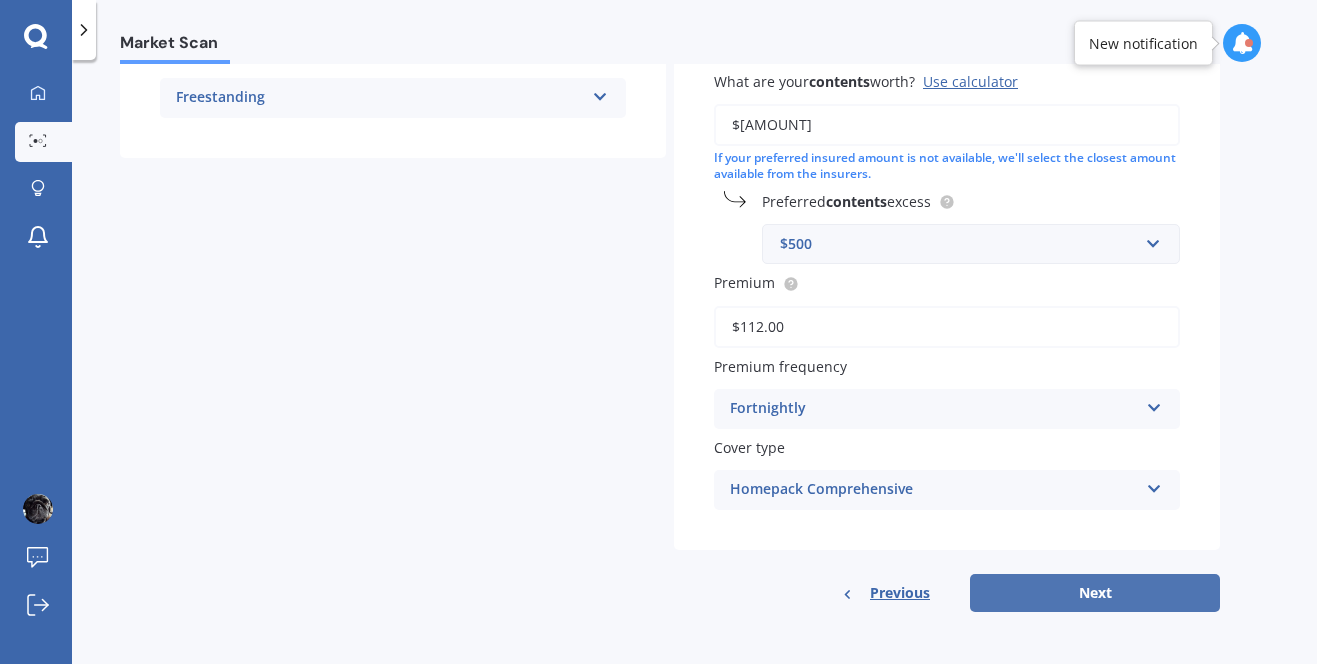 click on "Next" at bounding box center [1095, 593] 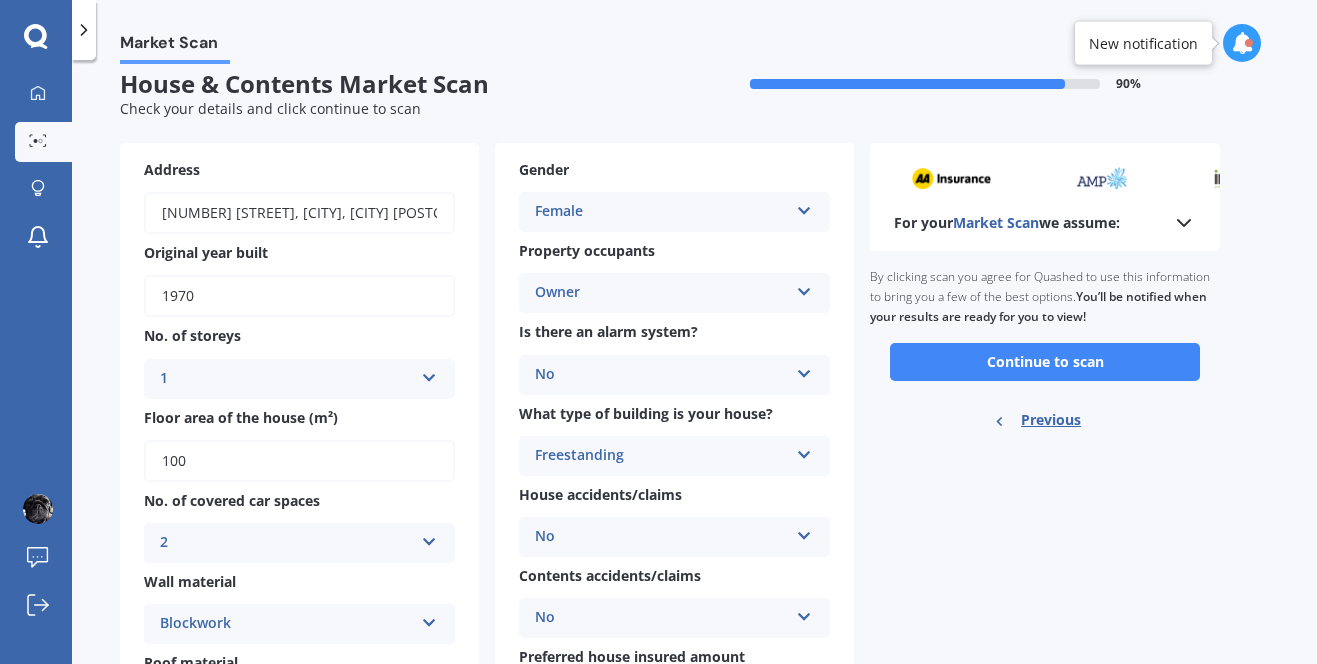 scroll, scrollTop: 0, scrollLeft: 0, axis: both 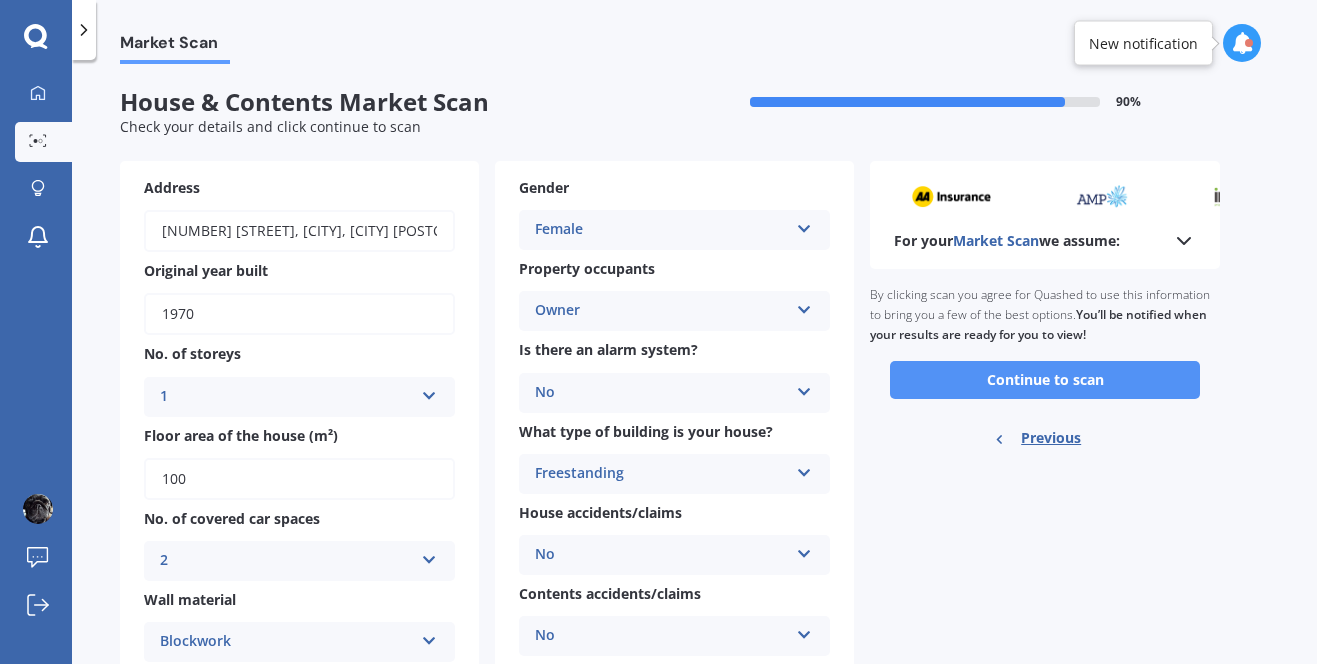 click on "Continue to scan" at bounding box center (1045, 380) 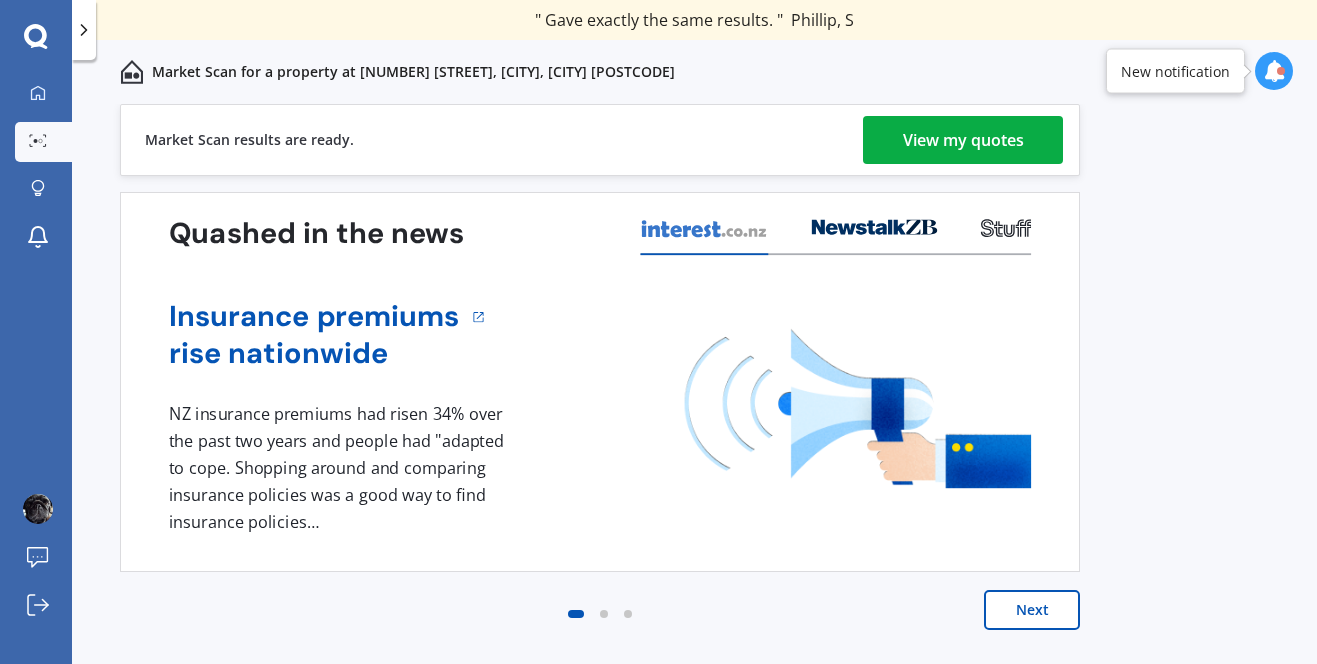 click on "Next" at bounding box center (1032, 610) 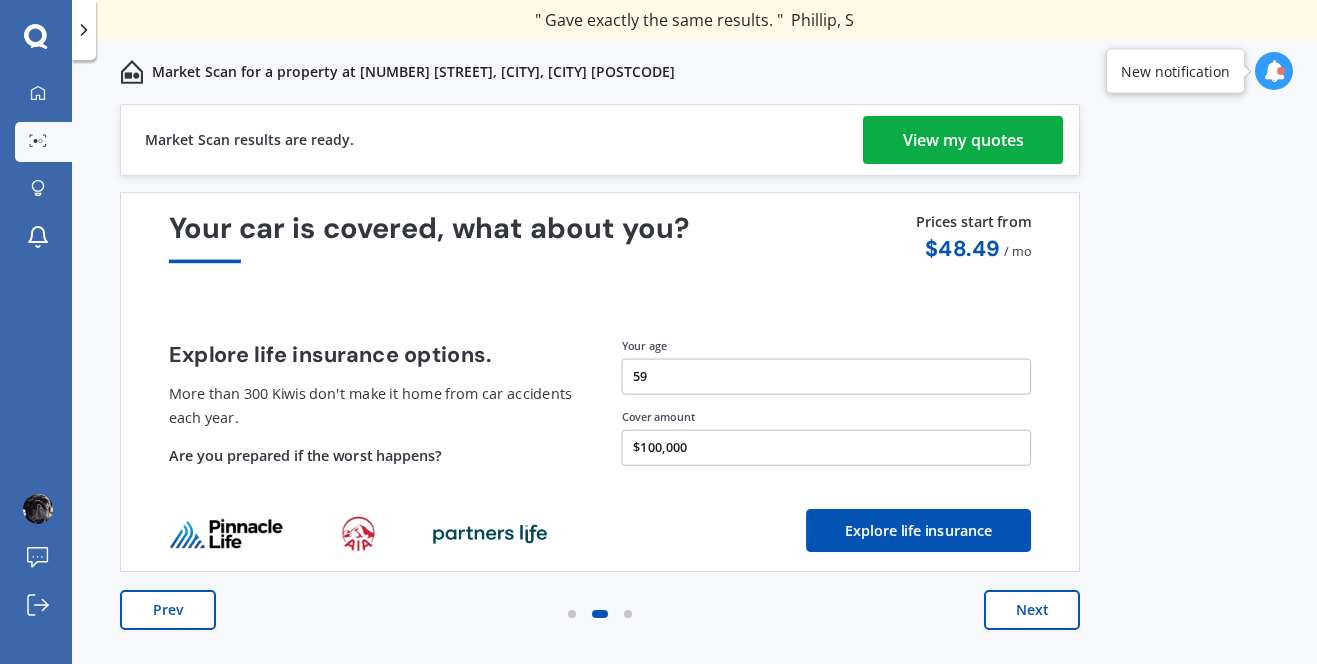 click on "View my quotes" at bounding box center (963, 140) 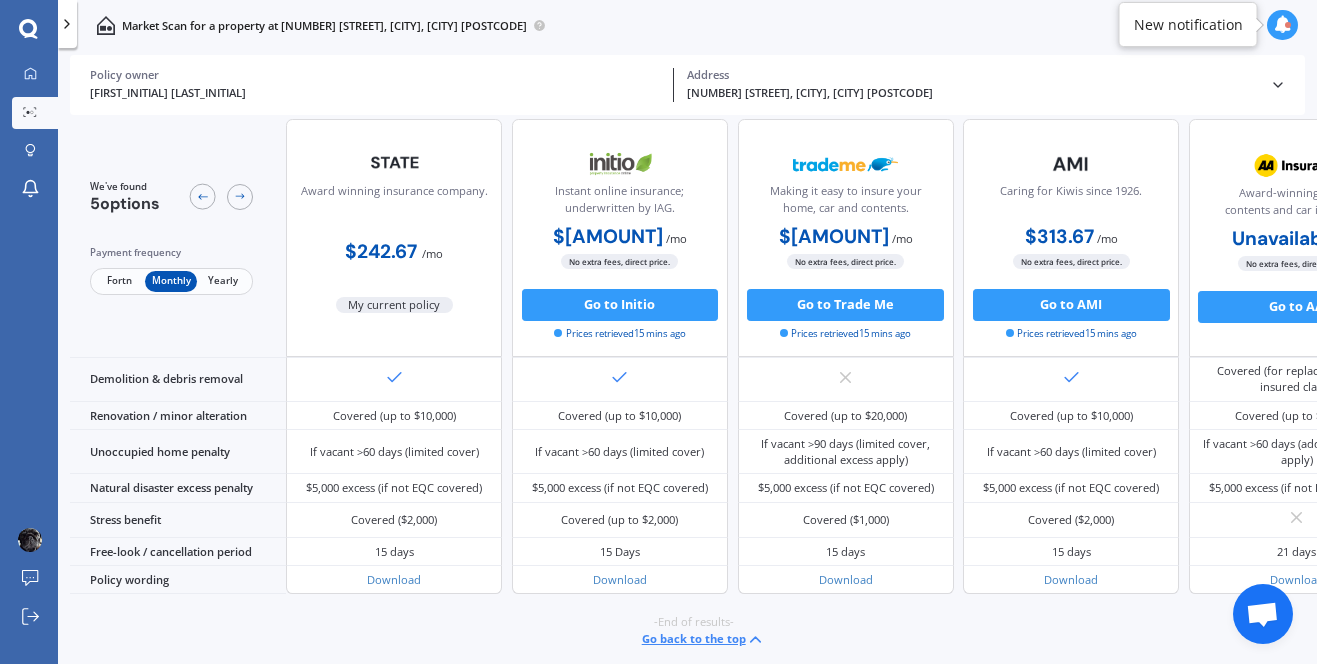 scroll, scrollTop: 840, scrollLeft: 0, axis: vertical 